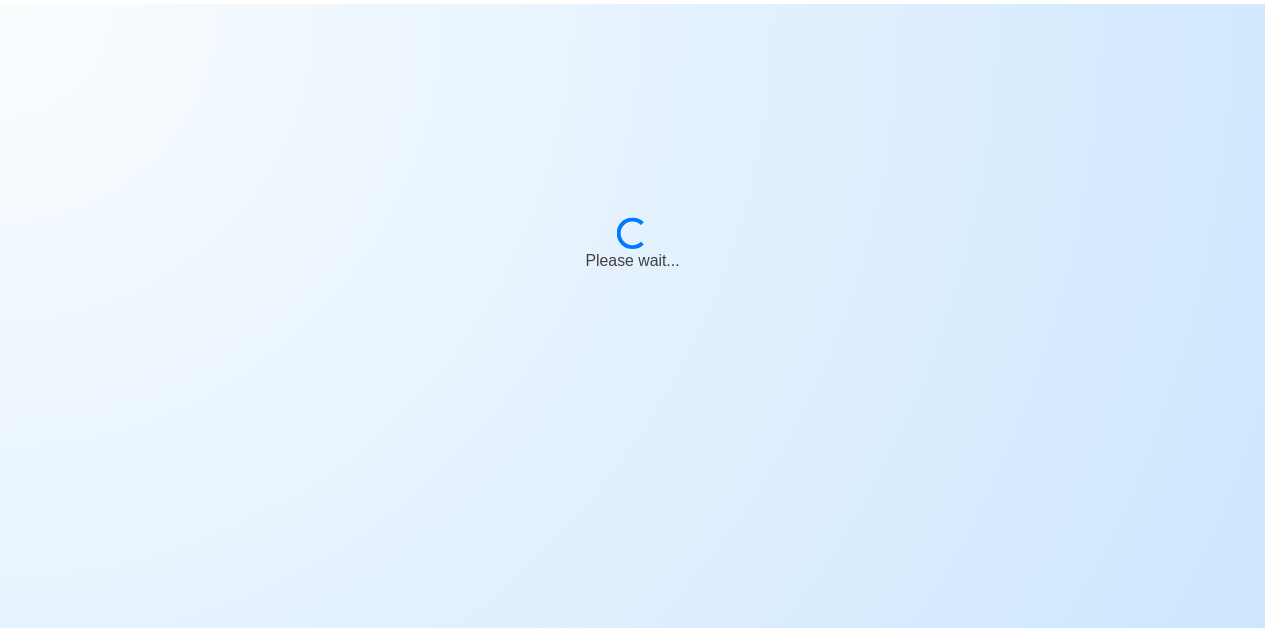 scroll, scrollTop: 0, scrollLeft: 0, axis: both 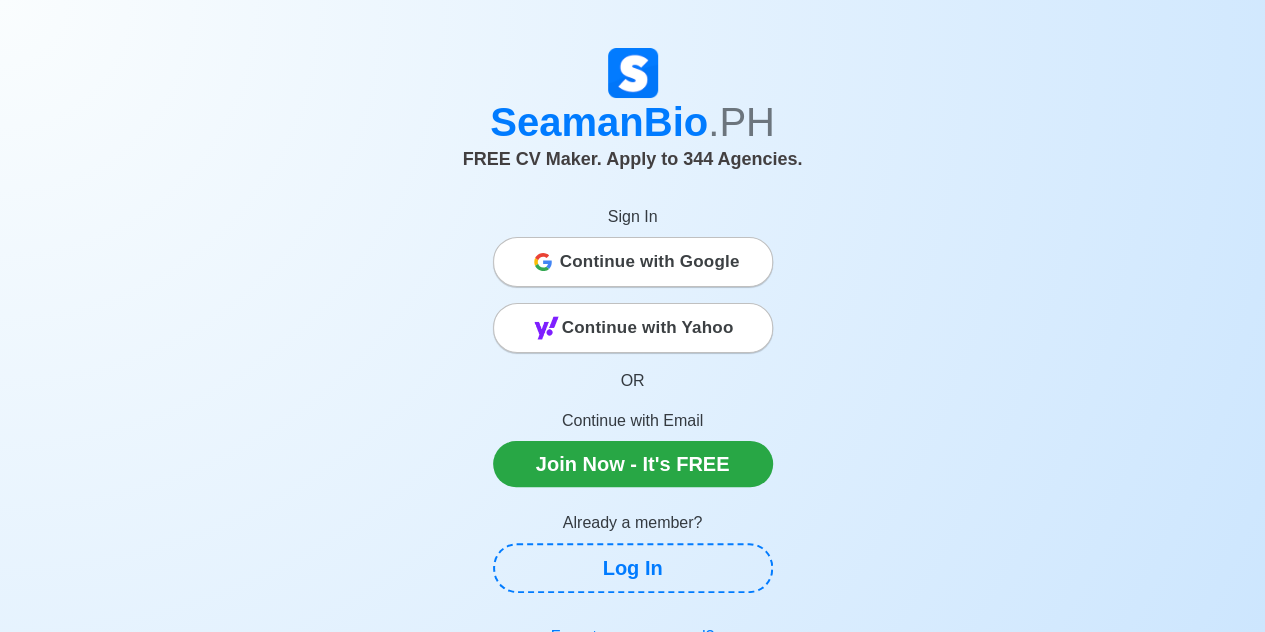 click on "Continue with Google" at bounding box center (650, 262) 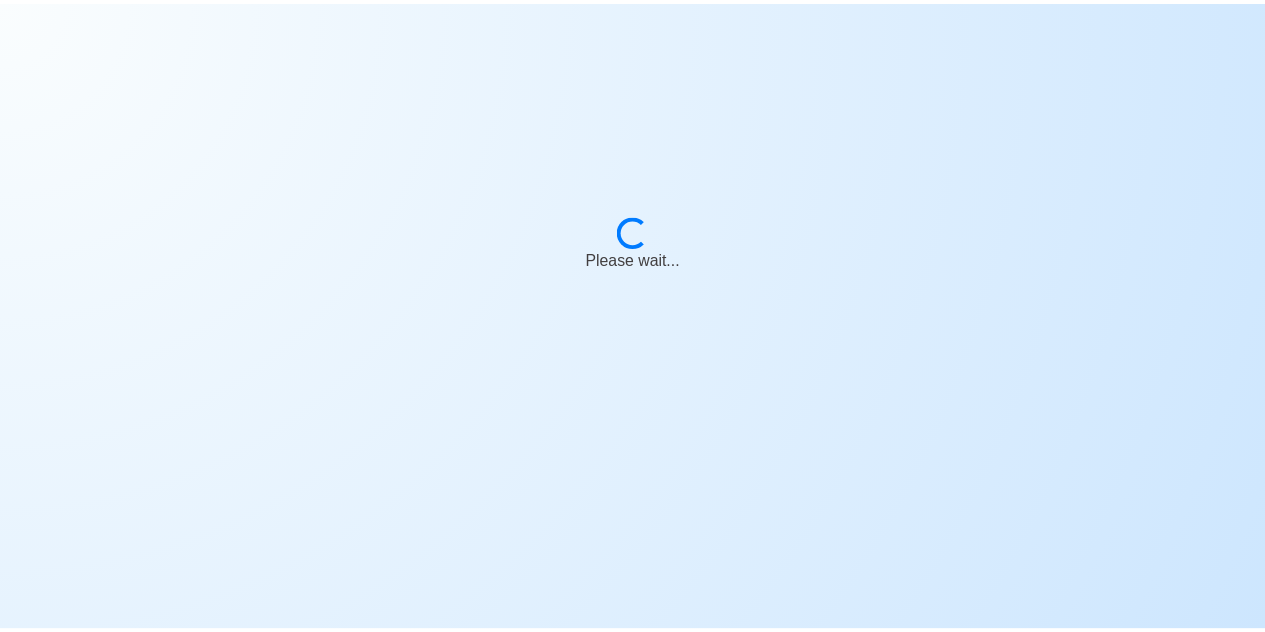 scroll, scrollTop: 0, scrollLeft: 0, axis: both 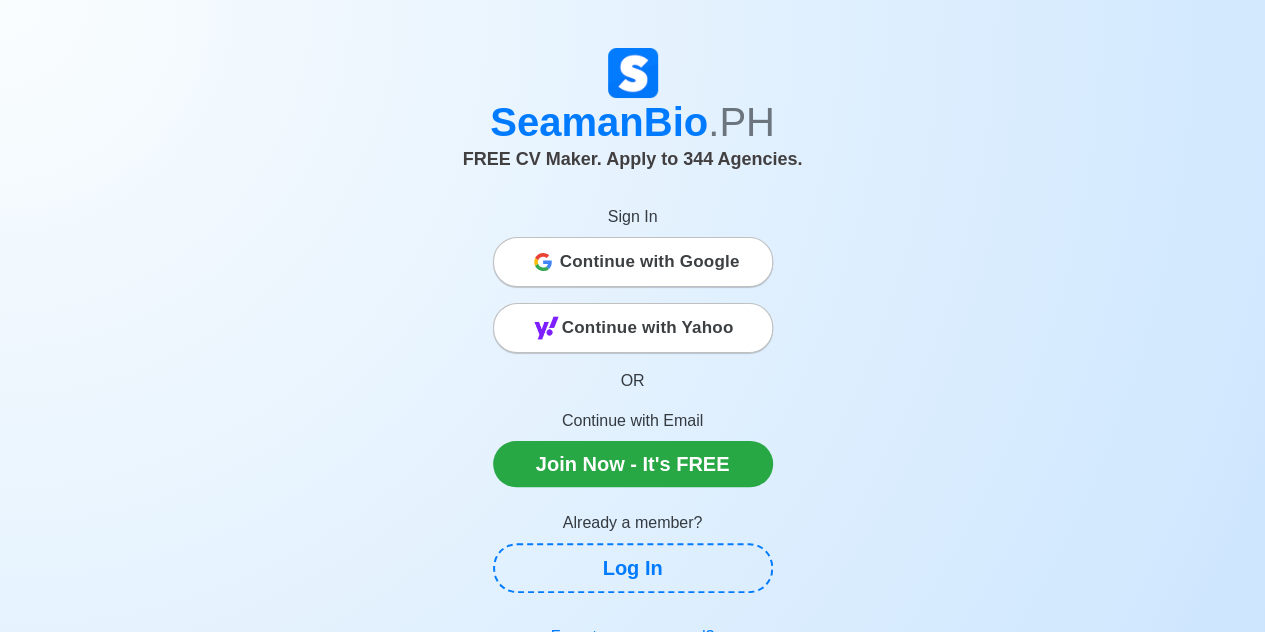 click on "Continue with Google" at bounding box center [650, 262] 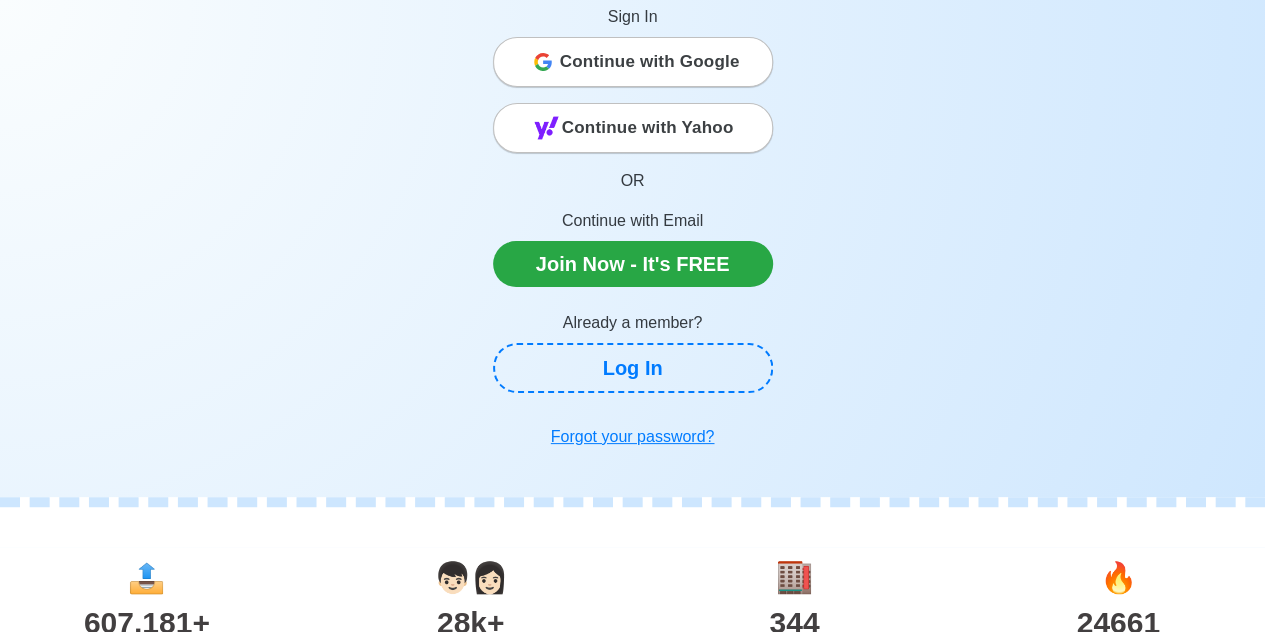 scroll, scrollTop: 0, scrollLeft: 0, axis: both 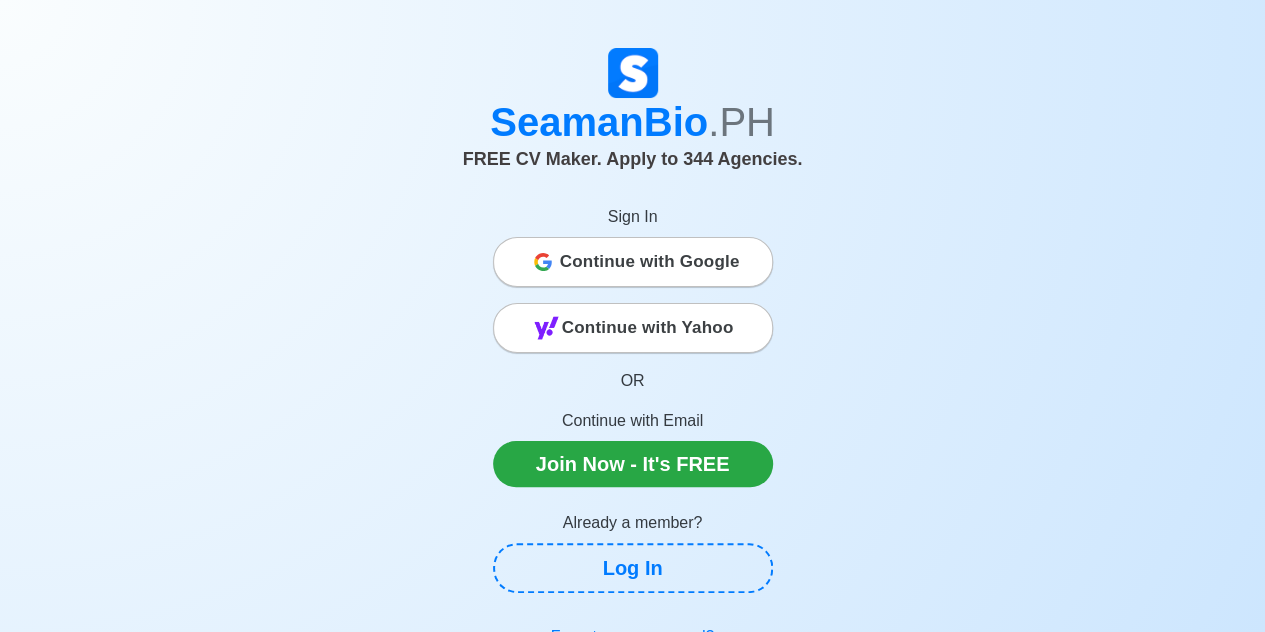 click on "Continue with Google" at bounding box center (633, 262) 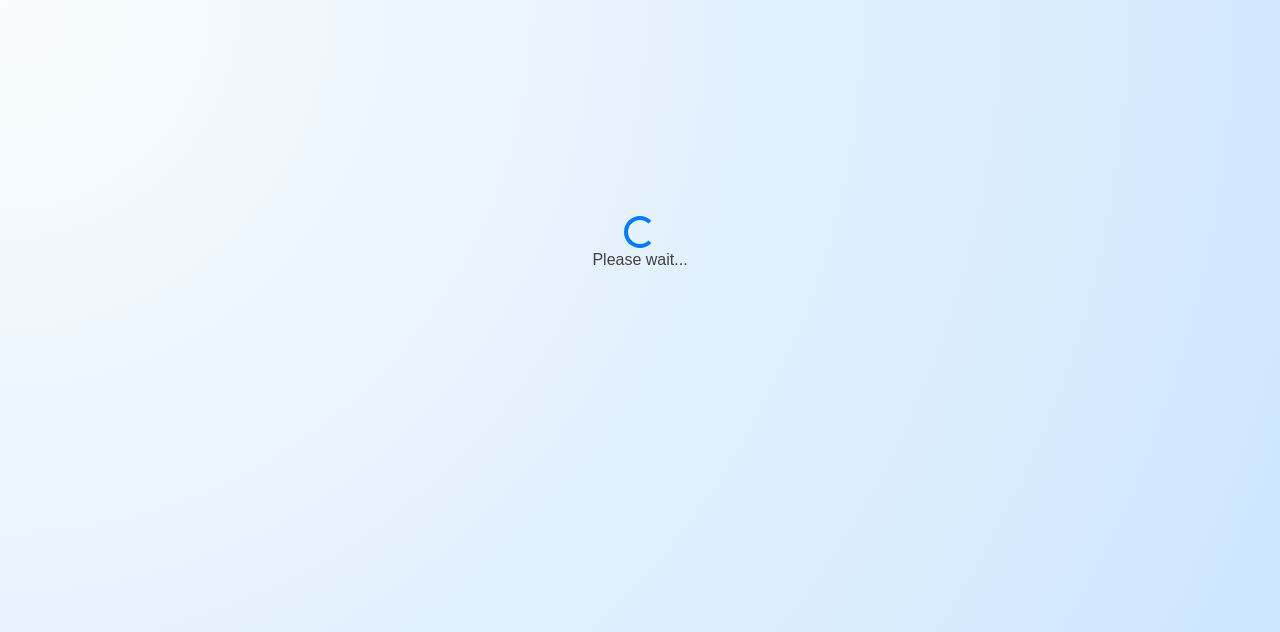 scroll, scrollTop: 0, scrollLeft: 0, axis: both 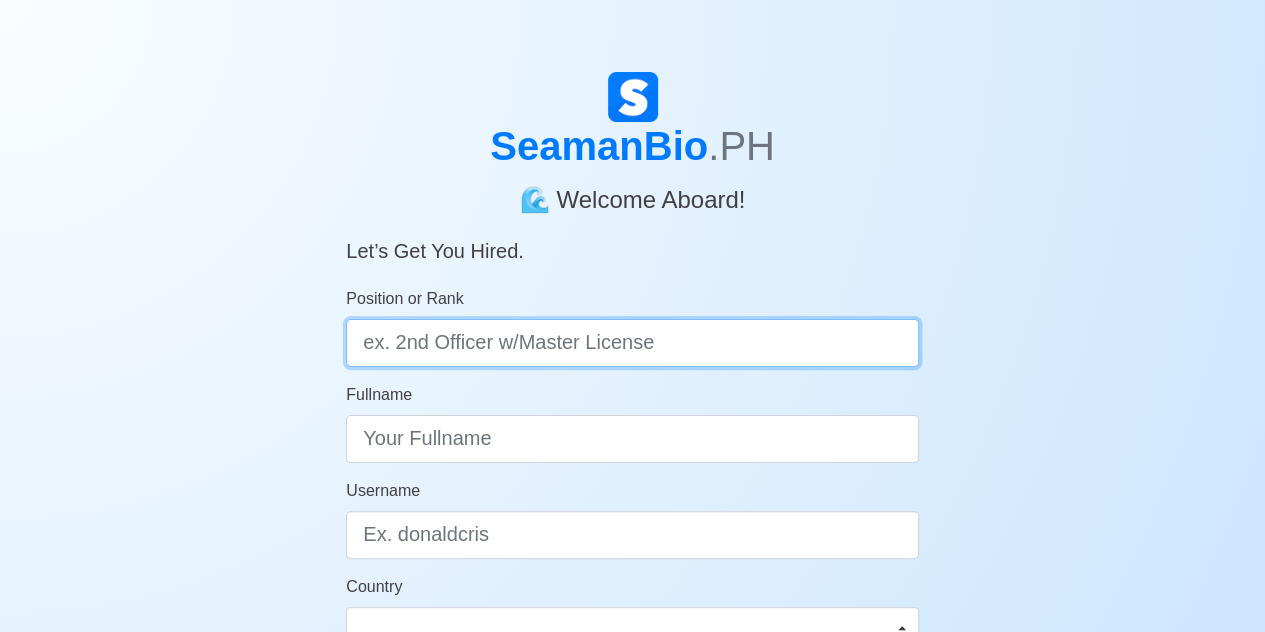 click on "Position or Rank" at bounding box center [632, 343] 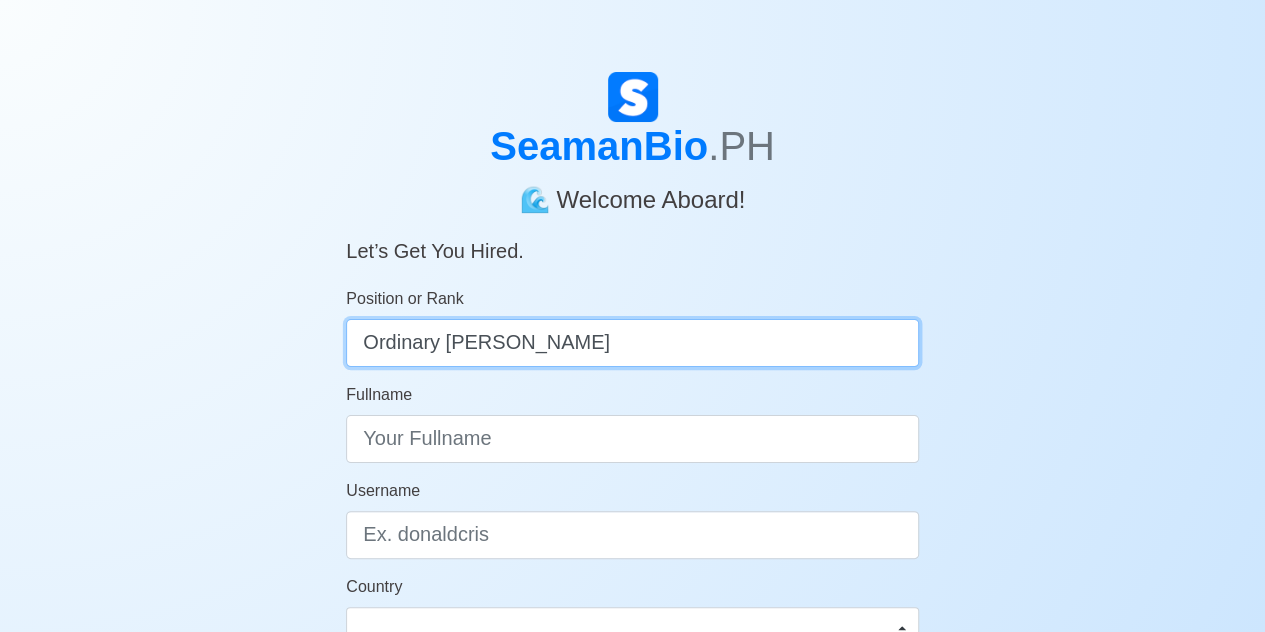 type on "Ordinary Seaman" 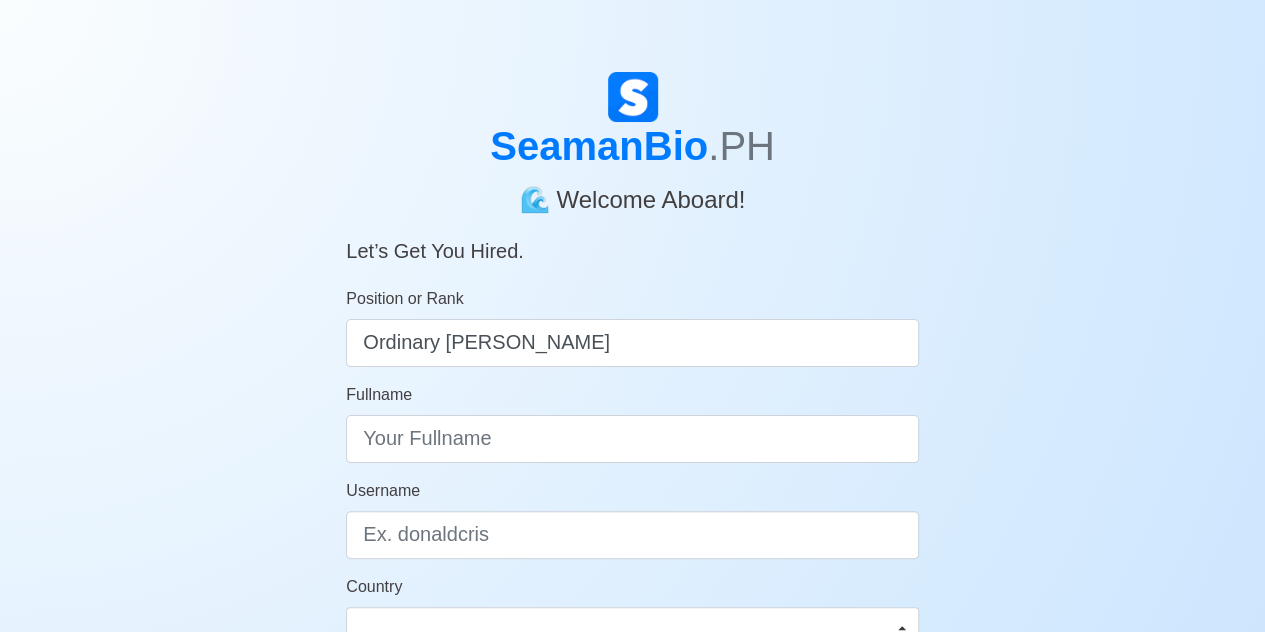 click on "Fullname" at bounding box center [632, 423] 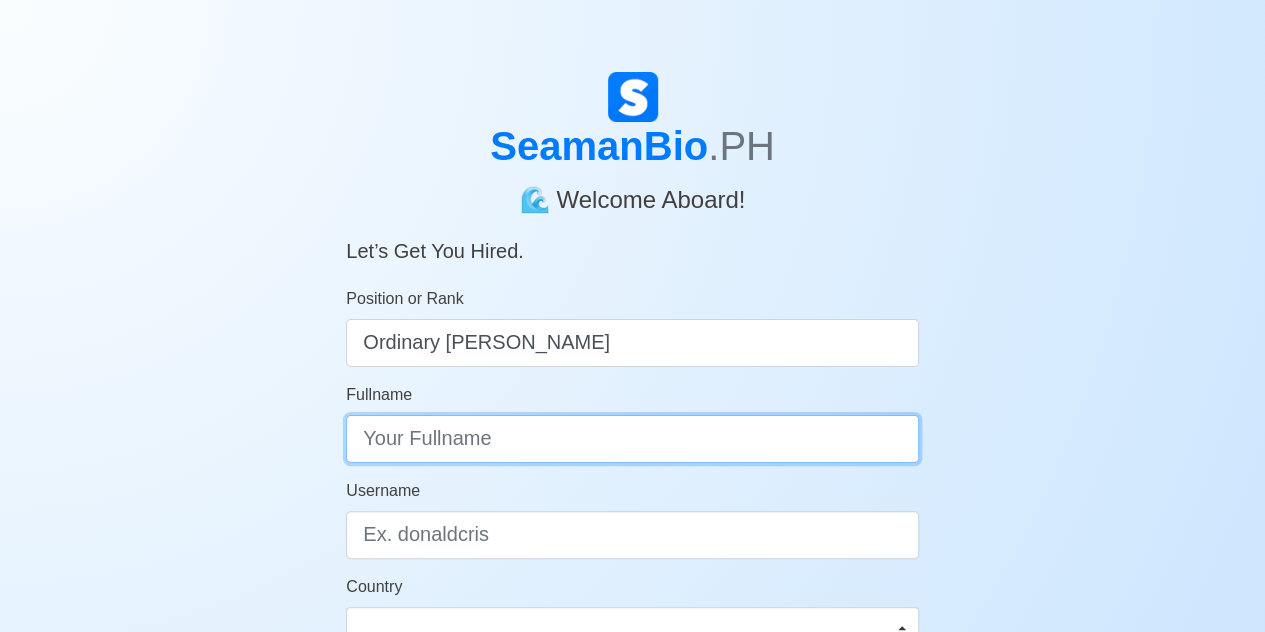 click on "Fullname" at bounding box center (632, 439) 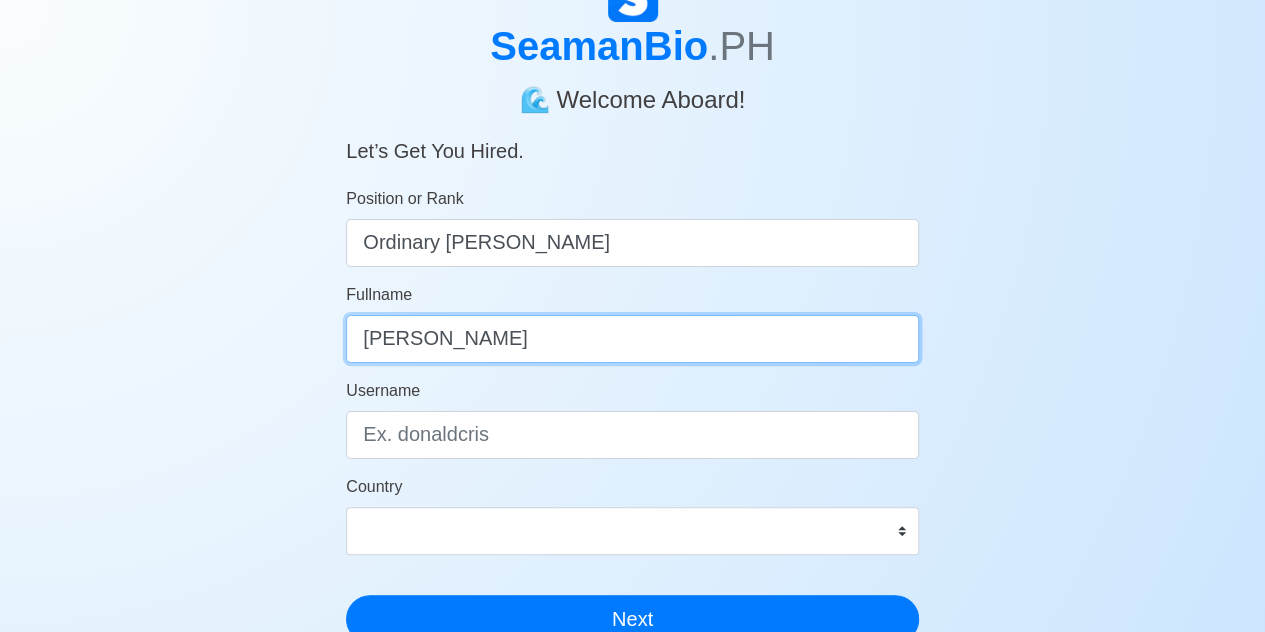 scroll, scrollTop: 200, scrollLeft: 0, axis: vertical 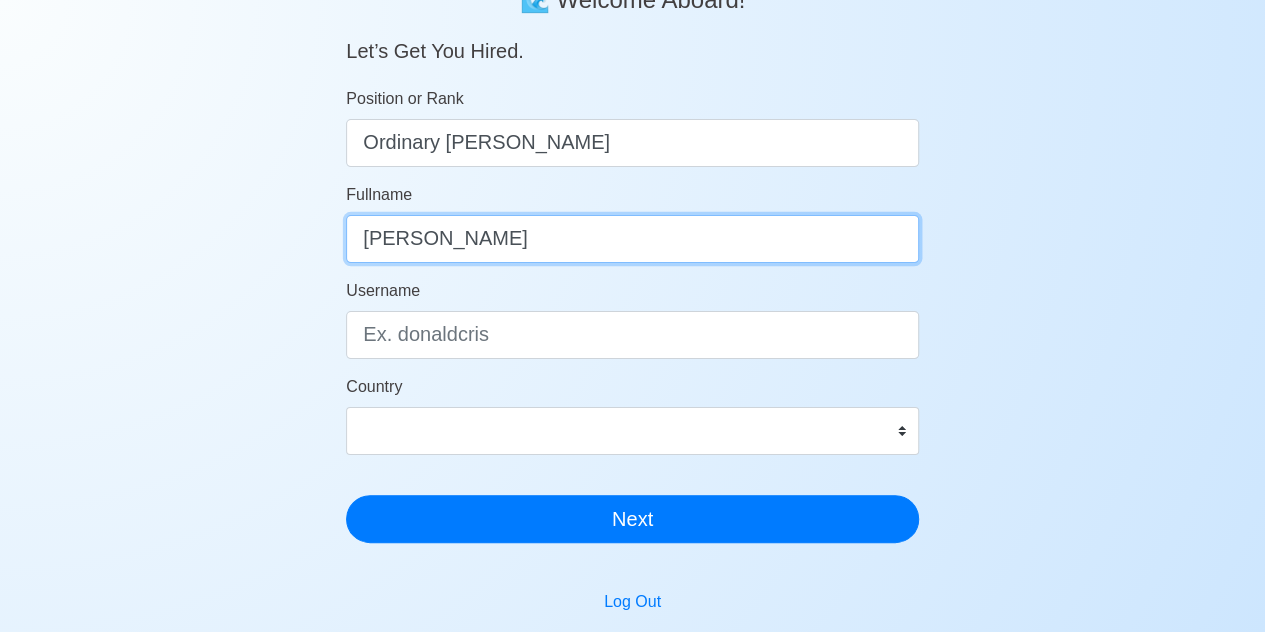 type on "Bernaldez Johanne Herndre Pili" 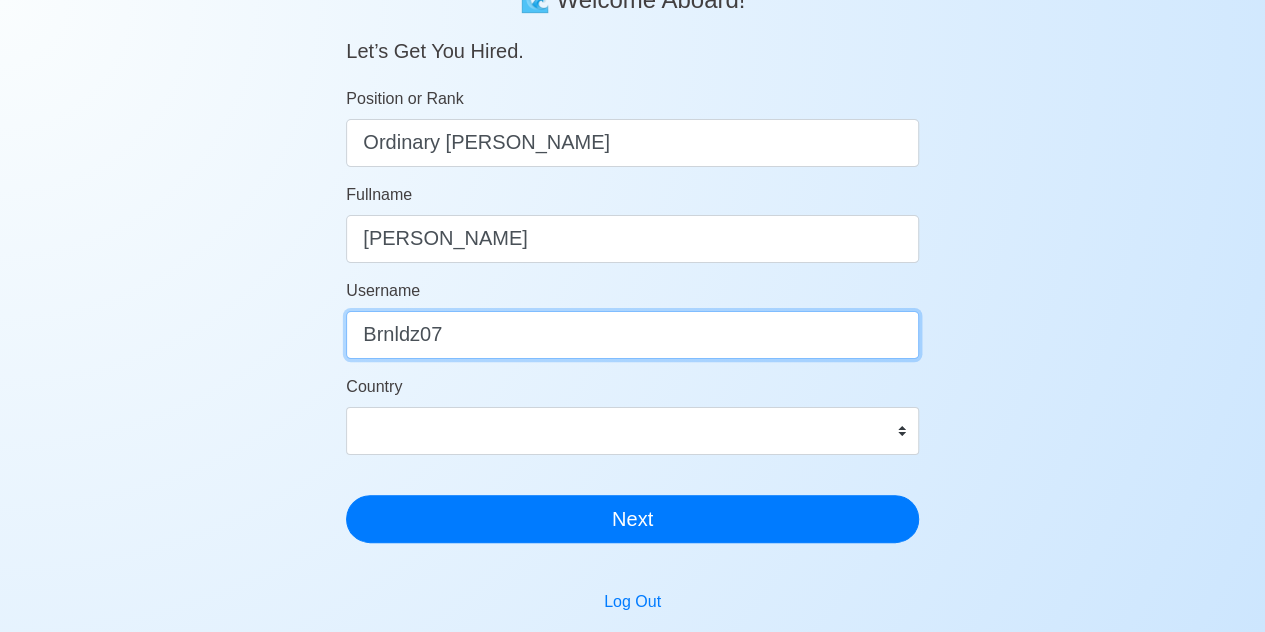 type on "Brnldz07" 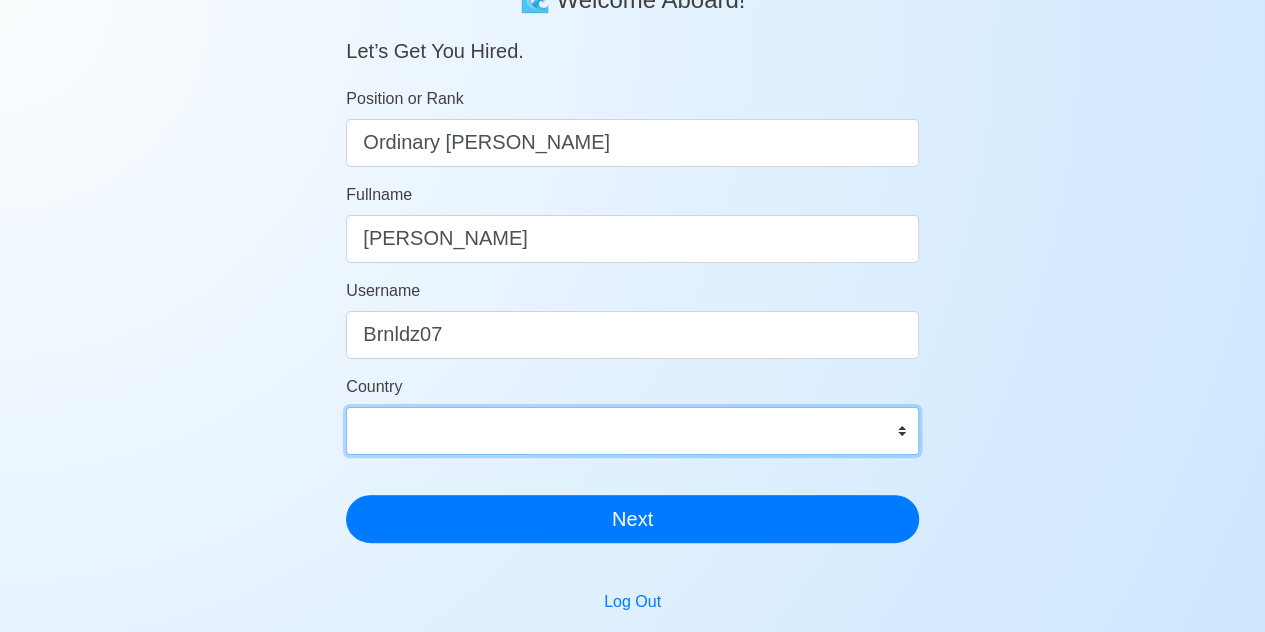click on "Afghanistan Åland Islands Albania Algeria American Samoa Andorra Angola Anguilla Antarctica Antigua and Barbuda Argentina Armenia Aruba Australia Austria Azerbaijan Bahamas Bahrain Bangladesh Barbados Belarus Belgium Belize Benin Bermuda Bhutan Bolivia, Plurinational State of Bonaire, Sint Eustatius and Saba Bosnia and Herzegovina Botswana Bouvet Island Brazil British Indian Ocean Territory Brunei Darussalam Bulgaria Burkina Faso Burundi Cabo Verde Cambodia Cameroon Canada Cayman Islands Central African Republic Chad Chile China Christmas Island Cocos (Keeling) Islands Colombia Comoros Congo Congo, Democratic Republic of the Cook Islands Costa Rica Croatia Cuba Curaçao Cyprus Czechia Côte d'Ivoire Denmark Djibouti Dominica Dominican Republic Ecuador Egypt El Salvador Equatorial Guinea Eritrea Estonia Eswatini Ethiopia Falkland Islands (Malvinas) Faroe Islands Fiji Finland France French Guiana French Polynesia French Southern Territories Gabon Gambia Georgia Germany Ghana Gibraltar Greece Greenland Grenada" at bounding box center [632, 431] 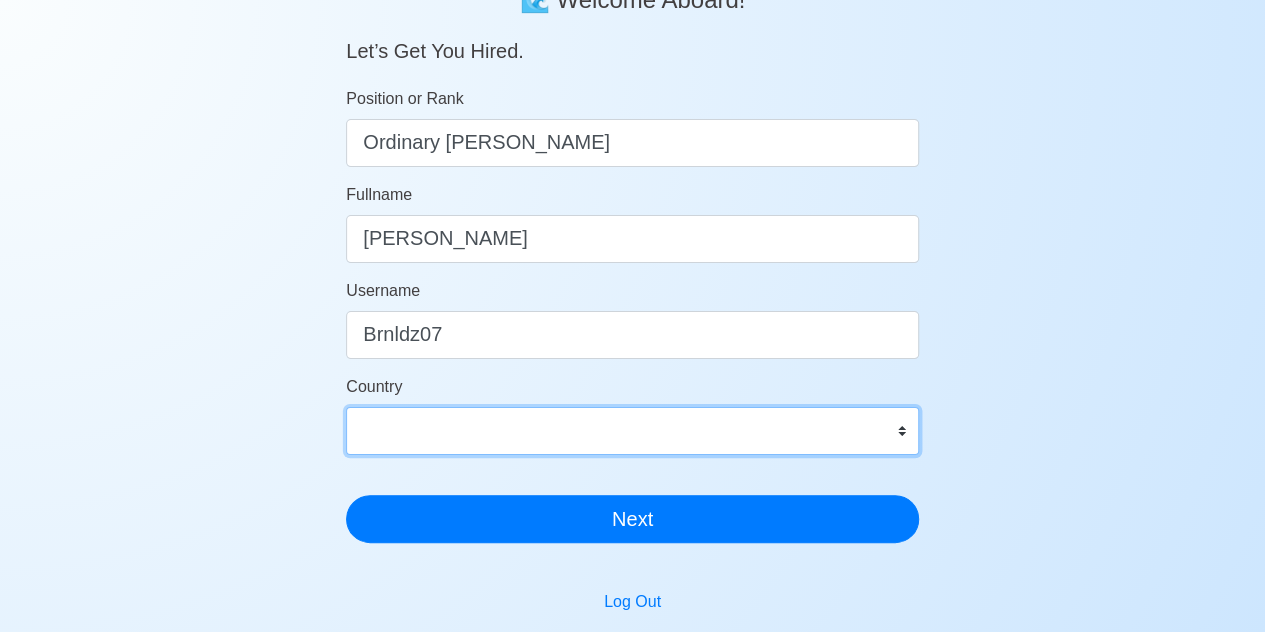 select on "PH" 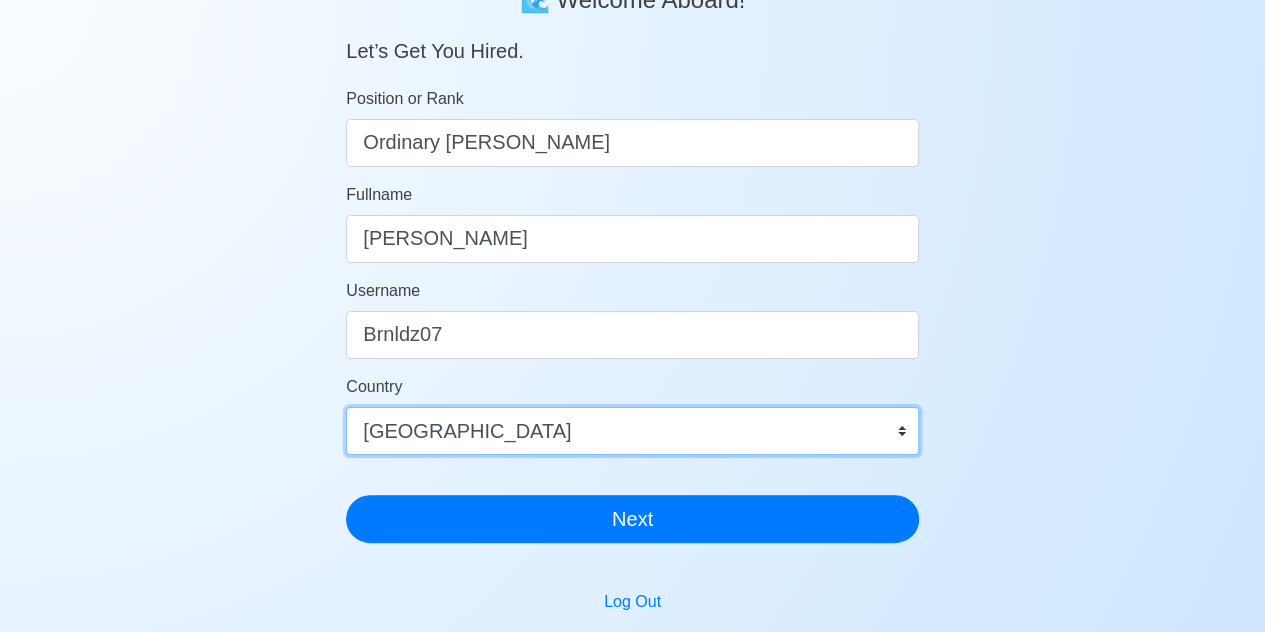 click on "Afghanistan Åland Islands Albania Algeria American Samoa Andorra Angola Anguilla Antarctica Antigua and Barbuda Argentina Armenia Aruba Australia Austria Azerbaijan Bahamas Bahrain Bangladesh Barbados Belarus Belgium Belize Benin Bermuda Bhutan Bolivia, Plurinational State of Bonaire, Sint Eustatius and Saba Bosnia and Herzegovina Botswana Bouvet Island Brazil British Indian Ocean Territory Brunei Darussalam Bulgaria Burkina Faso Burundi Cabo Verde Cambodia Cameroon Canada Cayman Islands Central African Republic Chad Chile China Christmas Island Cocos (Keeling) Islands Colombia Comoros Congo Congo, Democratic Republic of the Cook Islands Costa Rica Croatia Cuba Curaçao Cyprus Czechia Côte d'Ivoire Denmark Djibouti Dominica Dominican Republic Ecuador Egypt El Salvador Equatorial Guinea Eritrea Estonia Eswatini Ethiopia Falkland Islands (Malvinas) Faroe Islands Fiji Finland France French Guiana French Polynesia French Southern Territories Gabon Gambia Georgia Germany Ghana Gibraltar Greece Greenland Grenada" at bounding box center (632, 431) 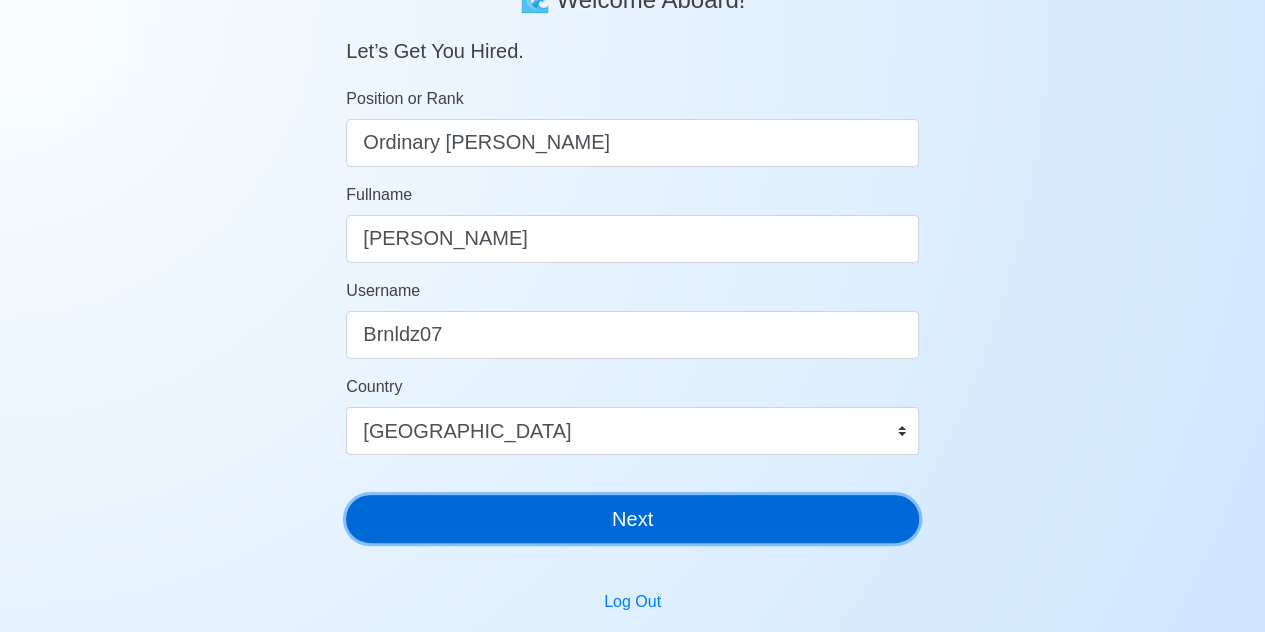 click on "Next" at bounding box center [632, 519] 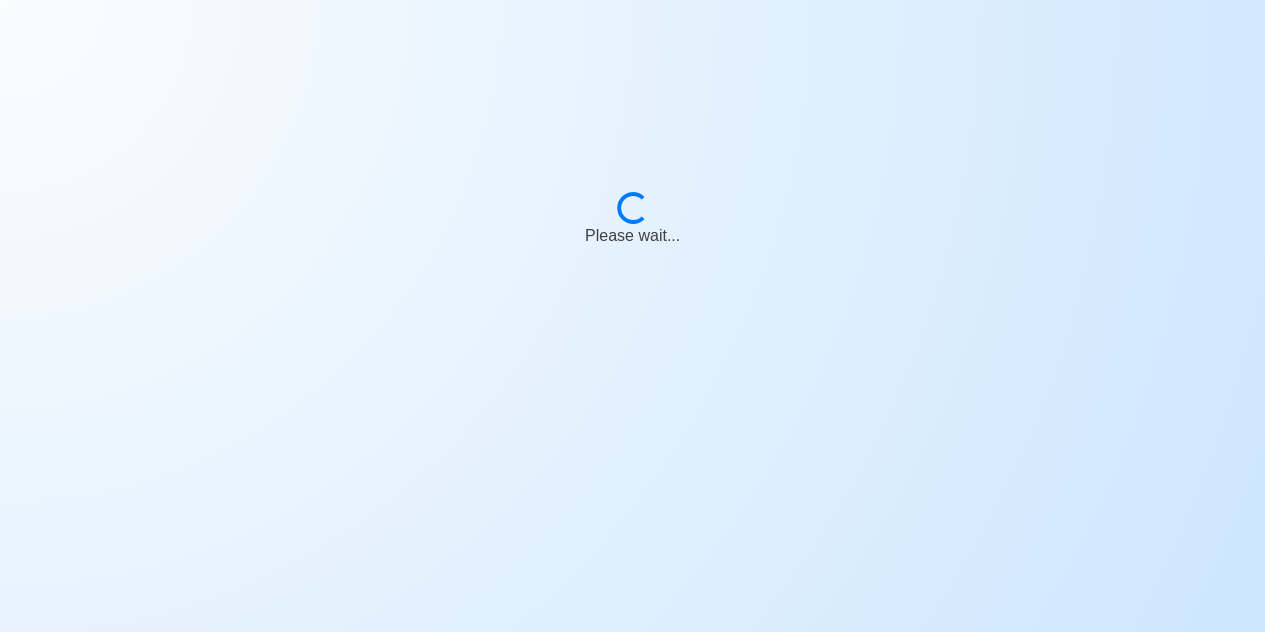 scroll, scrollTop: 24, scrollLeft: 0, axis: vertical 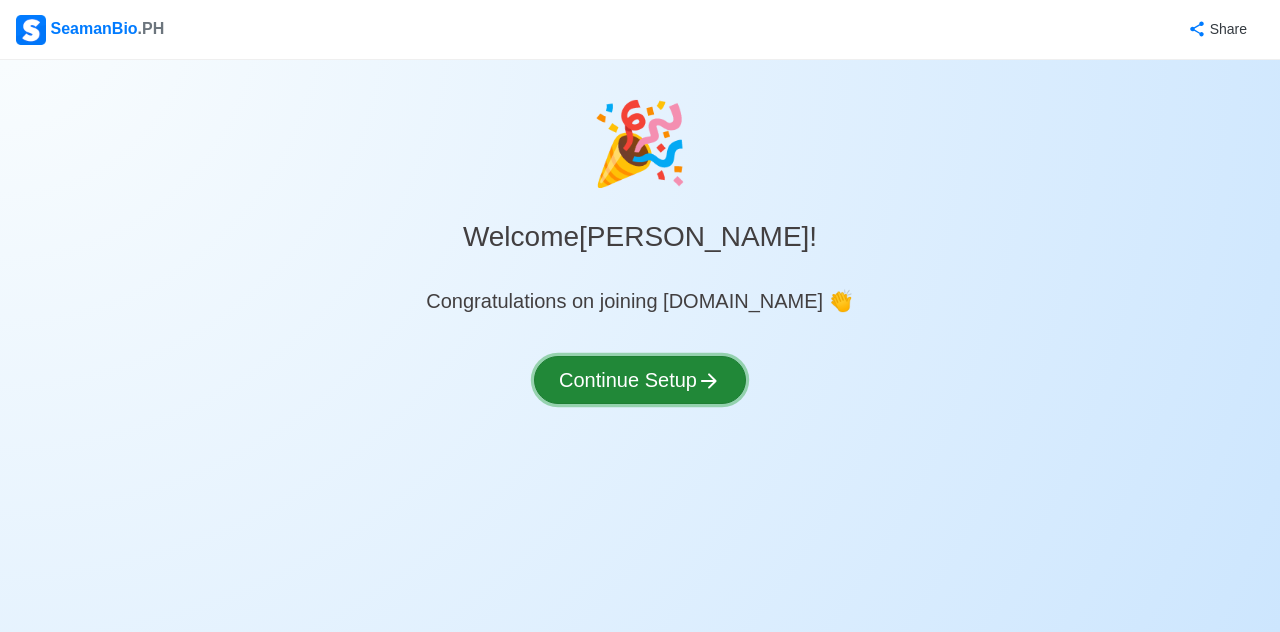 click on "Continue Setup" at bounding box center (640, 380) 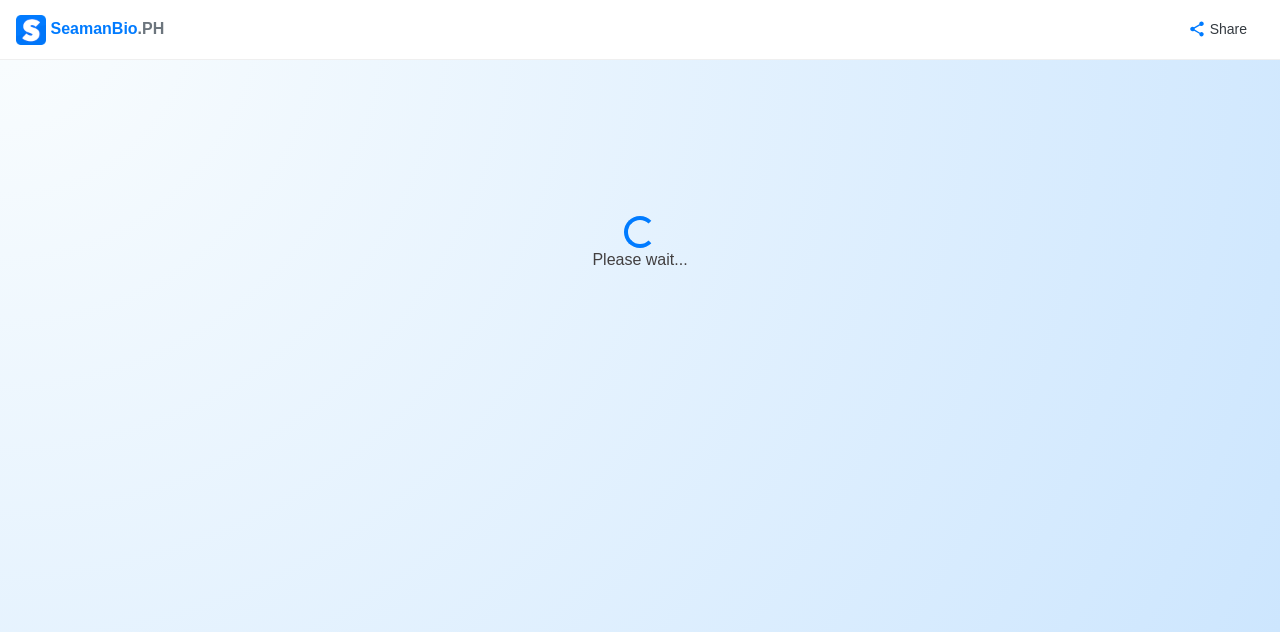 select on "Visible for Hiring" 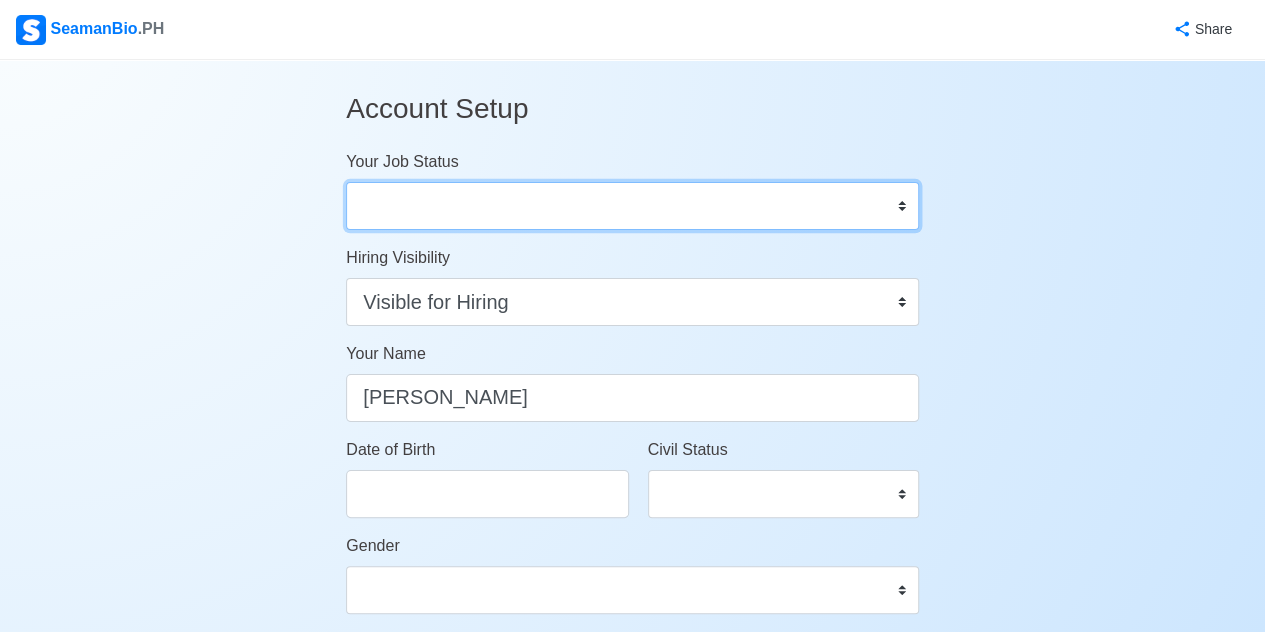 click on "Onboard Actively Looking for Job Not Looking for Job" at bounding box center (632, 206) 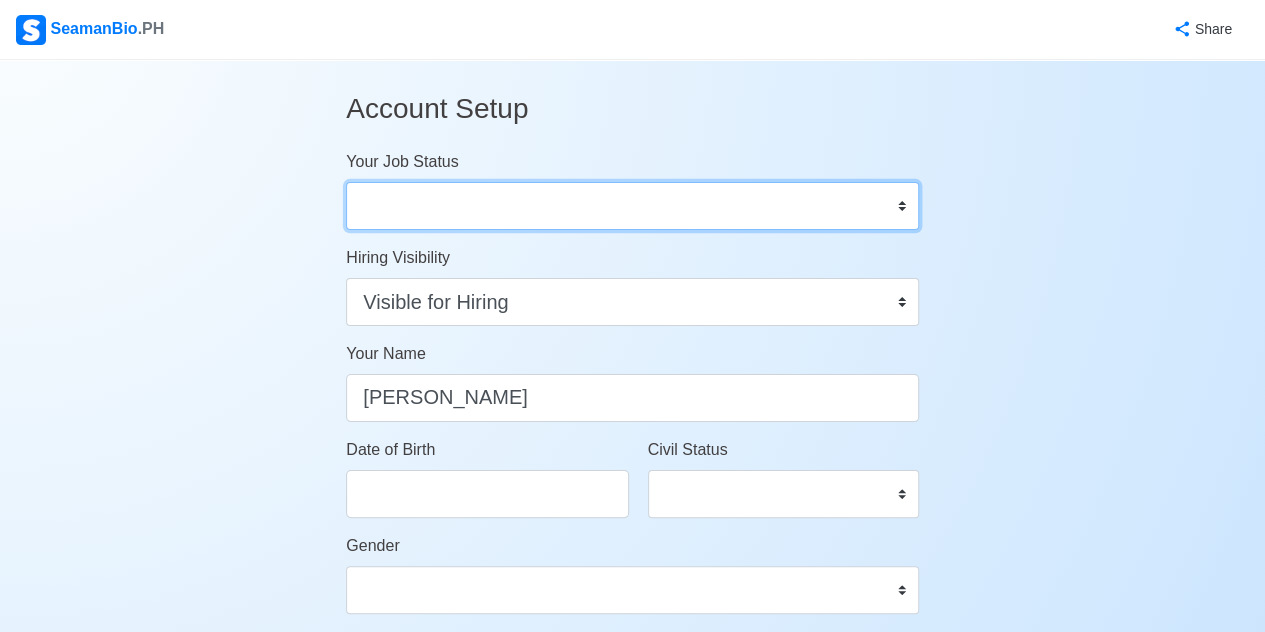 select on "Actively Looking for Job" 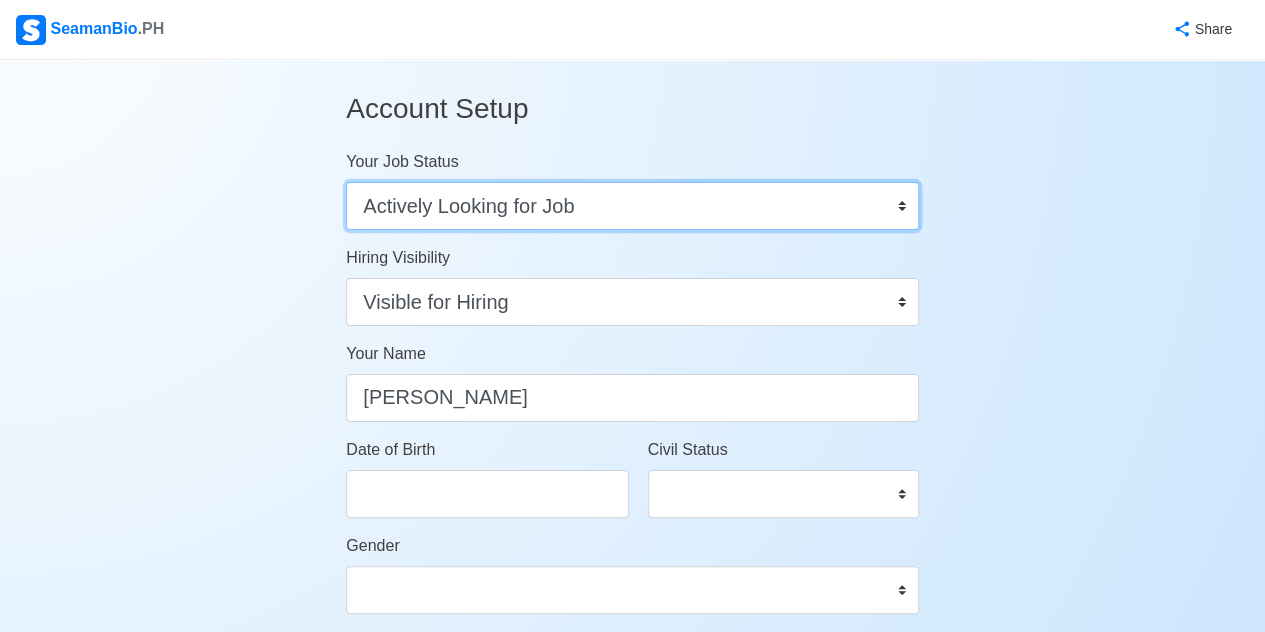 click on "Onboard Actively Looking for Job Not Looking for Job" at bounding box center [632, 206] 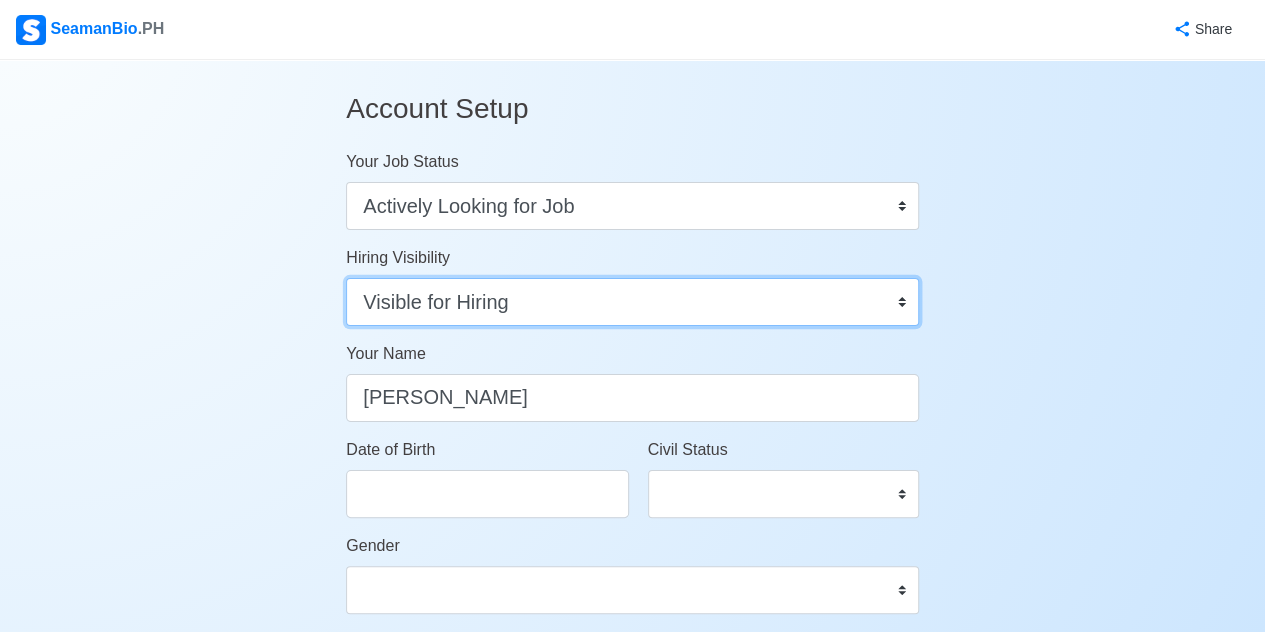click on "Visible for Hiring Not Visible for Hiring" at bounding box center (632, 302) 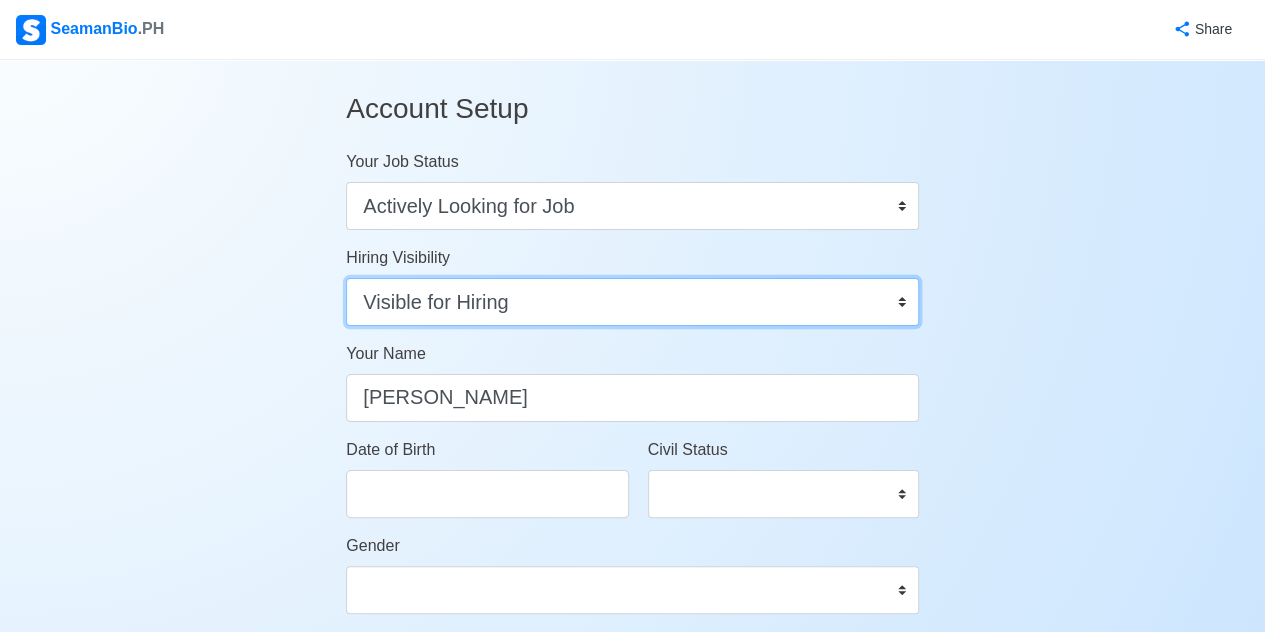 scroll, scrollTop: 100, scrollLeft: 0, axis: vertical 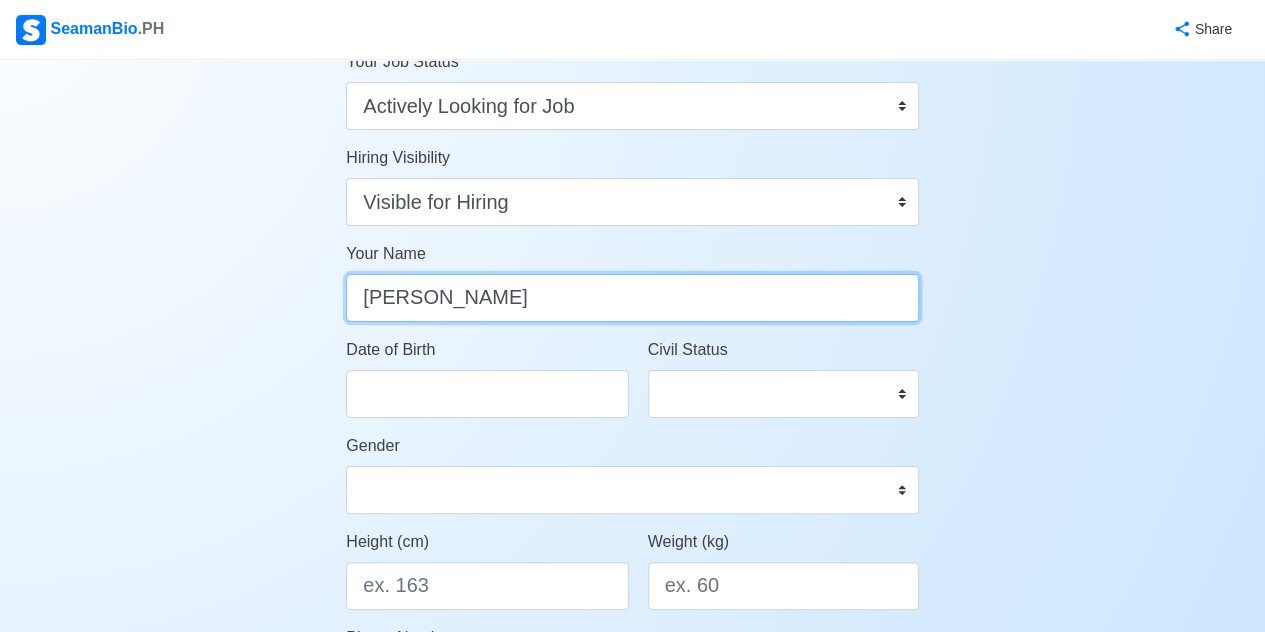 drag, startPoint x: 716, startPoint y: 310, endPoint x: 364, endPoint y: 310, distance: 352 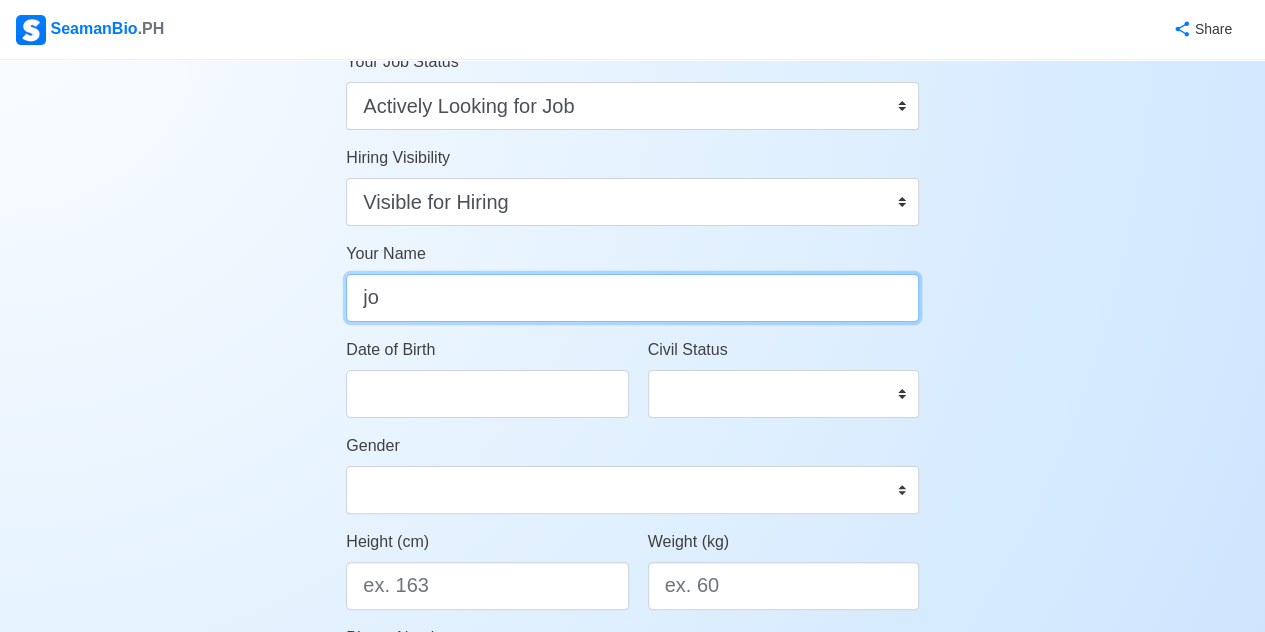 type on "j" 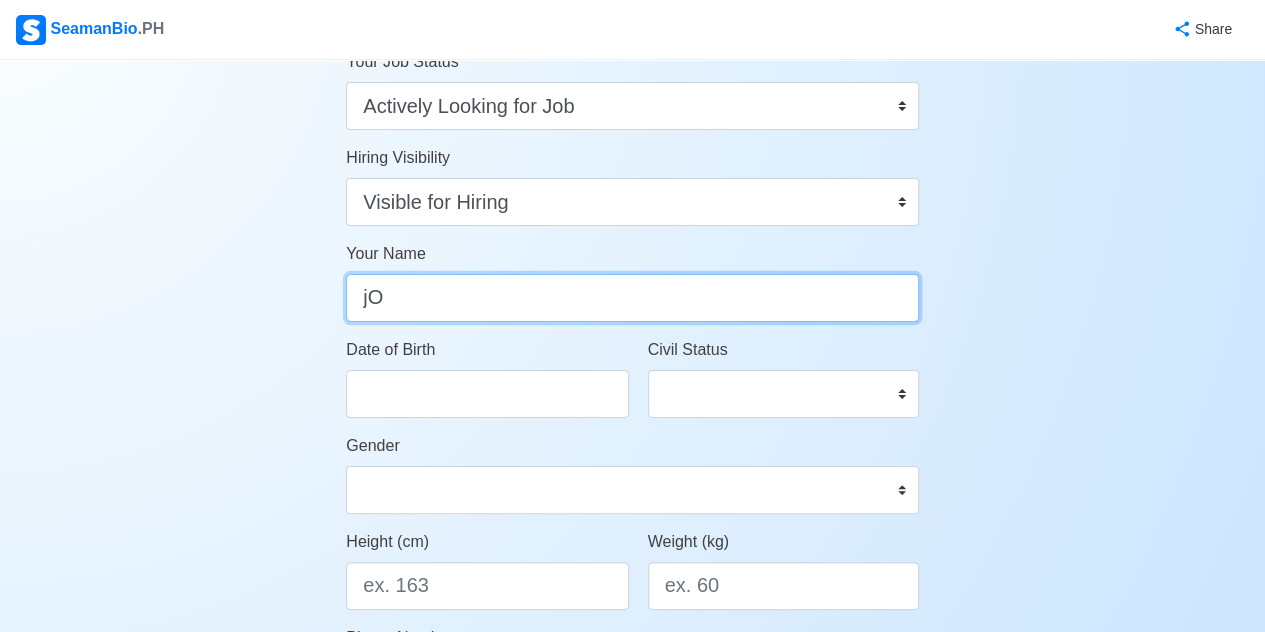 type on "j" 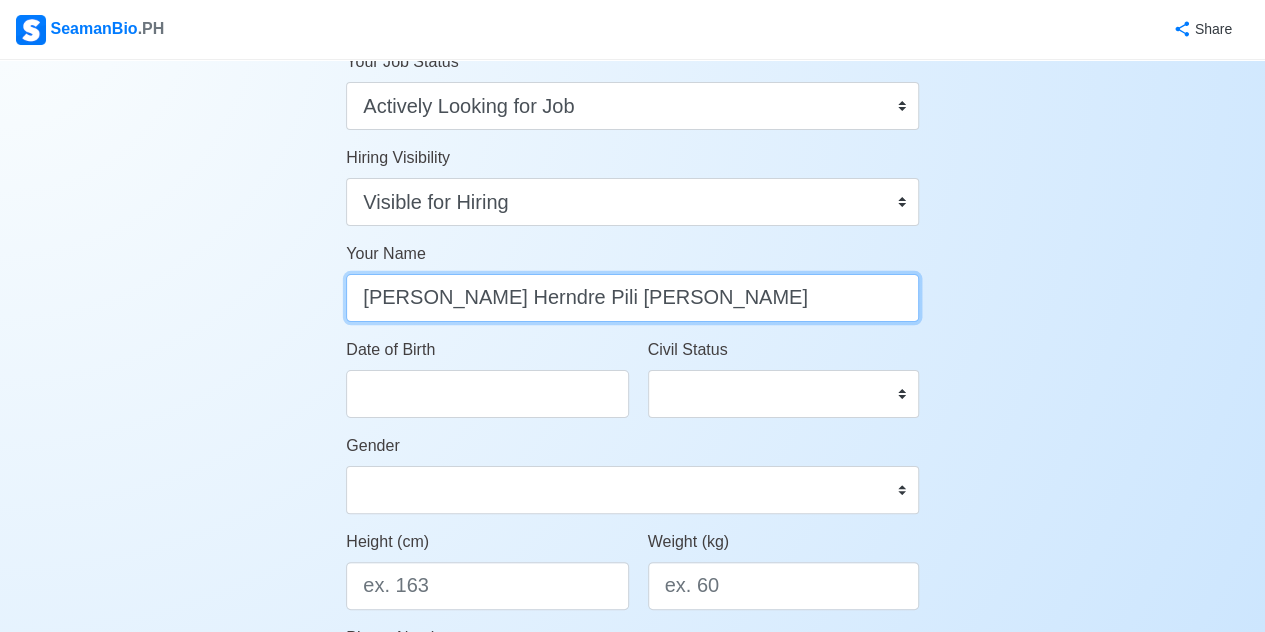 type on "Johanne Herndre Pili Bernaldez" 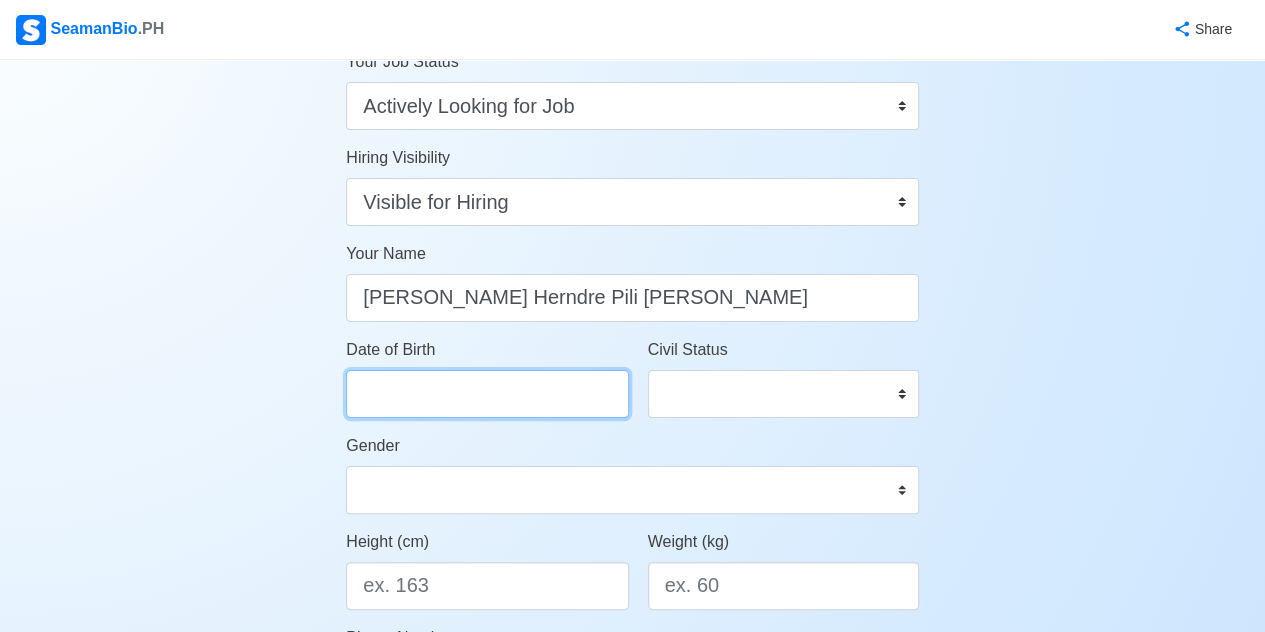 select on "****" 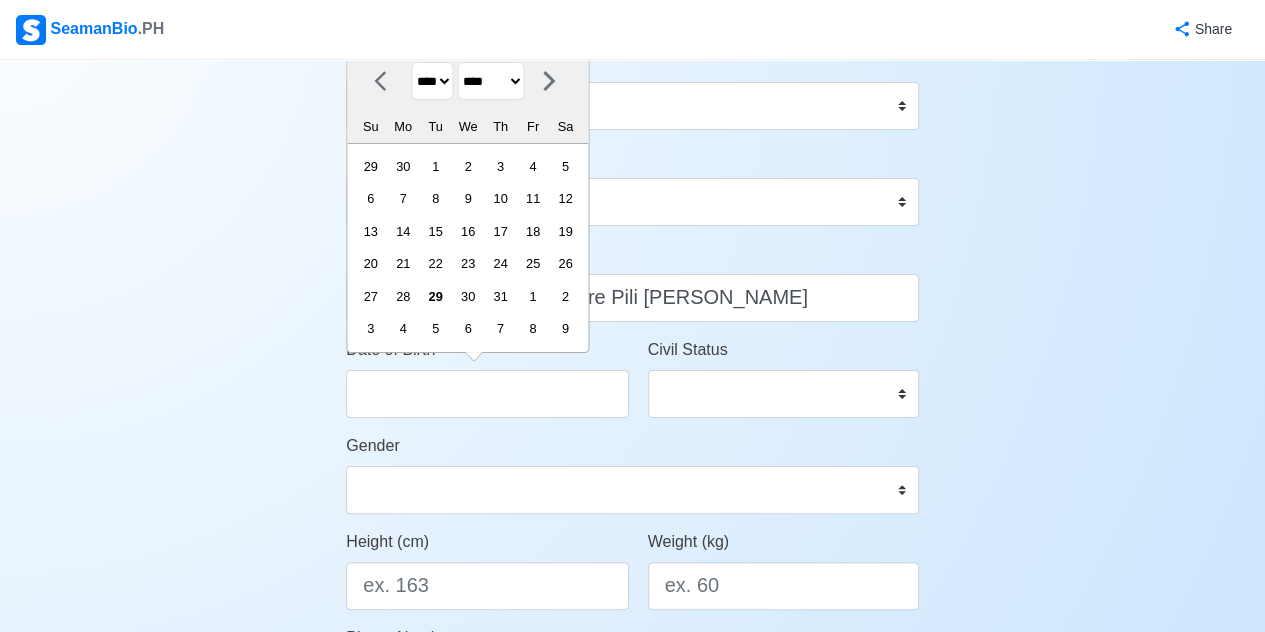 click on "**** **** **** **** **** **** **** **** **** **** **** **** **** **** **** **** **** **** **** **** **** **** **** **** **** **** **** **** **** **** **** **** **** **** **** **** **** **** **** **** **** **** **** **** **** **** **** **** **** **** **** **** **** **** **** **** **** **** **** **** **** **** **** **** **** **** **** **** **** **** **** **** **** **** **** **** **** **** **** **** **** **** **** **** **** **** **** **** **** **** **** **** **** **** **** **** **** **** **** **** **** **** **** **** **** ****" at bounding box center [433, 81] 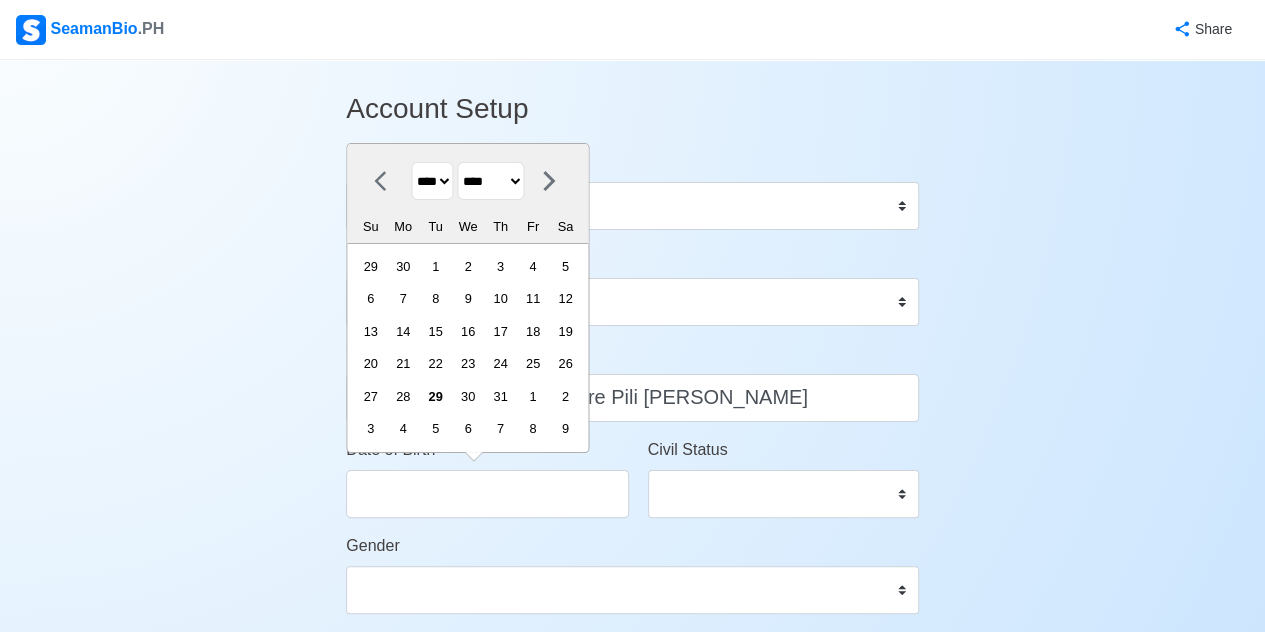 click on "**** **** **** **** **** **** **** **** **** **** **** **** **** **** **** **** **** **** **** **** **** **** **** **** **** **** **** **** **** **** **** **** **** **** **** **** **** **** **** **** **** **** **** **** **** **** **** **** **** **** **** **** **** **** **** **** **** **** **** **** **** **** **** **** **** **** **** **** **** **** **** **** **** **** **** **** **** **** **** **** **** **** **** **** **** **** **** **** **** **** **** **** **** **** **** **** **** **** **** **** **** **** **** **** **** ****" at bounding box center (433, 181) 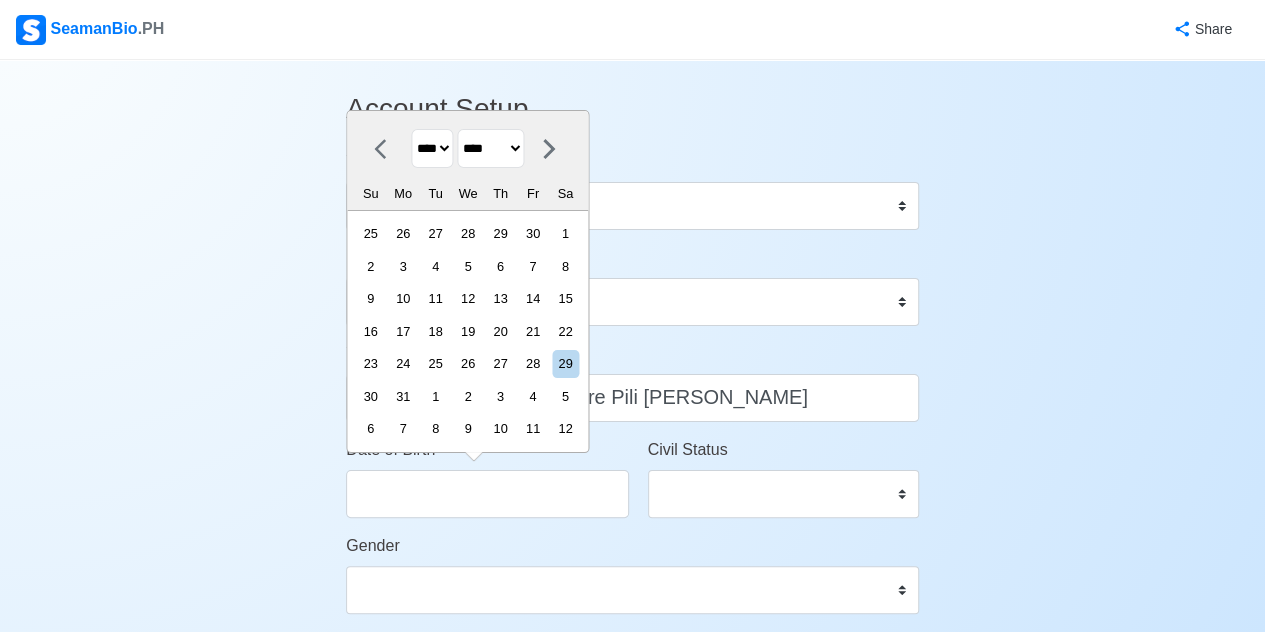 click on "******* ******** ***** ***** *** **** **** ****** ********* ******* ******** ********" at bounding box center (491, 148) 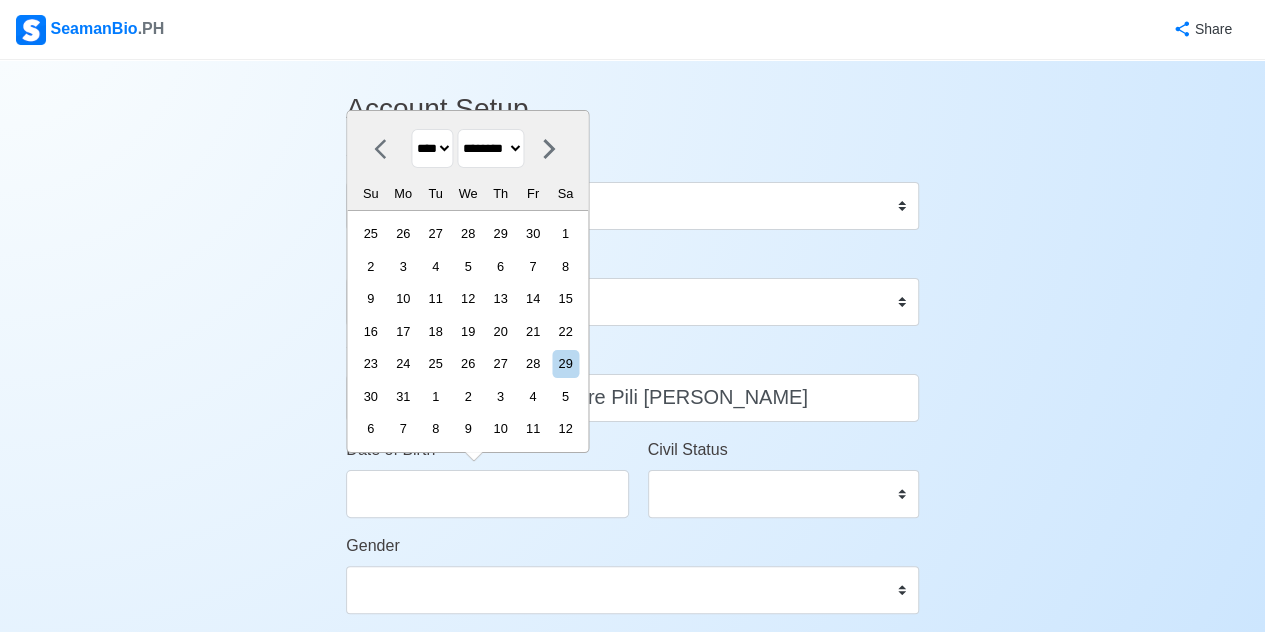 click on "******* ******** ***** ***** *** **** **** ****** ********* ******* ******** ********" at bounding box center (491, 148) 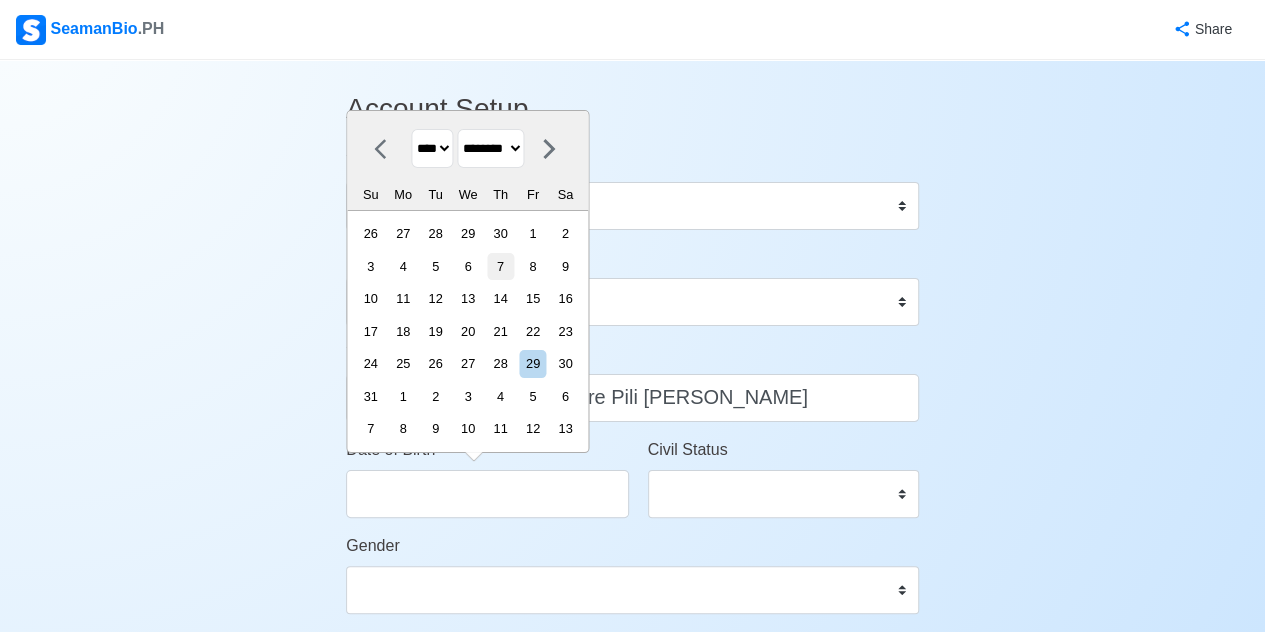 click on "7" at bounding box center (500, 266) 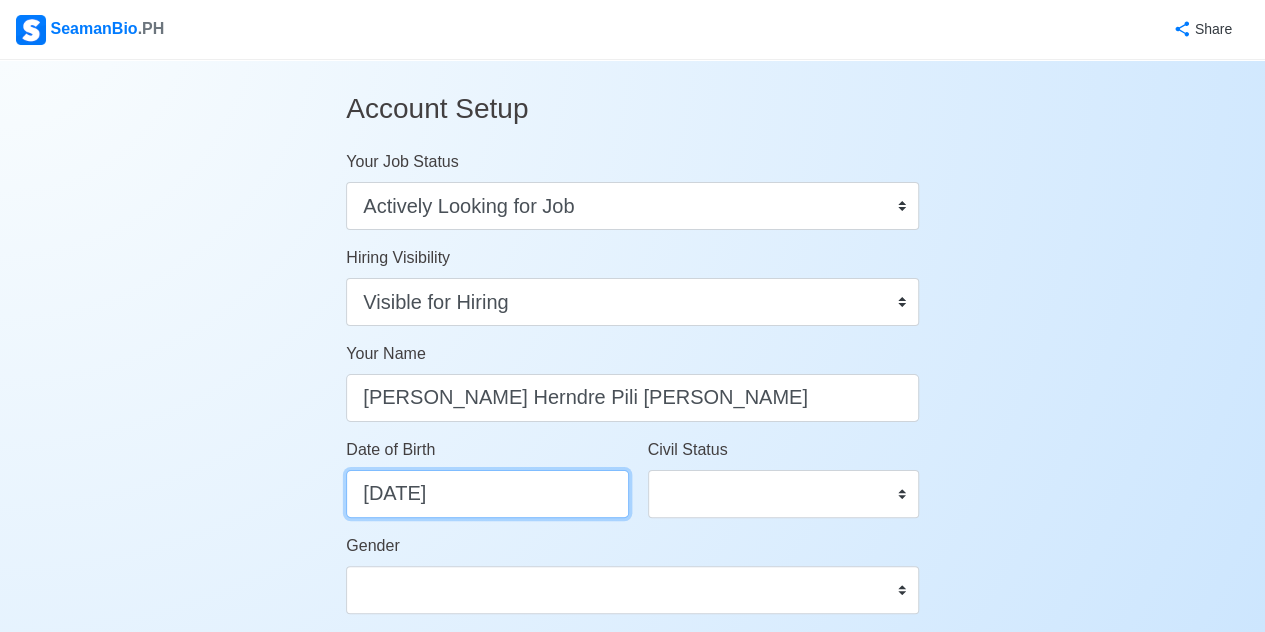 scroll, scrollTop: 100, scrollLeft: 0, axis: vertical 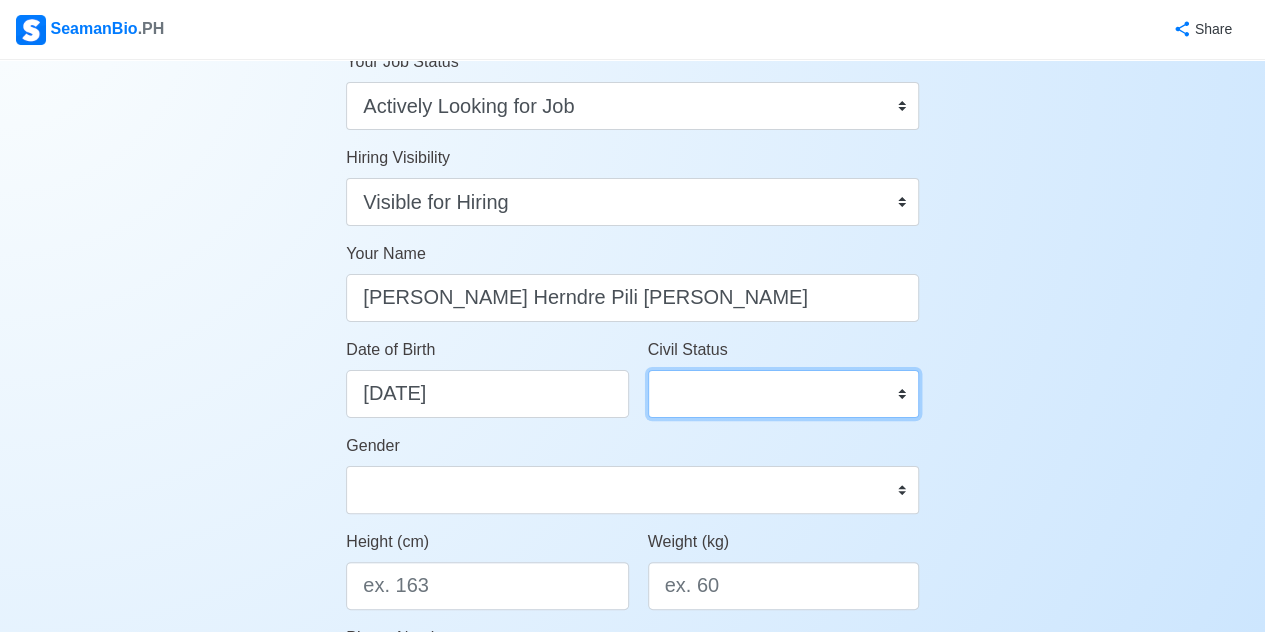 click on "Single Married Widowed Separated" at bounding box center [783, 394] 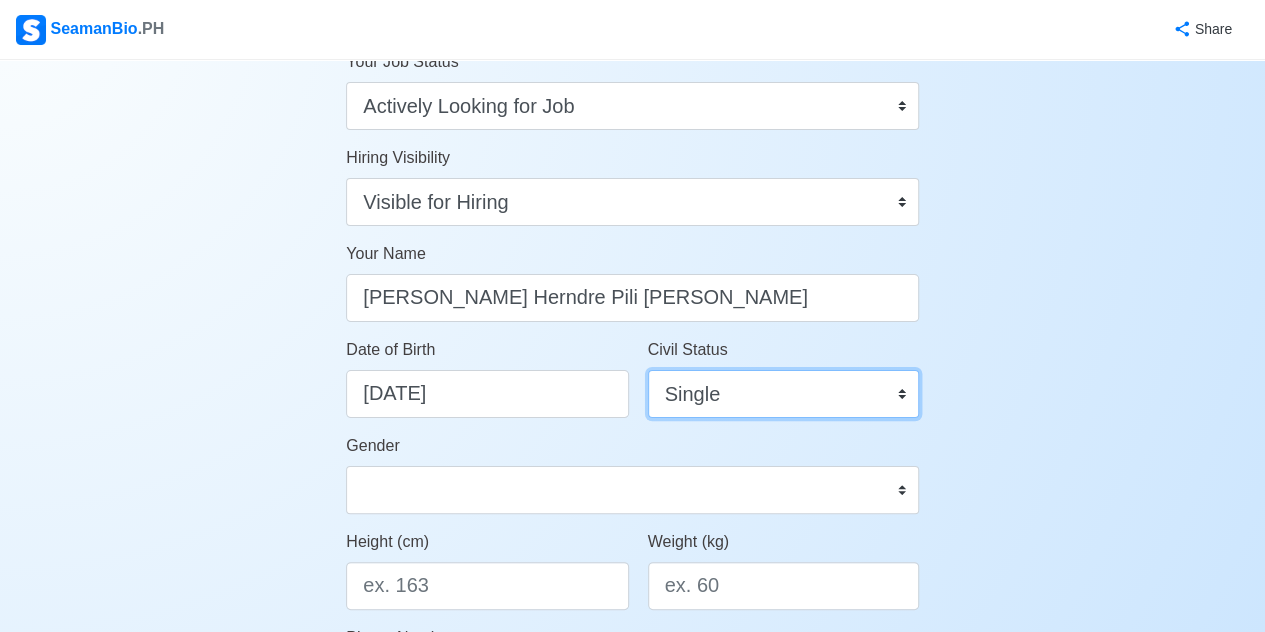 click on "Single Married Widowed Separated" at bounding box center [783, 394] 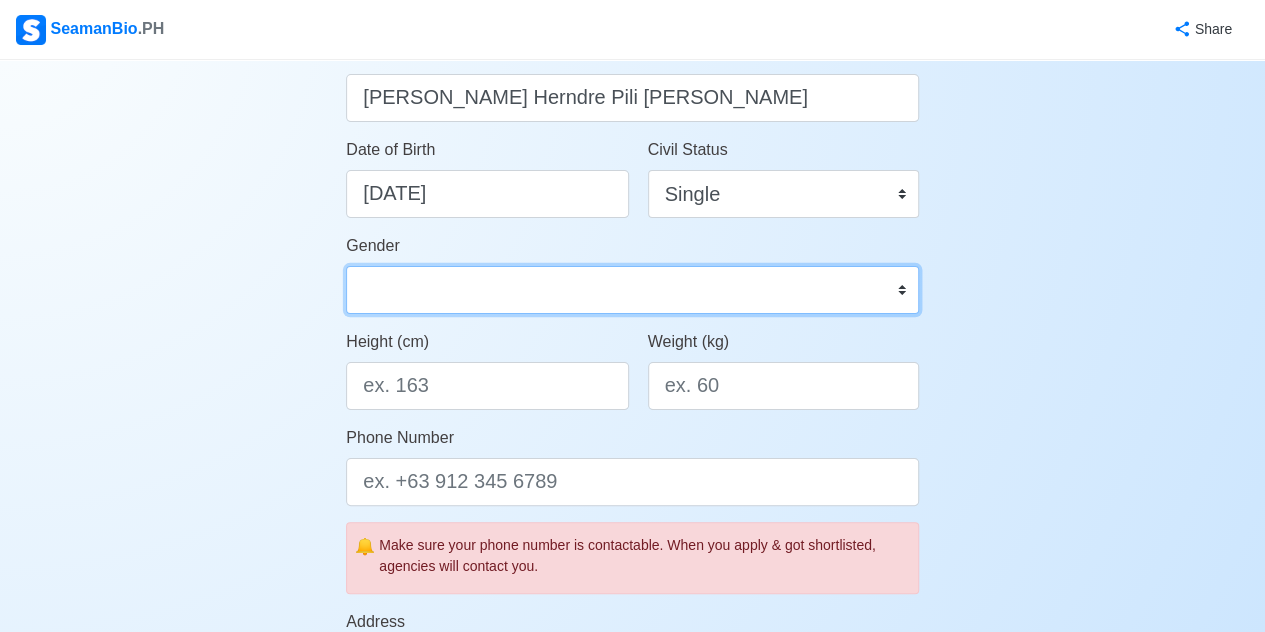 click on "Male Female" at bounding box center [632, 290] 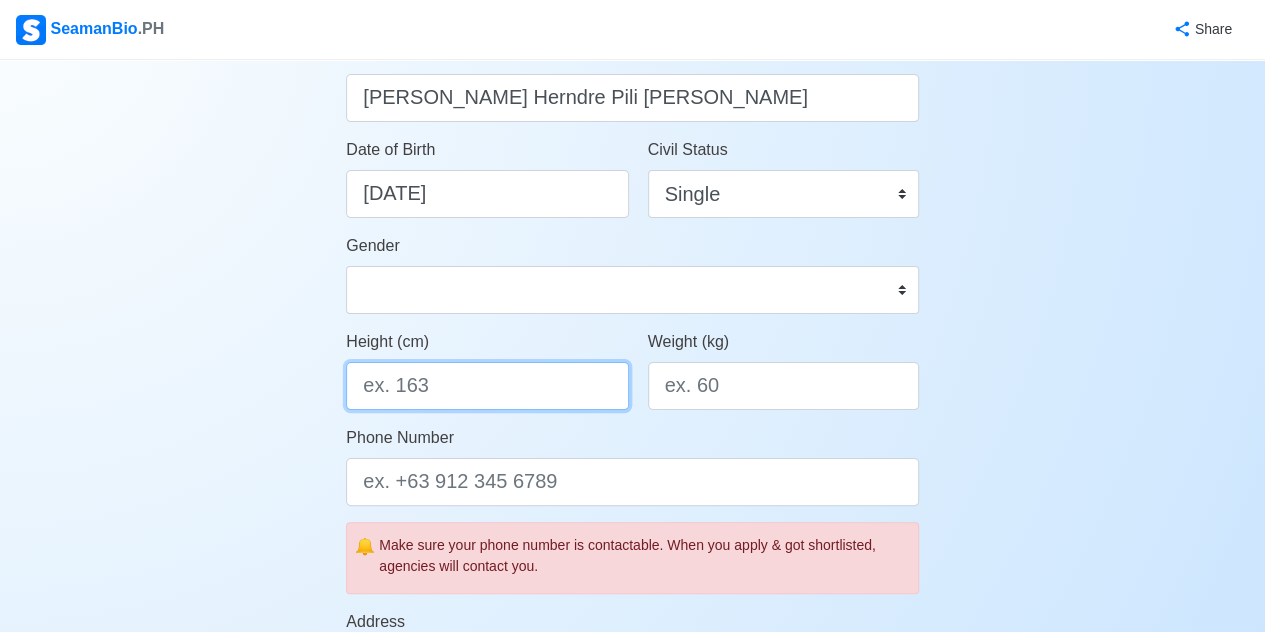 click on "Height (cm)" at bounding box center [487, 386] 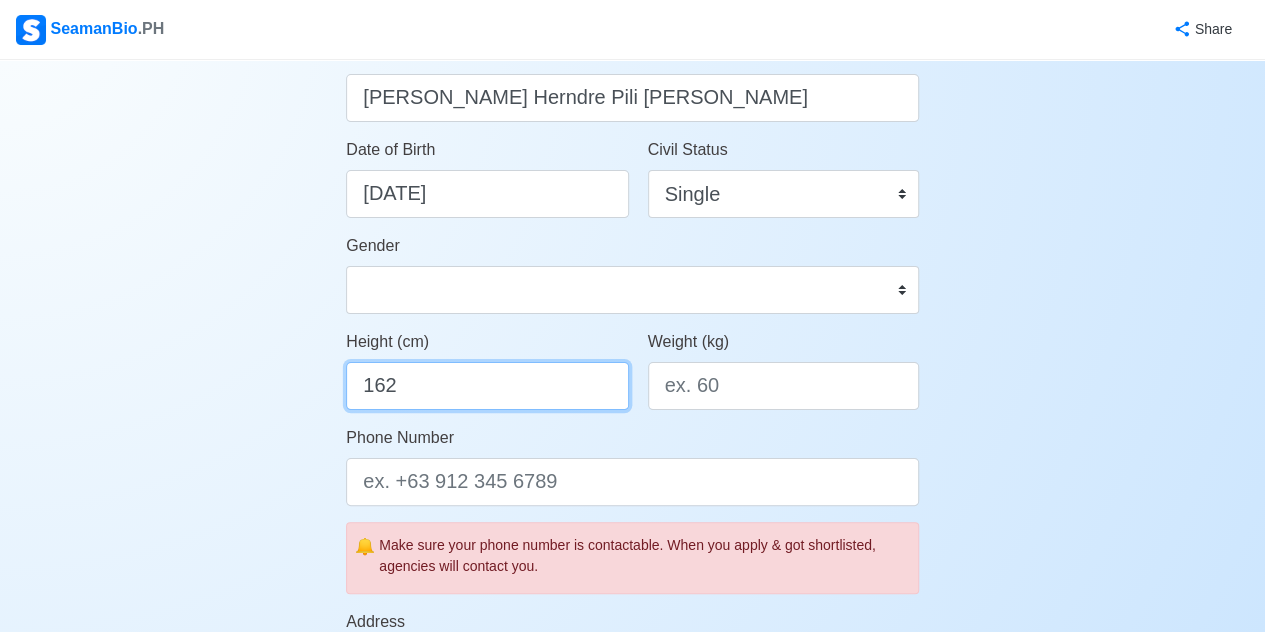 type on "162" 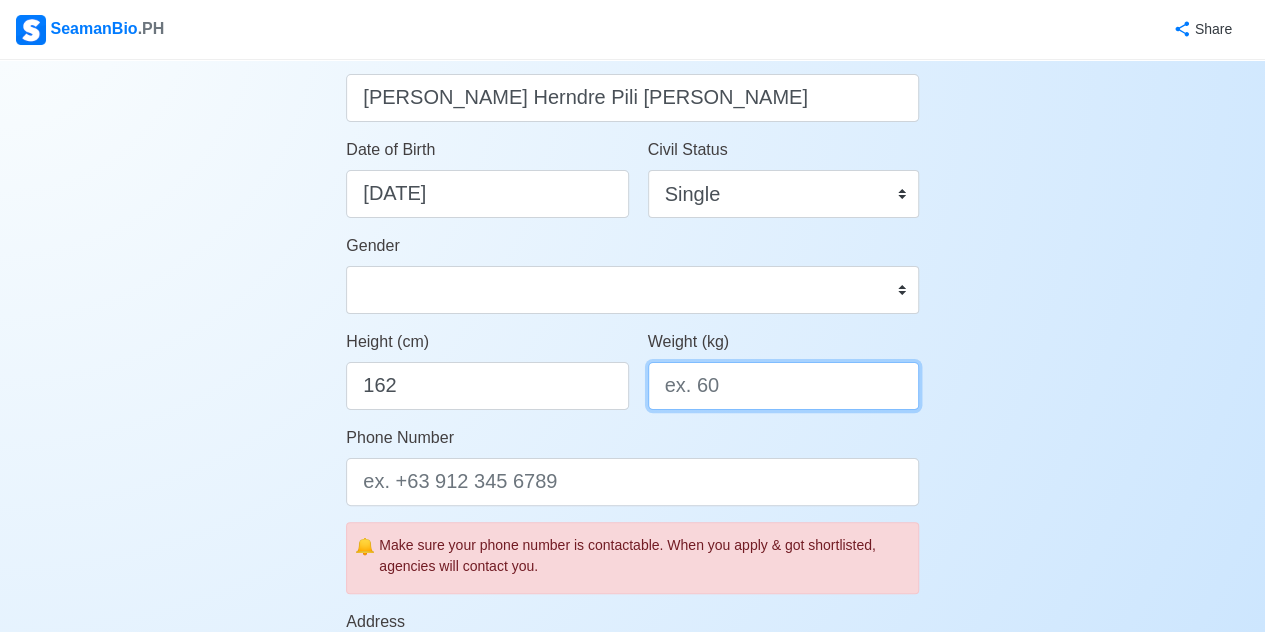 click on "Weight (kg)" at bounding box center [783, 386] 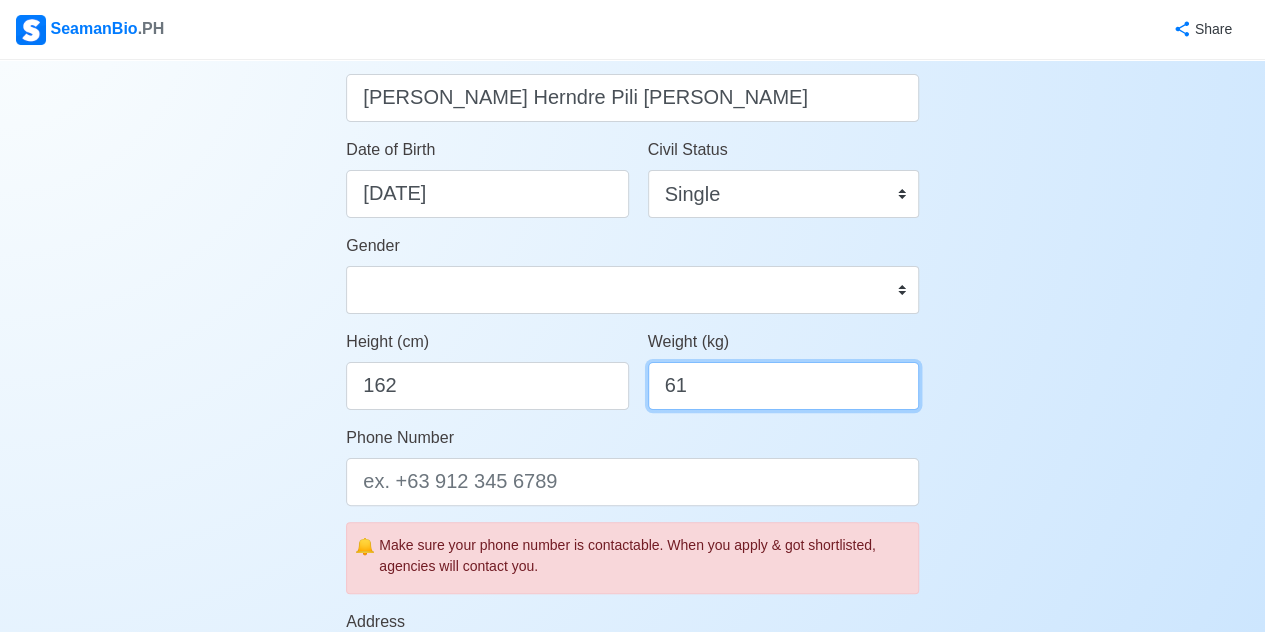 scroll, scrollTop: 400, scrollLeft: 0, axis: vertical 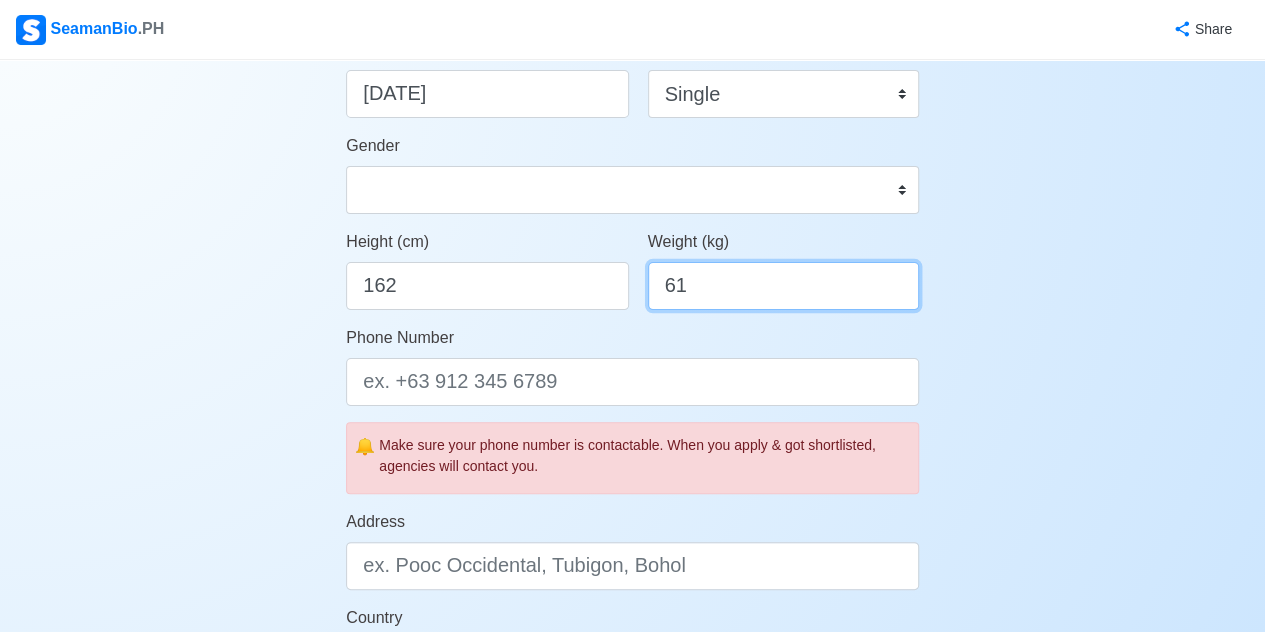 type on "61" 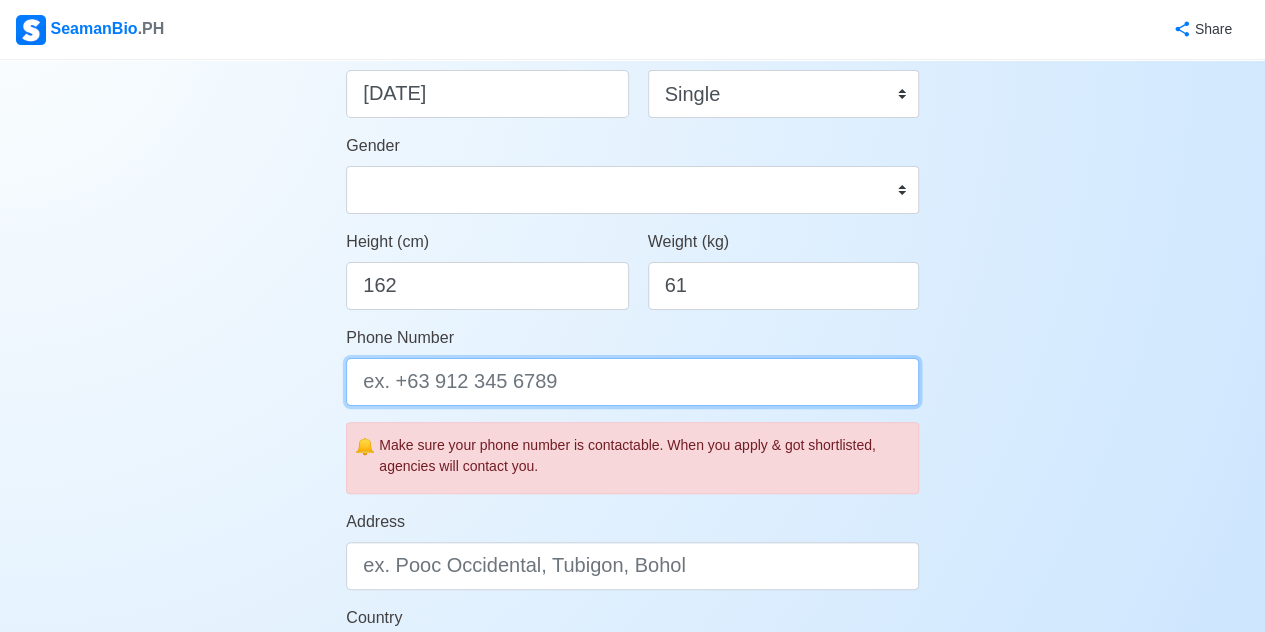 click on "Phone Number" at bounding box center [632, 382] 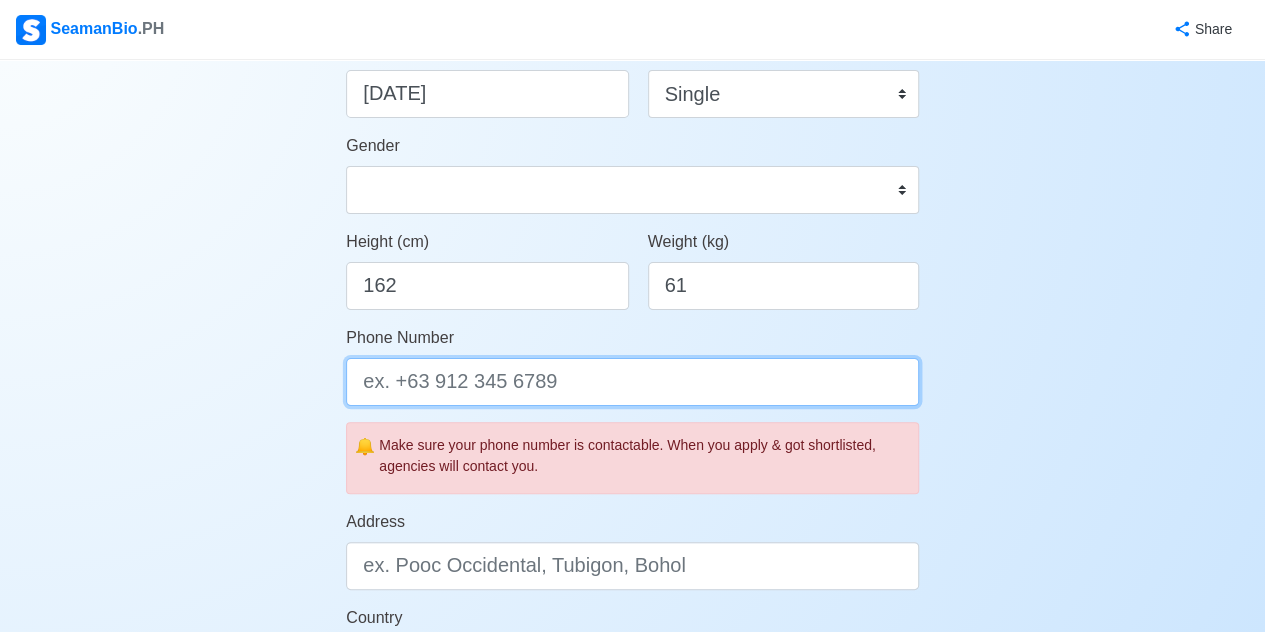 click on "Save" at bounding box center [632, 1190] 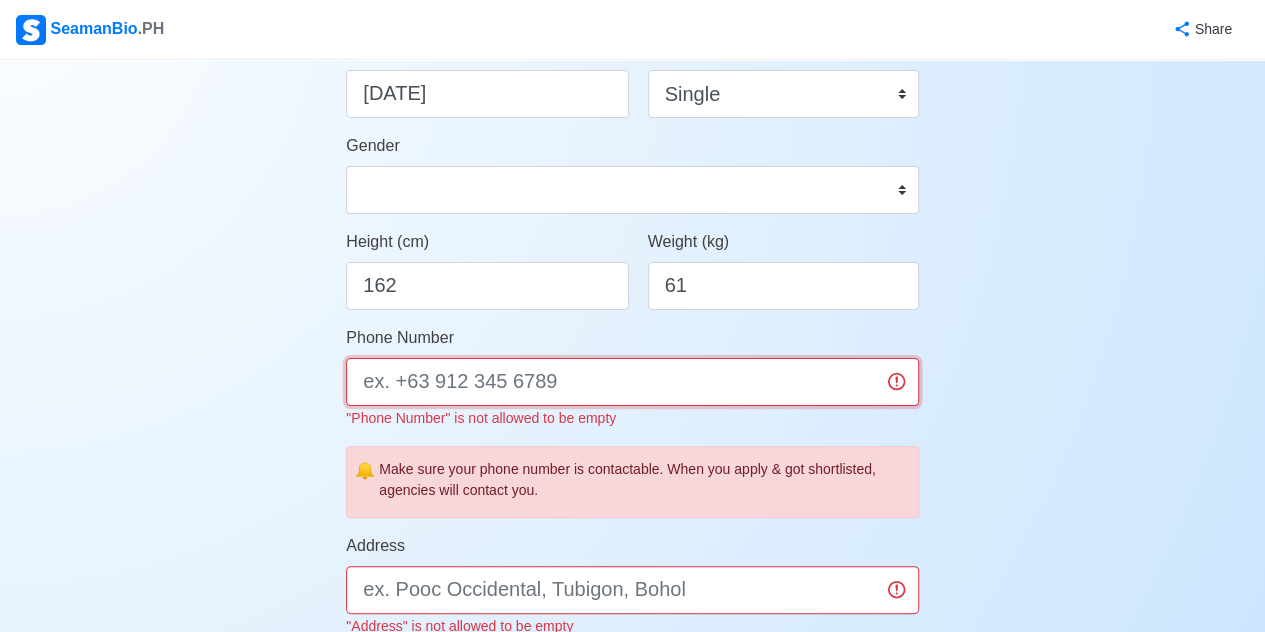 click on "Phone Number" at bounding box center [632, 382] 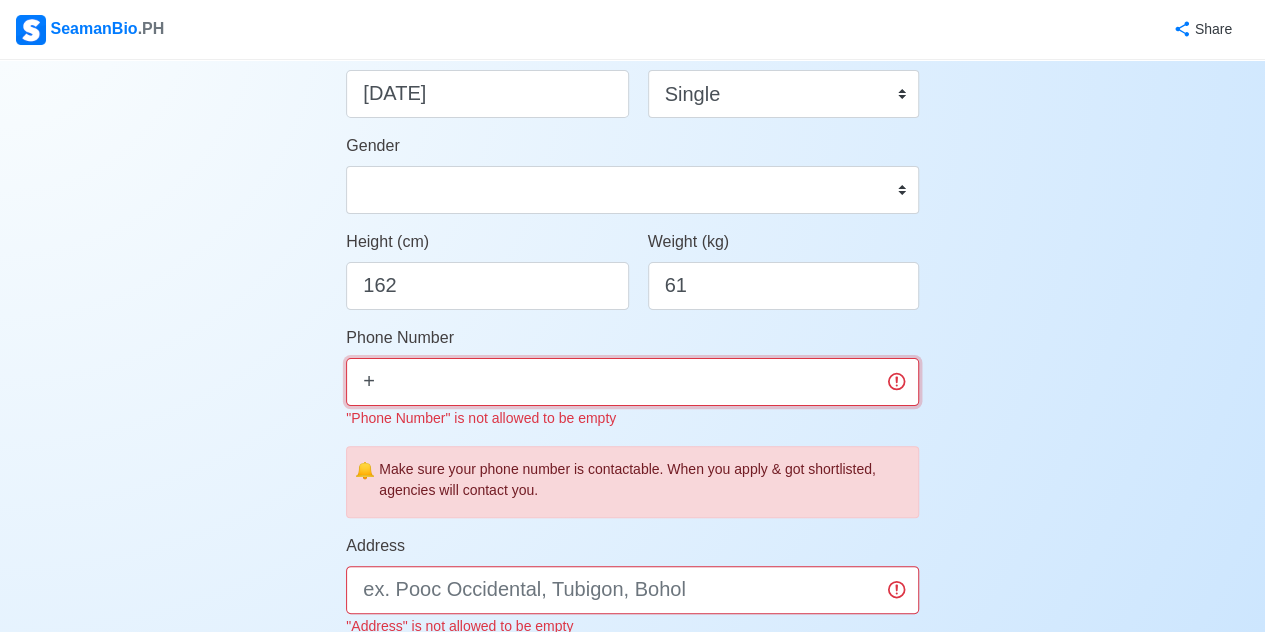 scroll, scrollTop: 952, scrollLeft: 0, axis: vertical 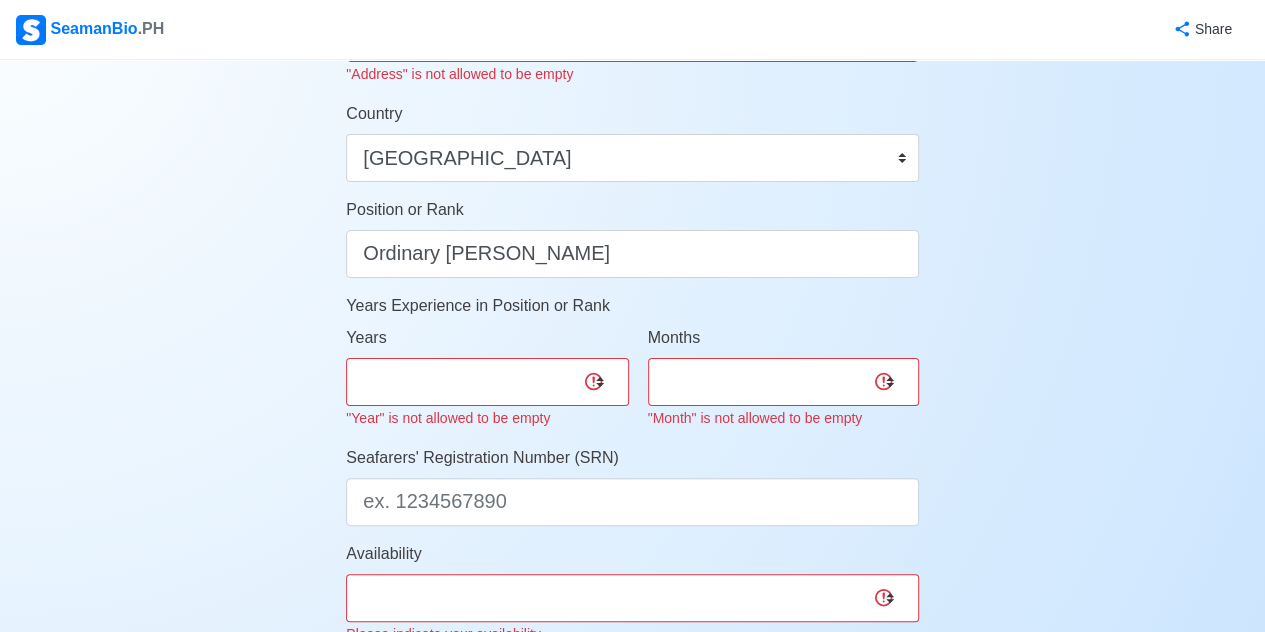 type on "+" 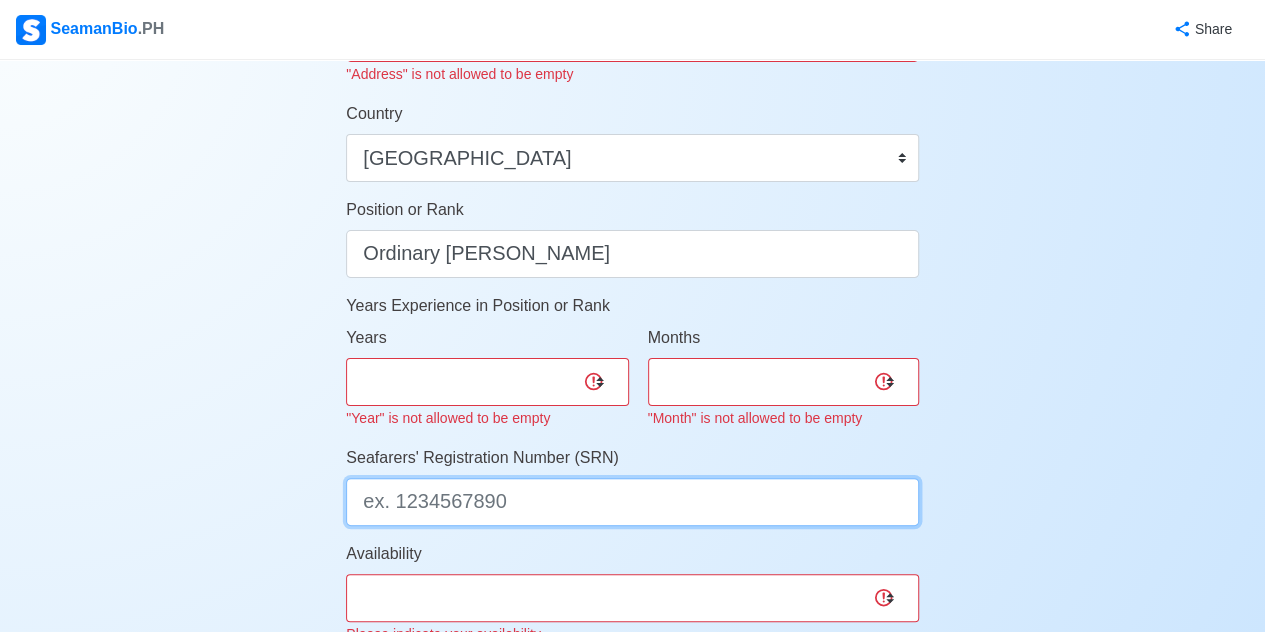 scroll, scrollTop: 928, scrollLeft: 0, axis: vertical 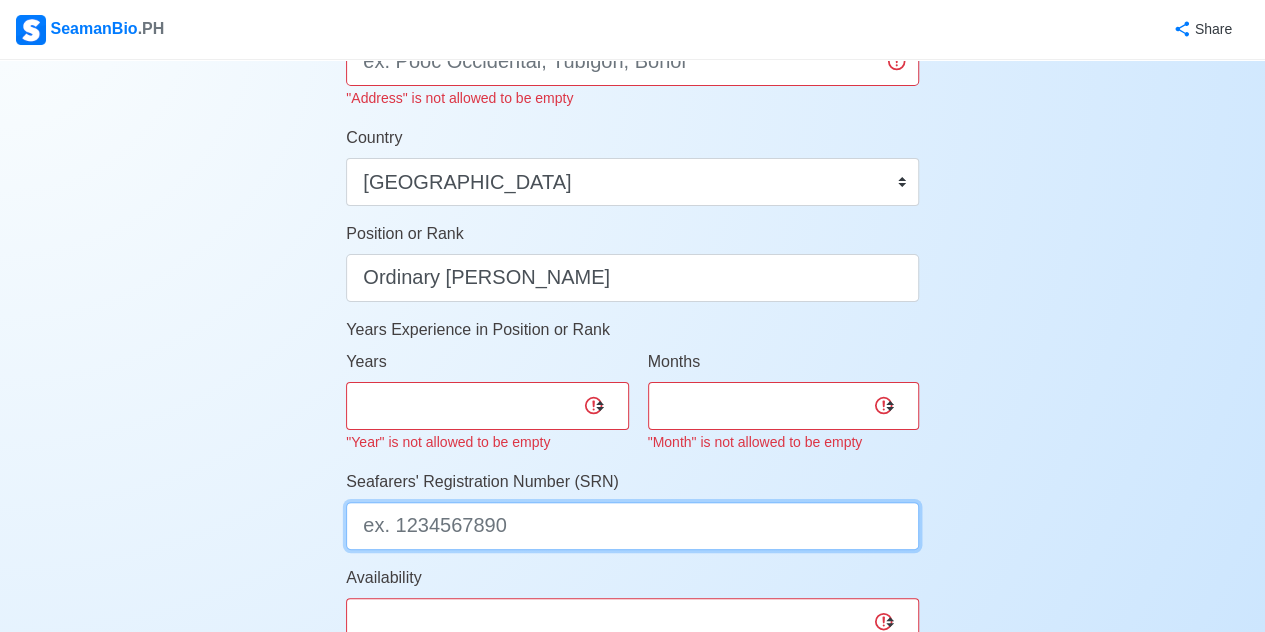 click on "Seafarers' Registration Number (SRN)" at bounding box center [632, 526] 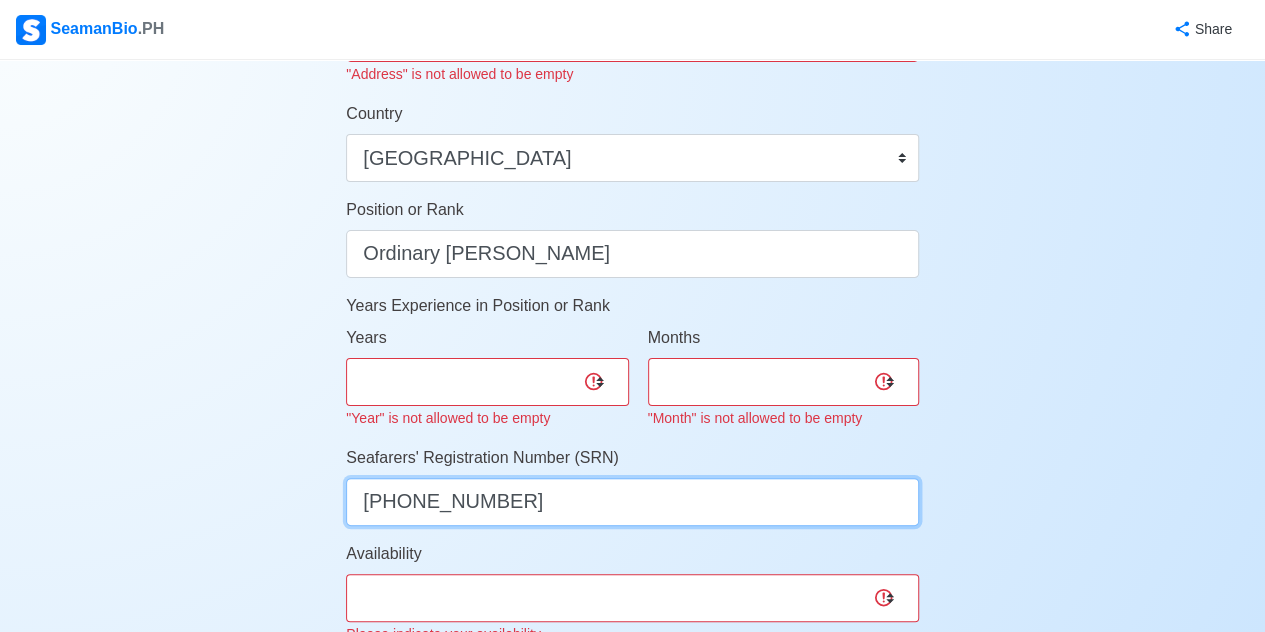 type on "+639914557364" 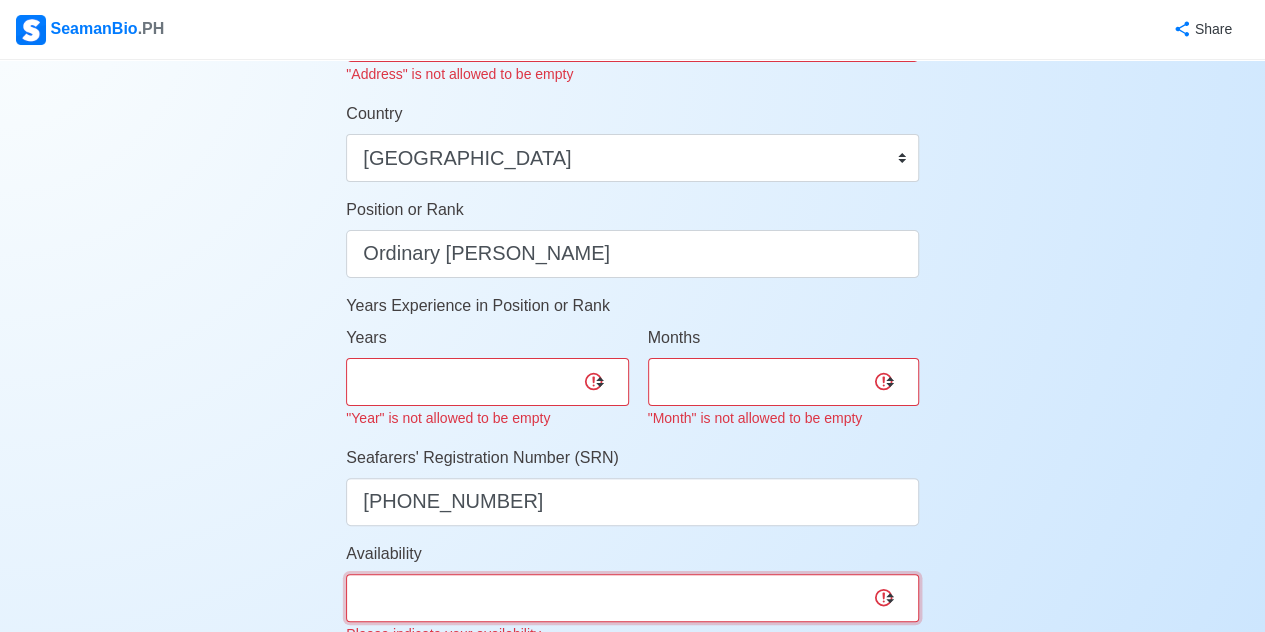 scroll, scrollTop: 1128, scrollLeft: 0, axis: vertical 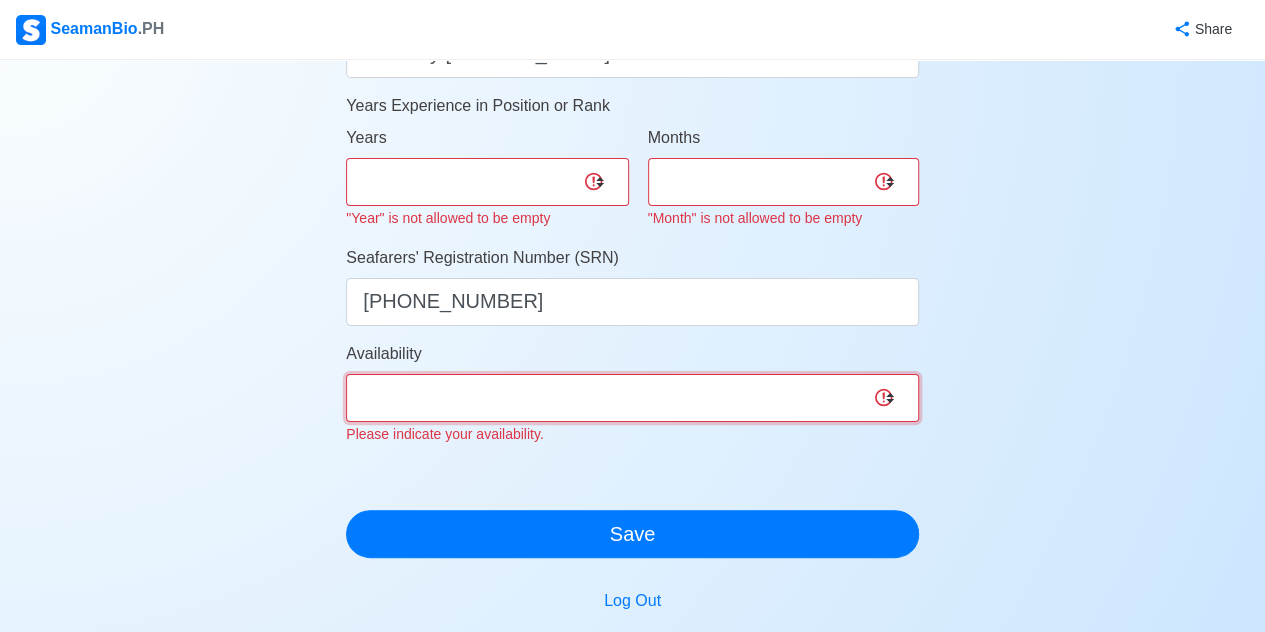 click on "Immediate Aug 2025  Sep 2025  Oct 2025  Nov 2025  Dec 2025  Jan 2026  Feb 2026  Mar 2026  Apr 2026" at bounding box center [632, 398] 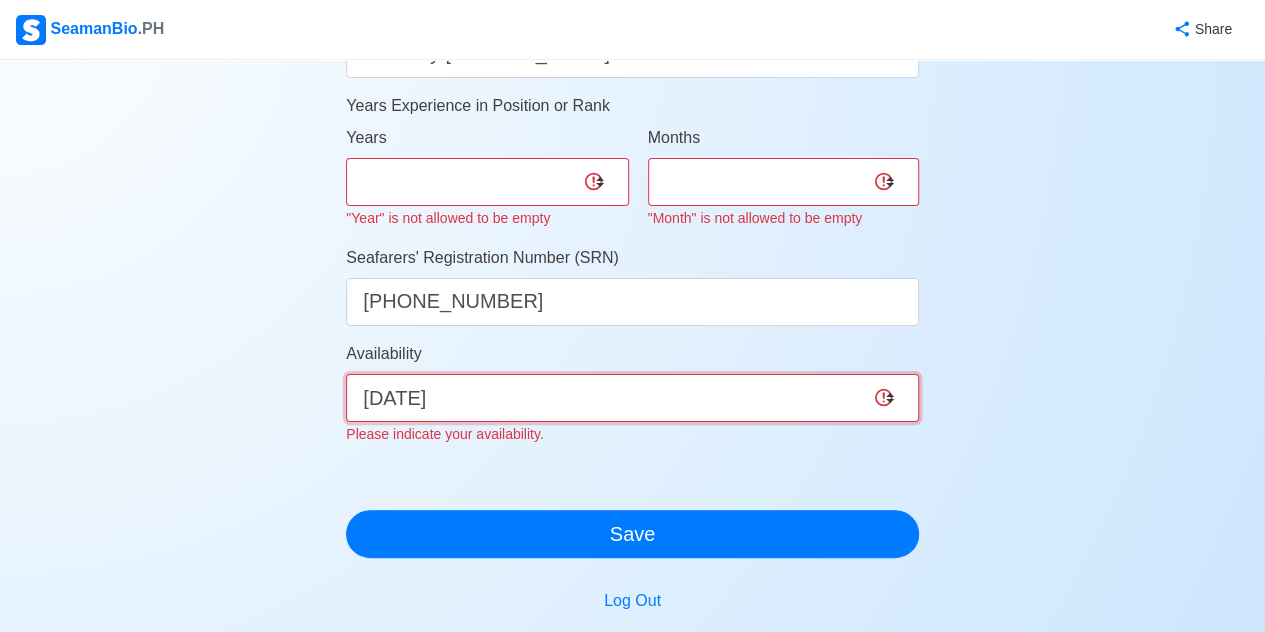 click on "Immediate Aug 2025  Sep 2025  Oct 2025  Nov 2025  Dec 2025  Jan 2026  Feb 2026  Mar 2026  Apr 2026" at bounding box center (632, 398) 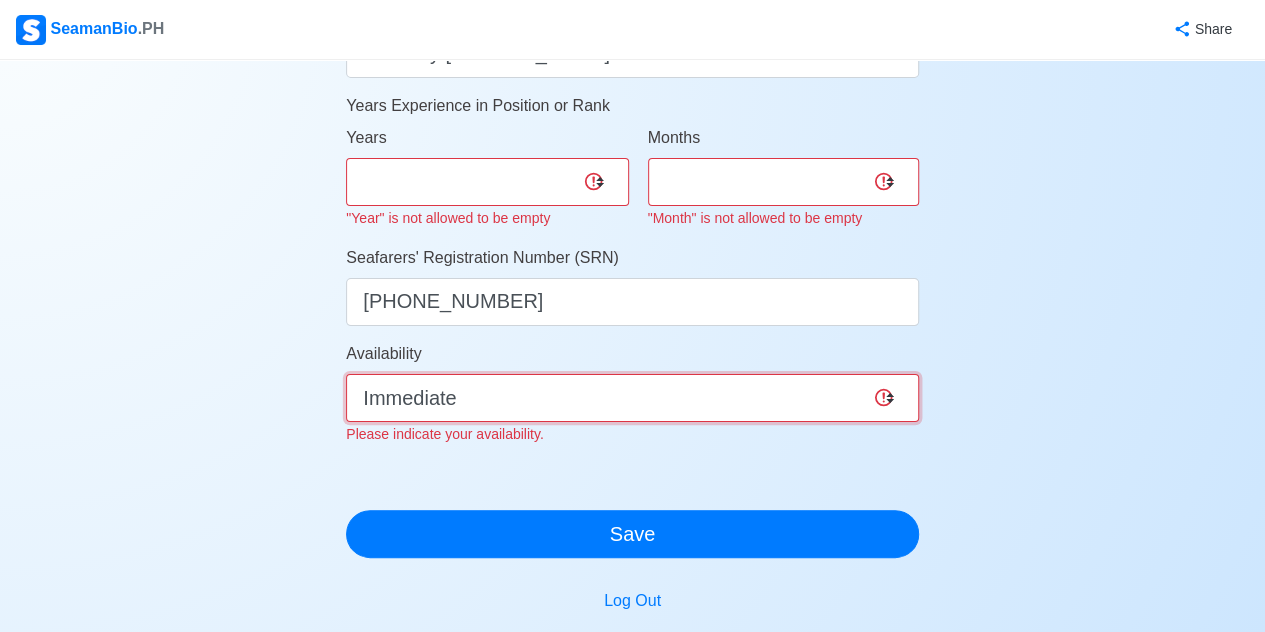 click on "Immediate Aug 2025  Sep 2025  Oct 2025  Nov 2025  Dec 2025  Jan 2026  Feb 2026  Mar 2026  Apr 2026" at bounding box center [632, 398] 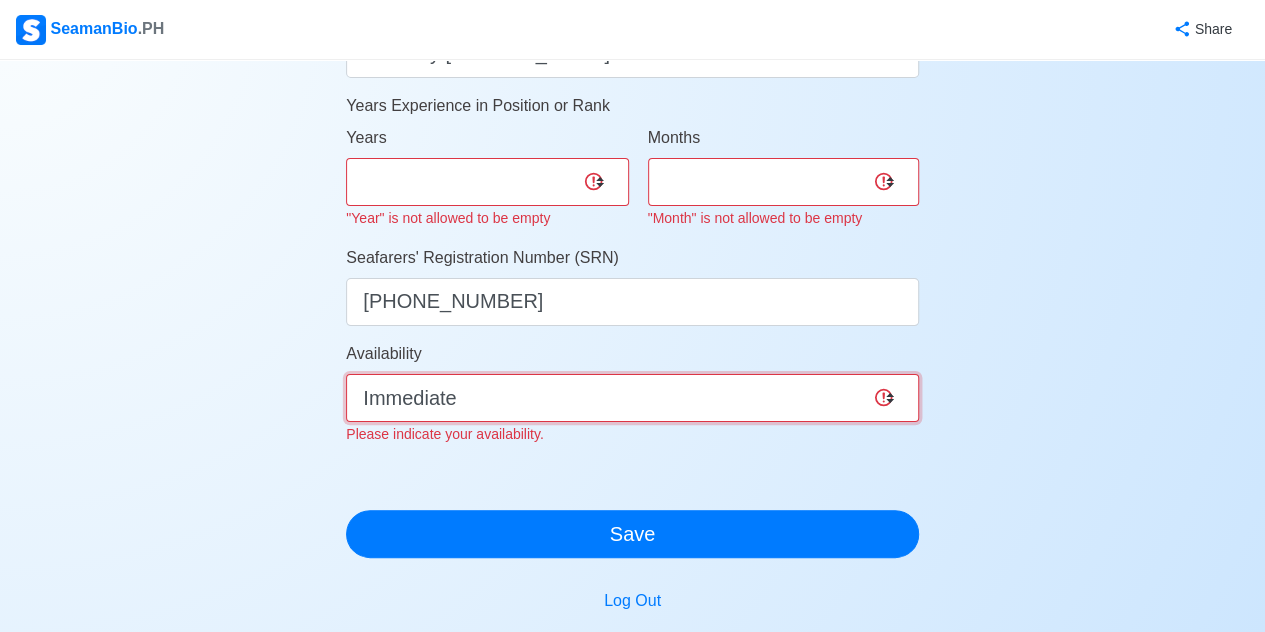 scroll, scrollTop: 928, scrollLeft: 0, axis: vertical 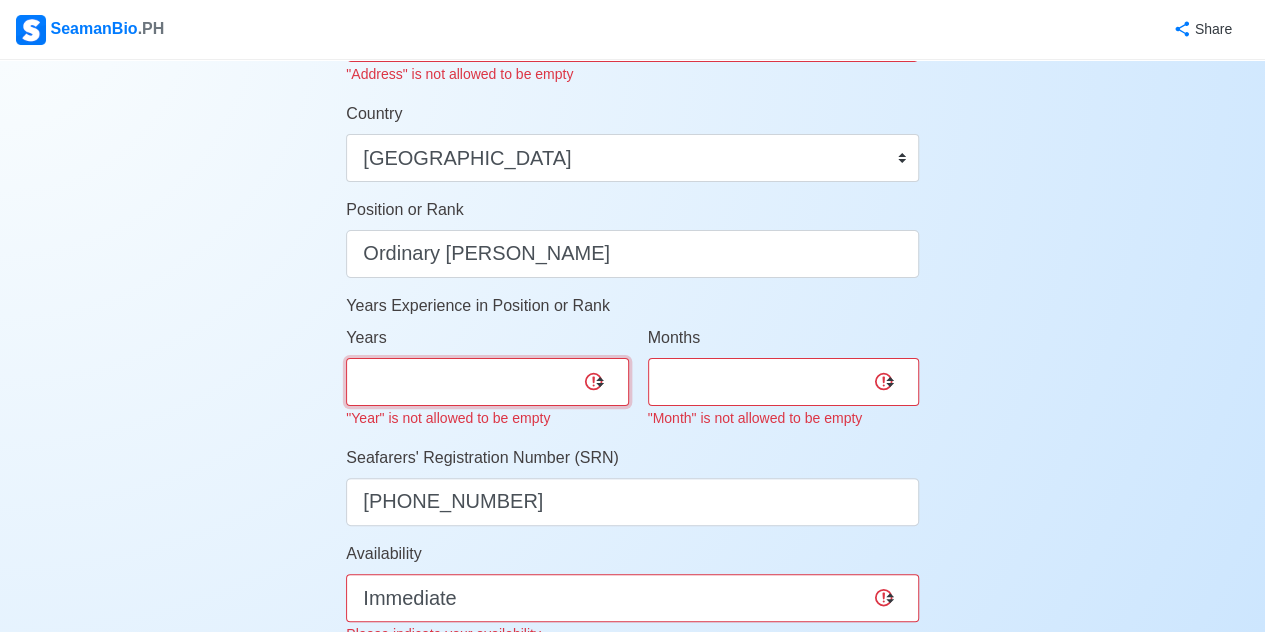 click on "0 1 2 3 4 5 6 7 8 9 10 11 12 13 14 15 16 17 18 19 20 21 22 23 24 25 26 27 28 29 30 31 32 33 34 35 36 37 38 39 40 41 42 43 44 45 46 47 48 49 50" at bounding box center [487, 382] 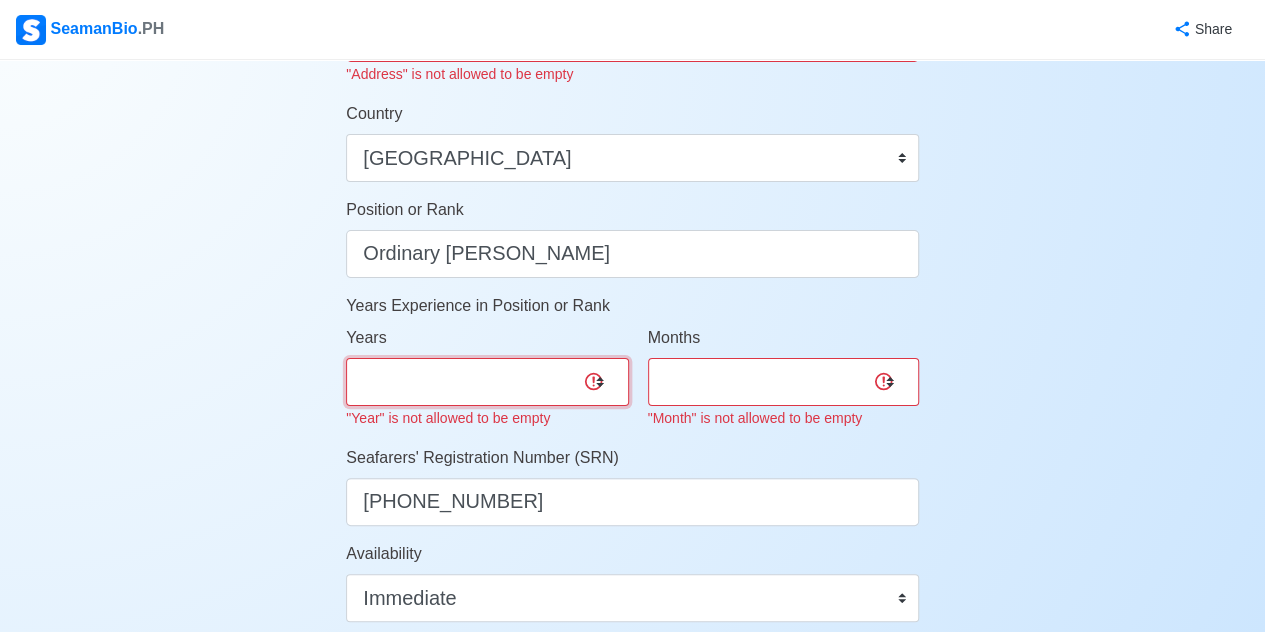 select on "0" 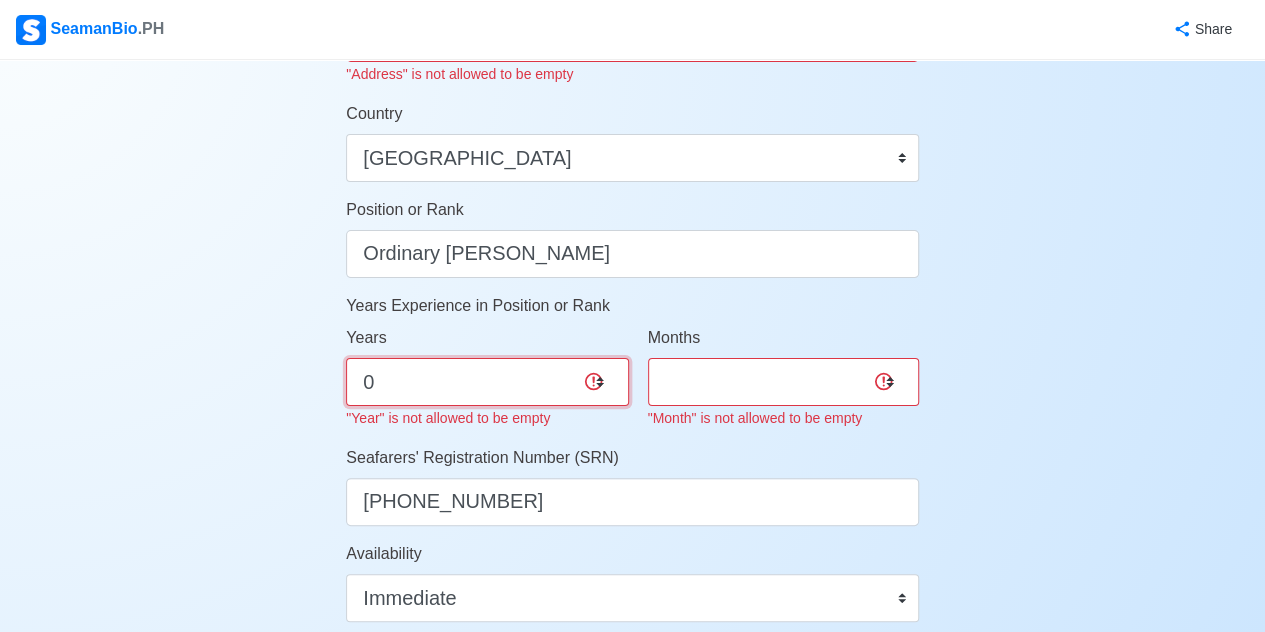 click on "0 1 2 3 4 5 6 7 8 9 10 11 12 13 14 15 16 17 18 19 20 21 22 23 24 25 26 27 28 29 30 31 32 33 34 35 36 37 38 39 40 41 42 43 44 45 46 47 48 49 50" at bounding box center (487, 382) 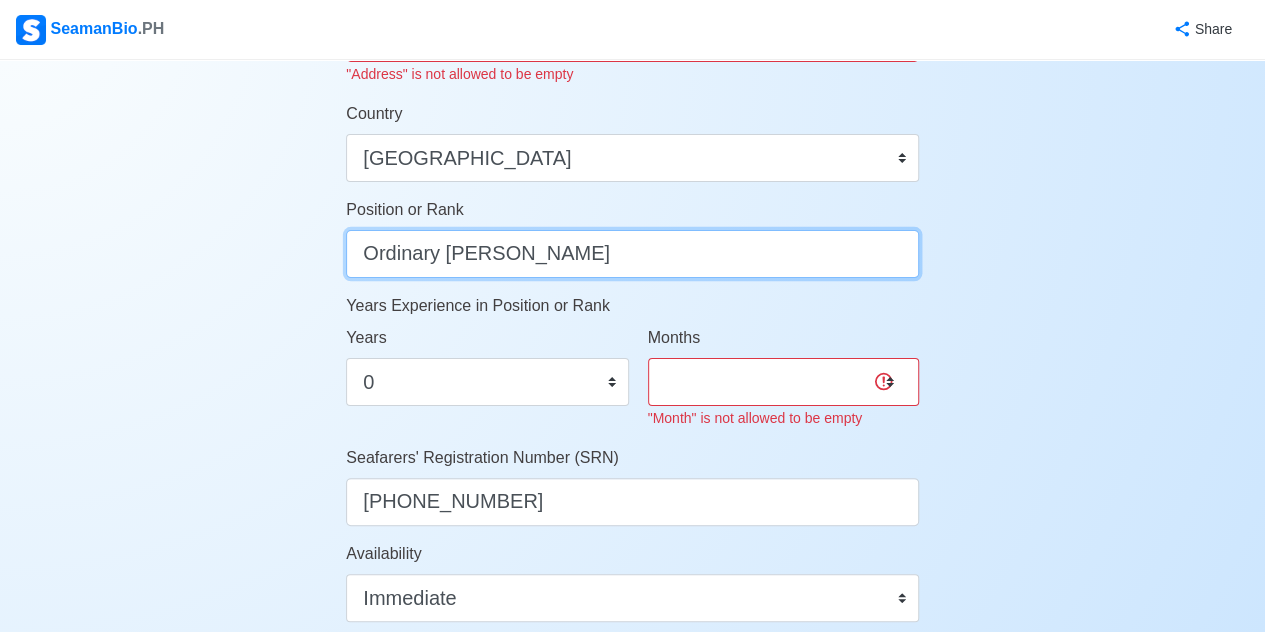 drag, startPoint x: 568, startPoint y: 253, endPoint x: 300, endPoint y: 266, distance: 268.31512 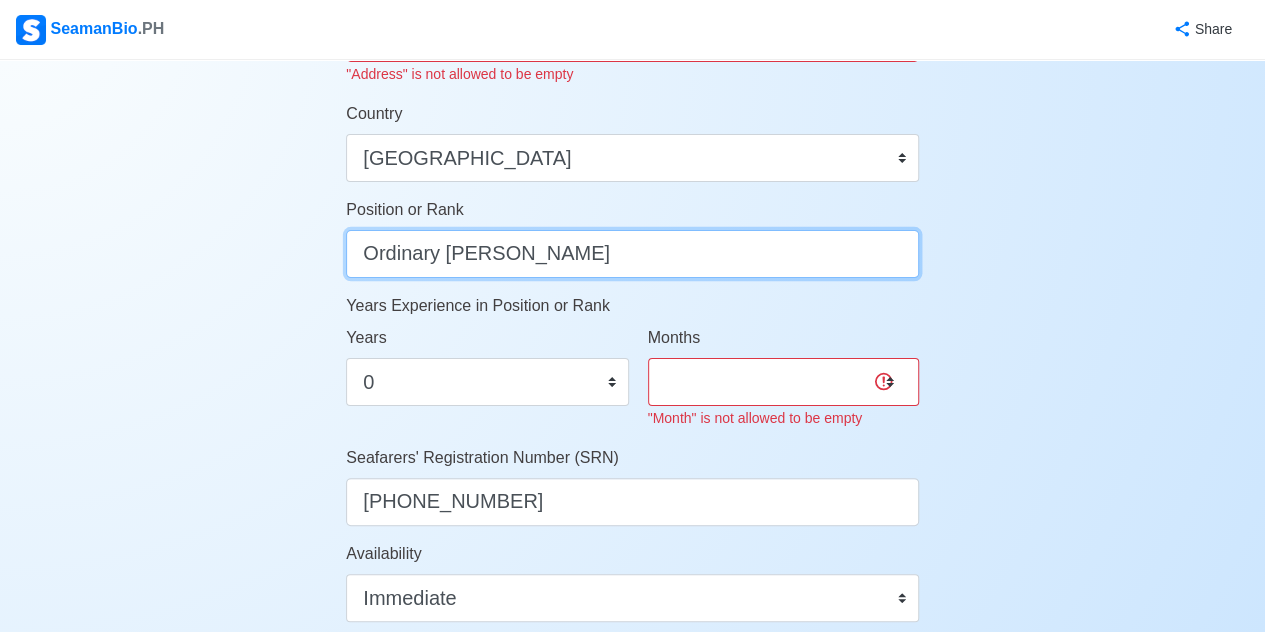 click on "Account Setup Your Job Status Onboard Actively Looking for Job Not Looking for Job Hiring Visibility Visible for Hiring Not Visible for Hiring Your Name Johanne Herndre Pili Bernaldez Date of Birth     12/07/1995 Civil Status Single Married Widowed Separated Gender Male Female Height (cm) 162 Weight (kg) 61 Phone Number + 🔔 Make sure your phone number is contactable. When you apply & got shortlisted, agencies will contact you. Address "Address" is not allowed to be empty Country Afghanistan Åland Islands Albania Algeria American Samoa Andorra Angola Anguilla Antarctica Antigua and Barbuda Argentina Armenia Aruba Australia Austria Azerbaijan Bahamas Bahrain Bangladesh Barbados Belarus Belgium Belize Benin Bermuda Bhutan Bolivia, Plurinational State of Bonaire, Sint Eustatius and Saba Bosnia and Herzegovina Botswana Bouvet Island Brazil British Indian Ocean Territory Brunei Darussalam Bulgaria Burkina Faso Burundi Cabo Verde Cambodia Cameroon Canada Cayman Islands Central African Republic Chad Chile 0 1" at bounding box center (632, 32) 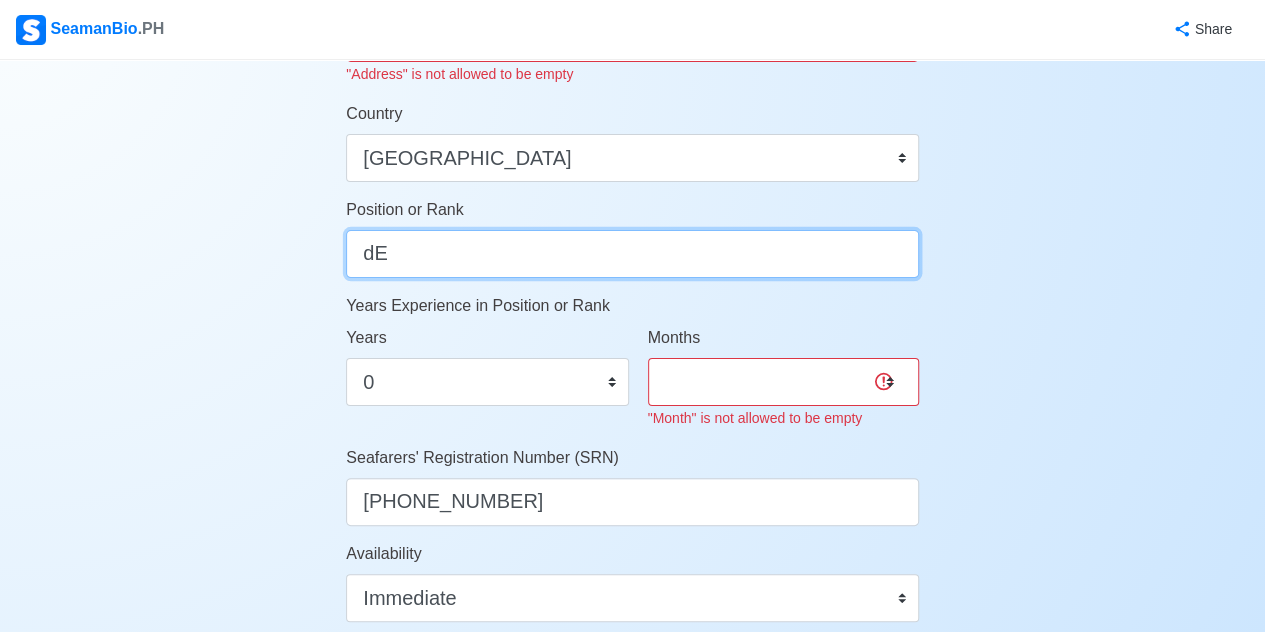 type on "d" 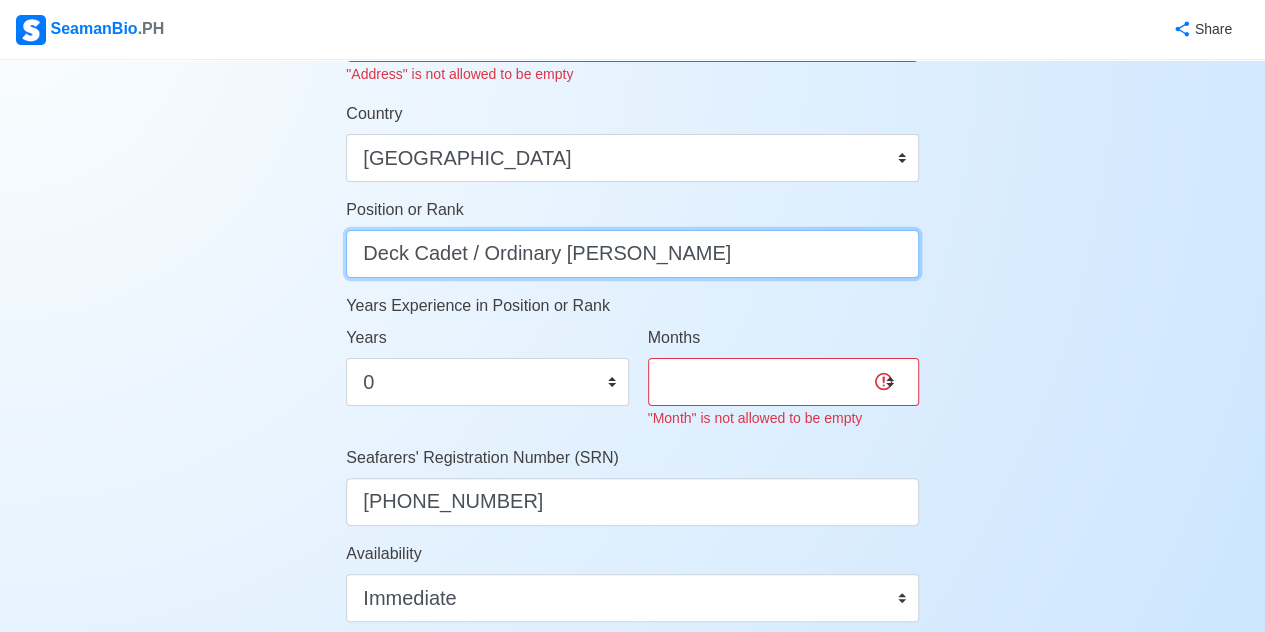 type on "Deck Cadet / Ordinary Seaman" 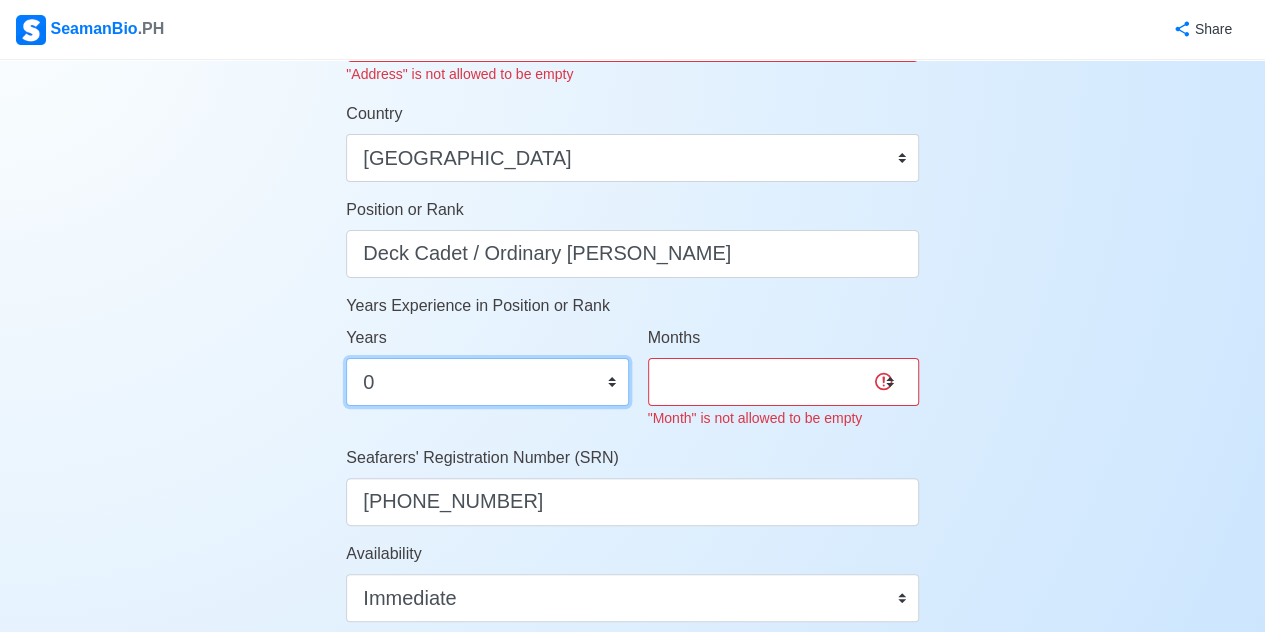 click on "0 1 2 3 4 5 6 7 8 9 10 11 12 13 14 15 16 17 18 19 20 21 22 23 24 25 26 27 28 29 30 31 32 33 34 35 36 37 38 39 40 41 42 43 44 45 46 47 48 49 50" at bounding box center (487, 382) 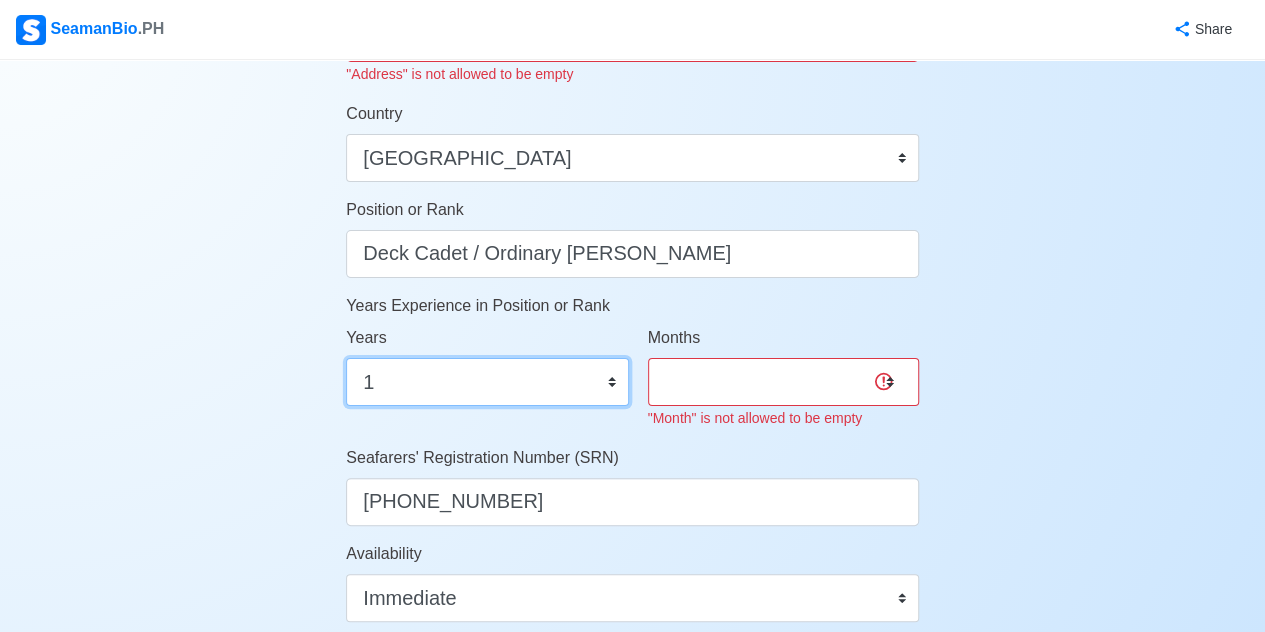 click on "0 1 2 3 4 5 6 7 8 9 10 11 12 13 14 15 16 17 18 19 20 21 22 23 24 25 26 27 28 29 30 31 32 33 34 35 36 37 38 39 40 41 42 43 44 45 46 47 48 49 50" at bounding box center [487, 382] 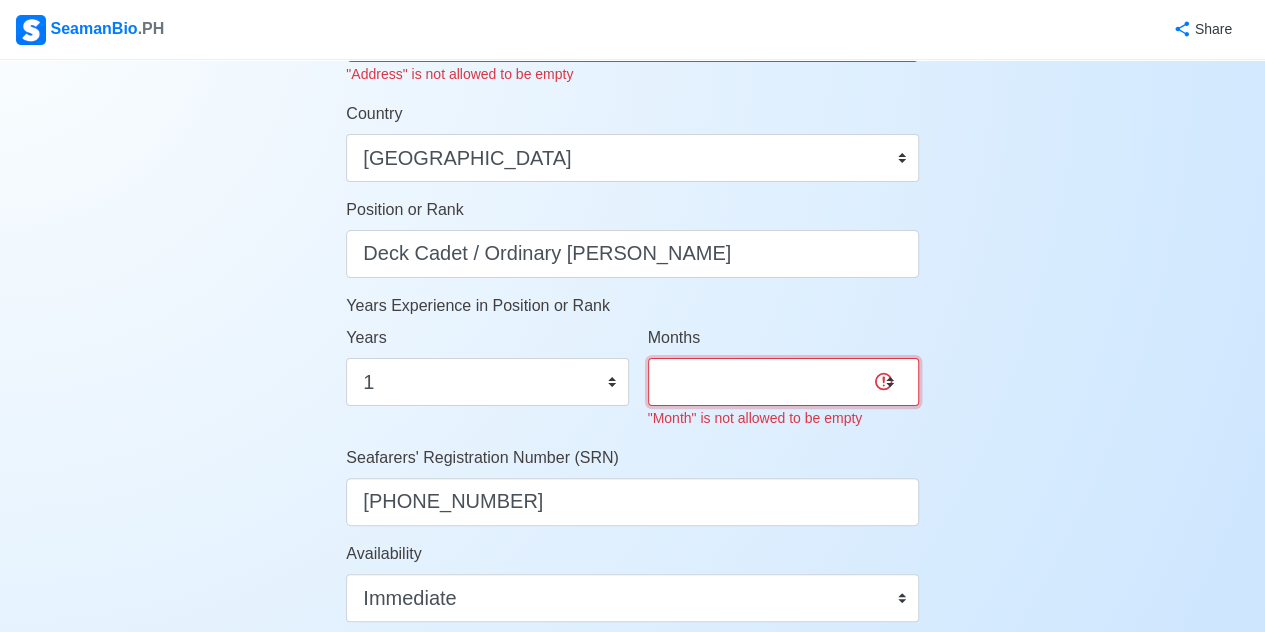 click on "0 1 2 3 4 5 6 7 8 9 10 11" at bounding box center (783, 382) 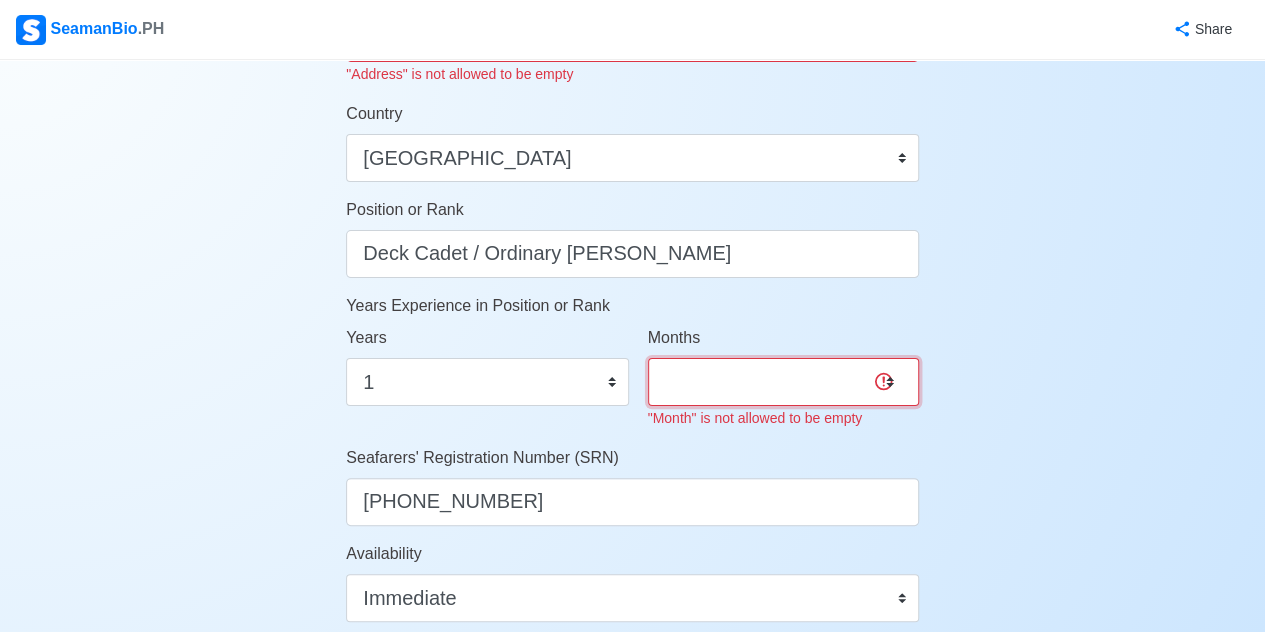 select on "8" 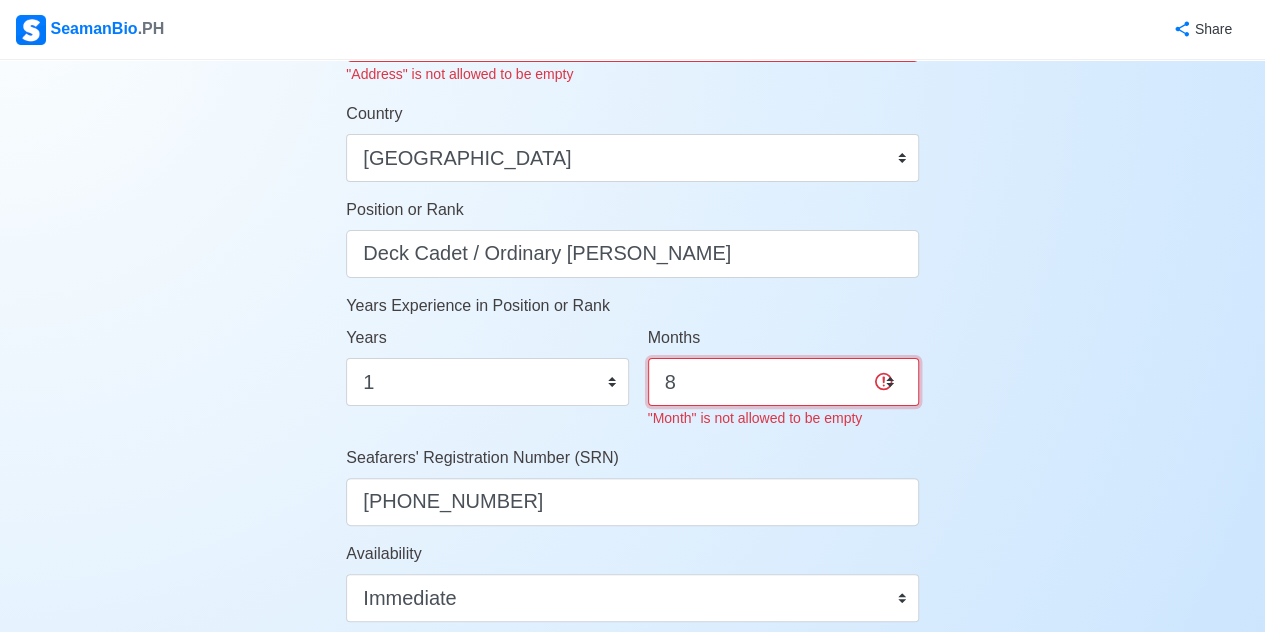 click on "0 1 2 3 4 5 6 7 8 9 10 11" at bounding box center [783, 382] 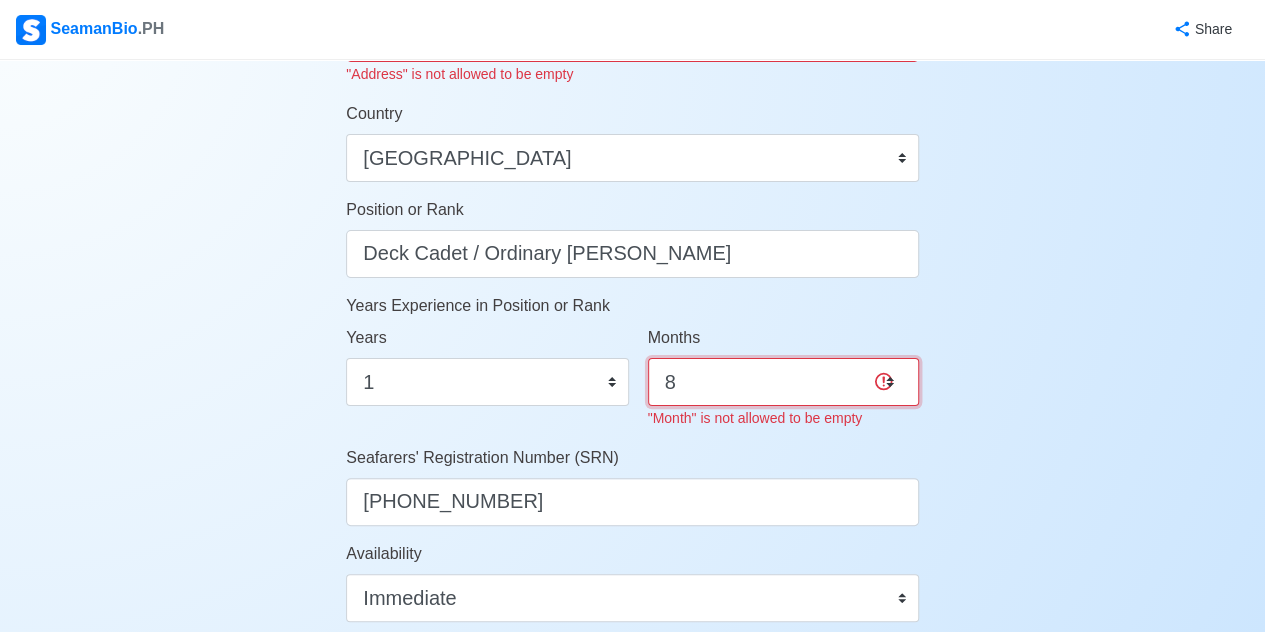 scroll, scrollTop: 1128, scrollLeft: 0, axis: vertical 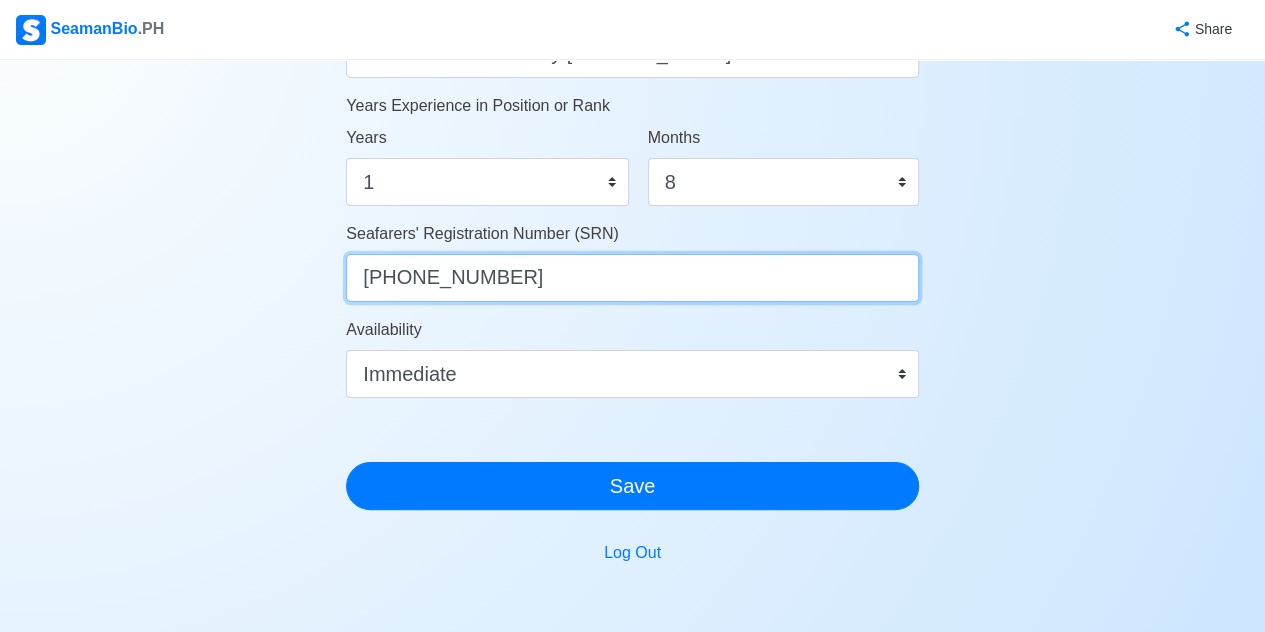 drag, startPoint x: 485, startPoint y: 291, endPoint x: 284, endPoint y: 269, distance: 202.2004 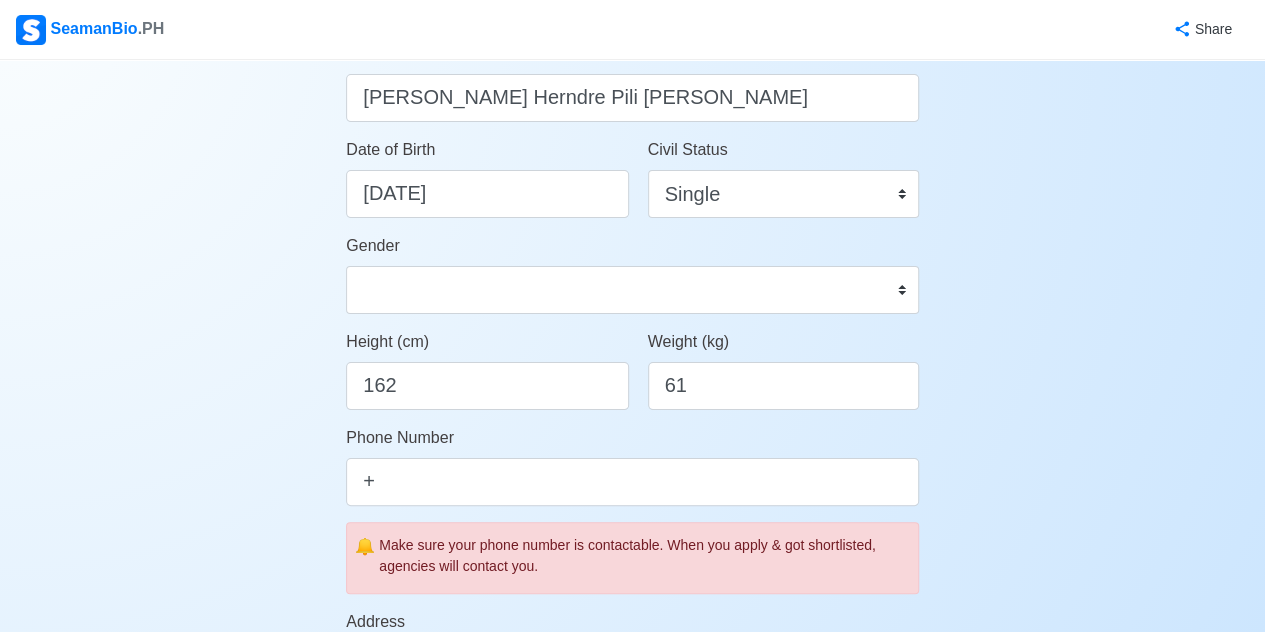 scroll, scrollTop: 400, scrollLeft: 0, axis: vertical 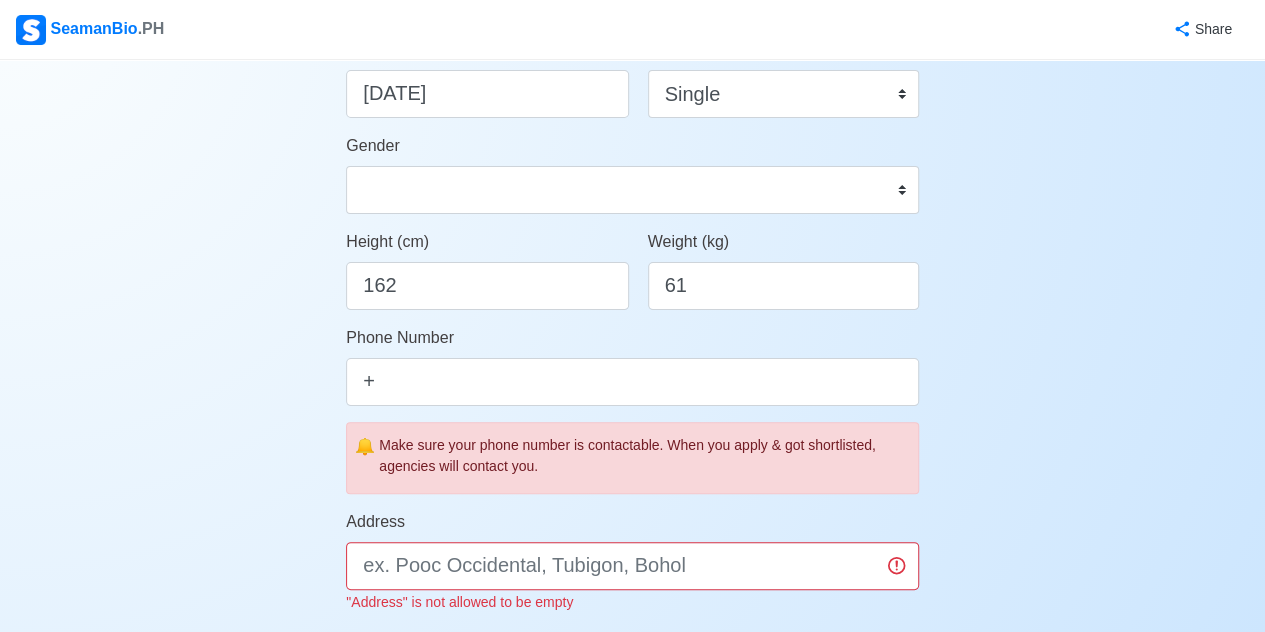 type 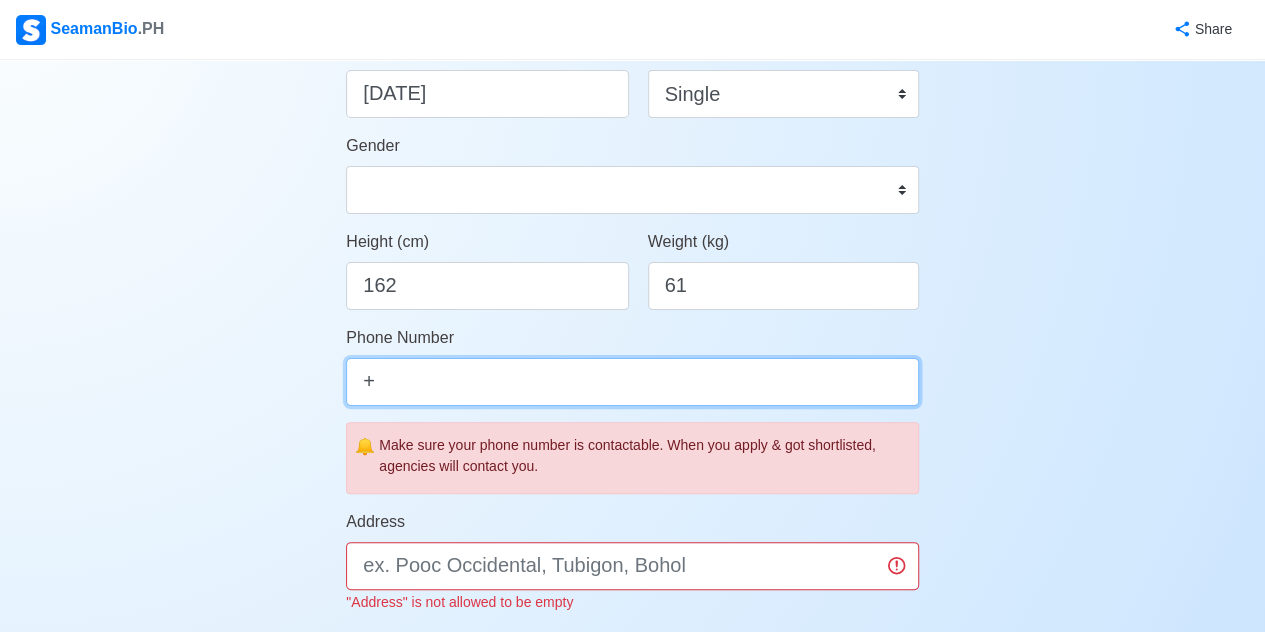 click on "+" at bounding box center [632, 382] 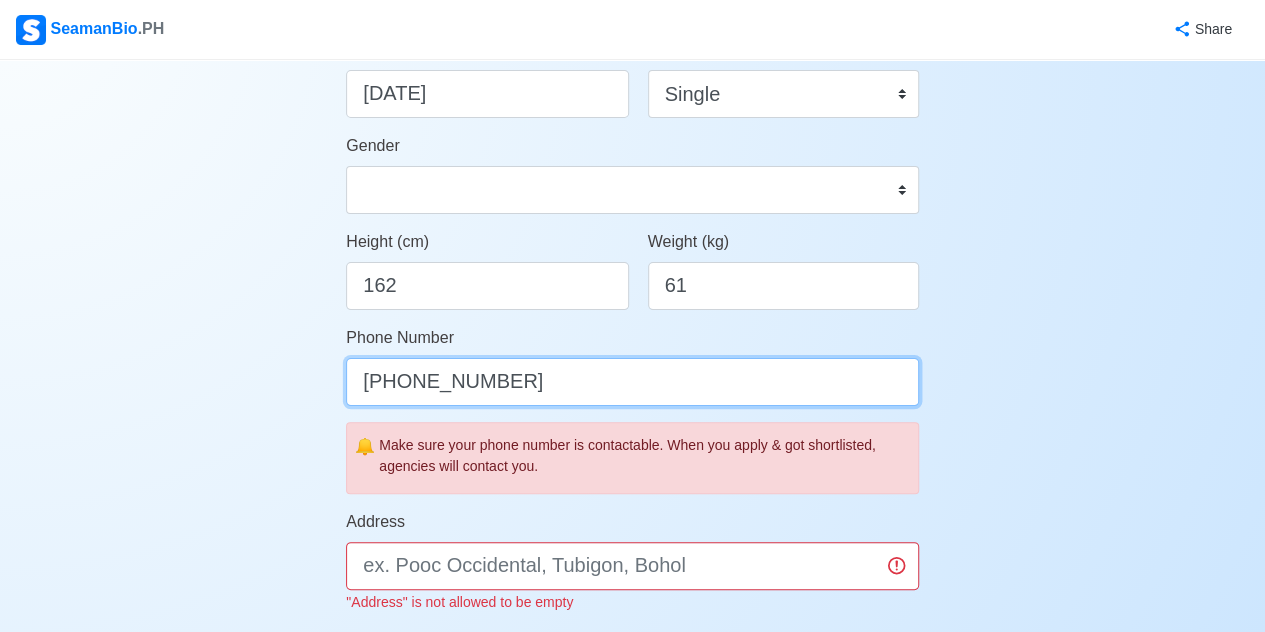 scroll, scrollTop: 600, scrollLeft: 0, axis: vertical 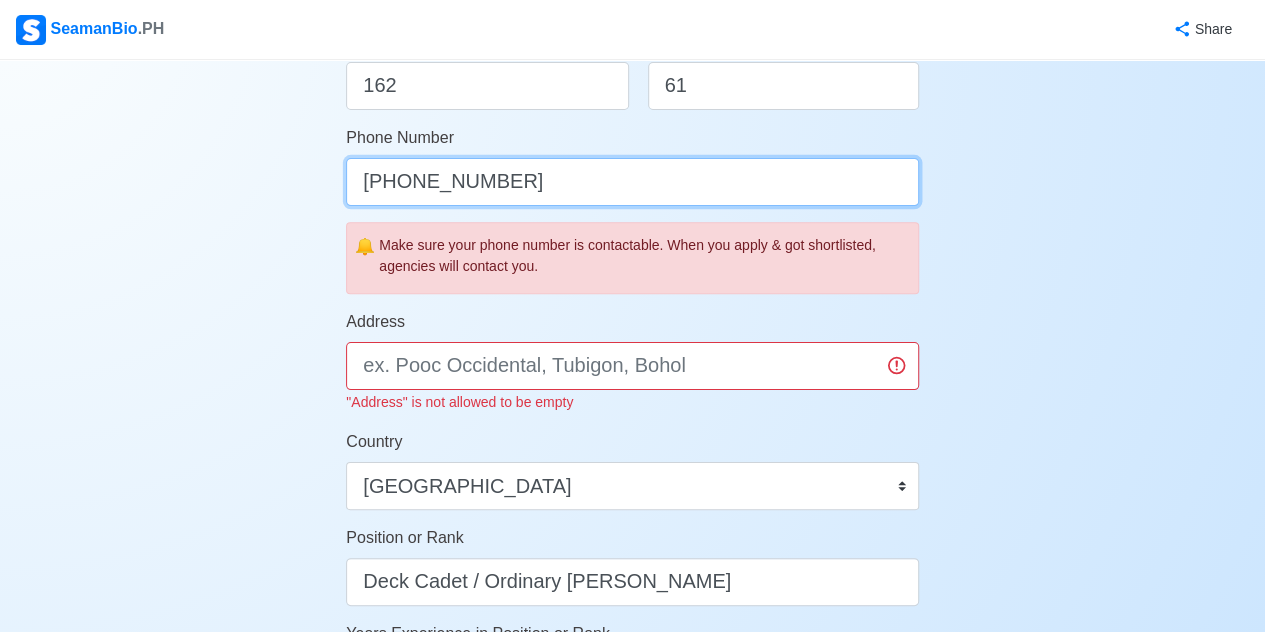 type on "+639914557364" 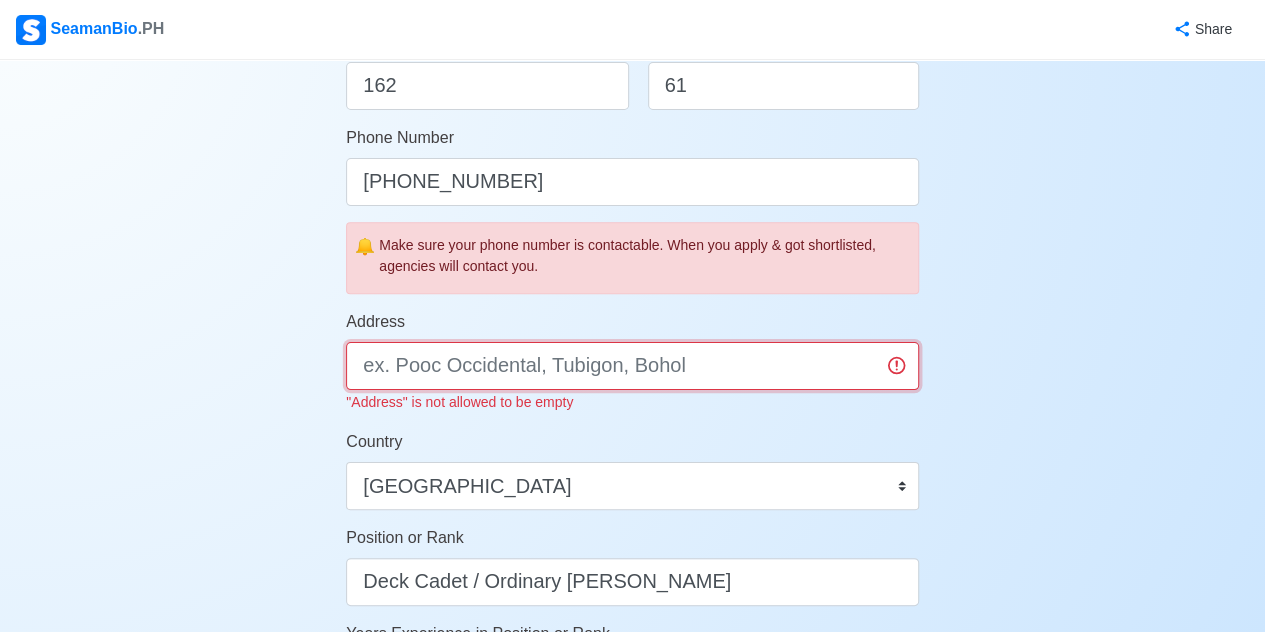 click on "Address" at bounding box center (632, 366) 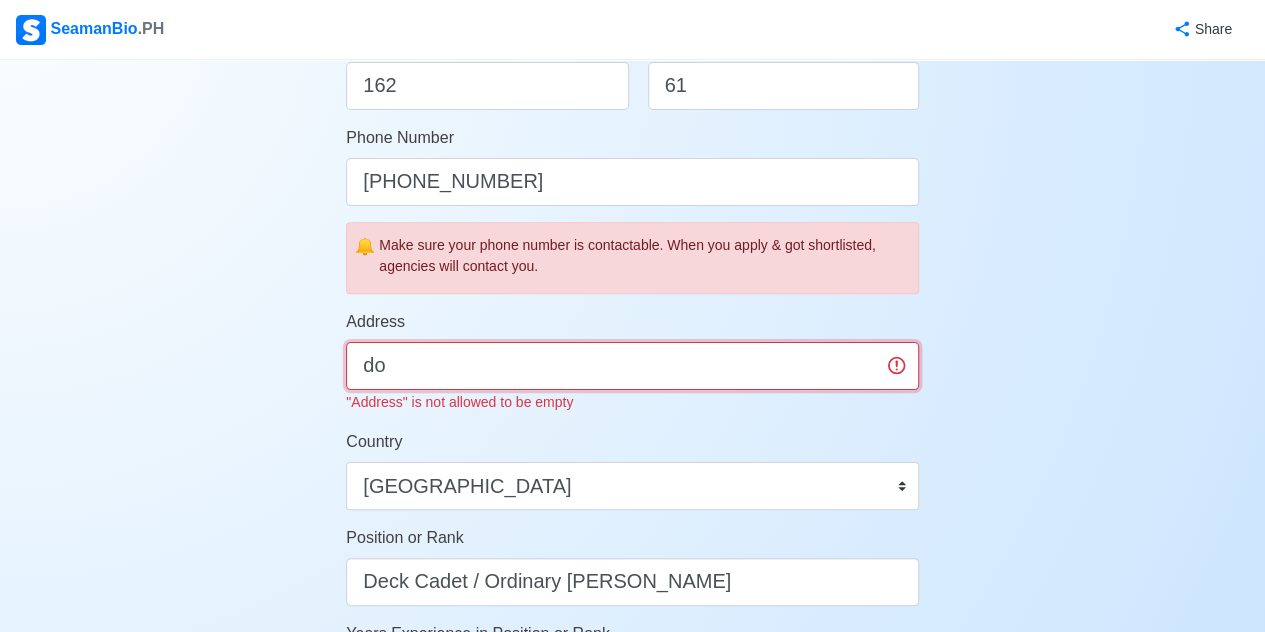 type on "d" 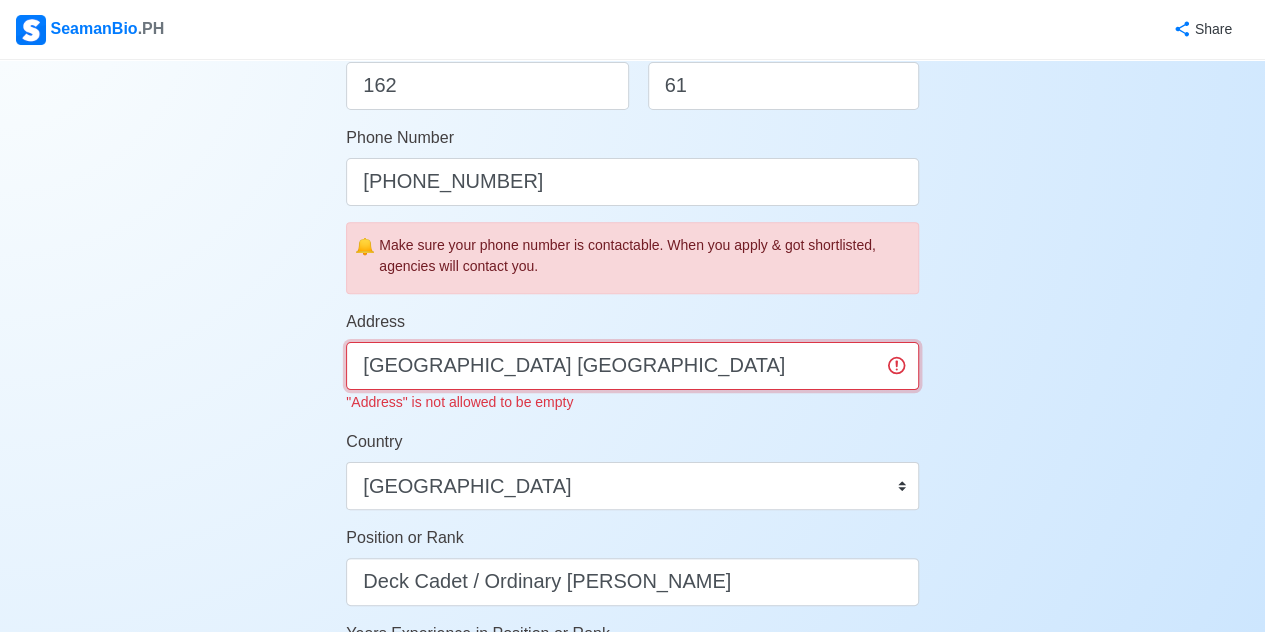 type on "Donada Street Pasay City" 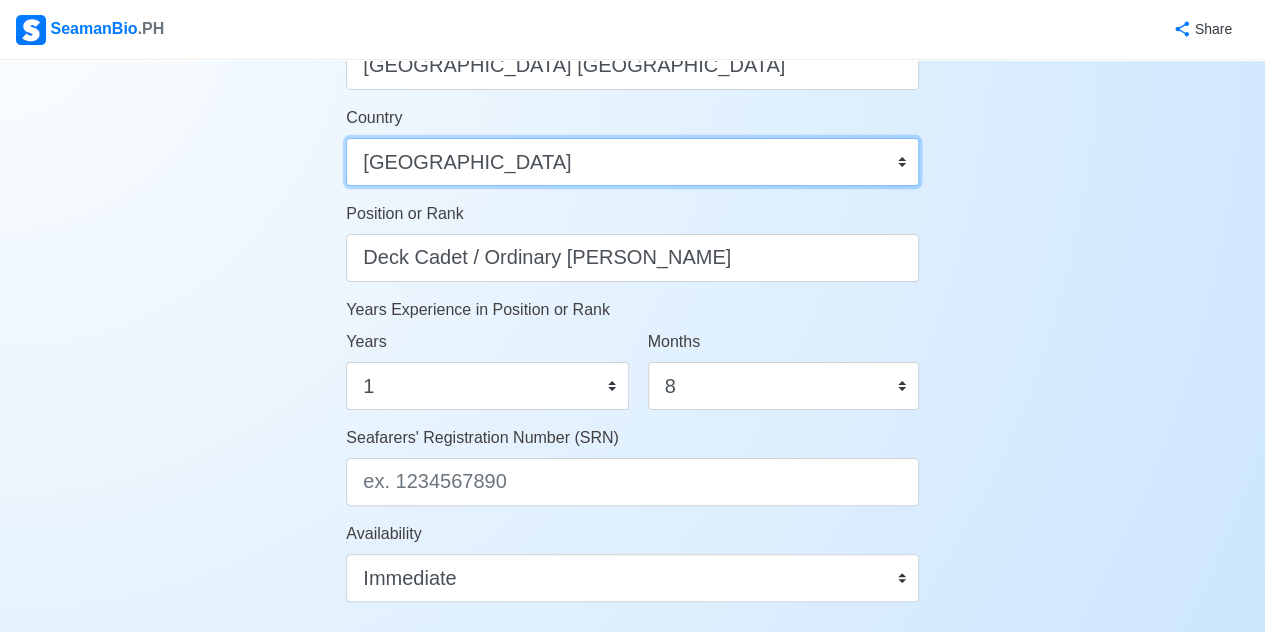 scroll, scrollTop: 1000, scrollLeft: 0, axis: vertical 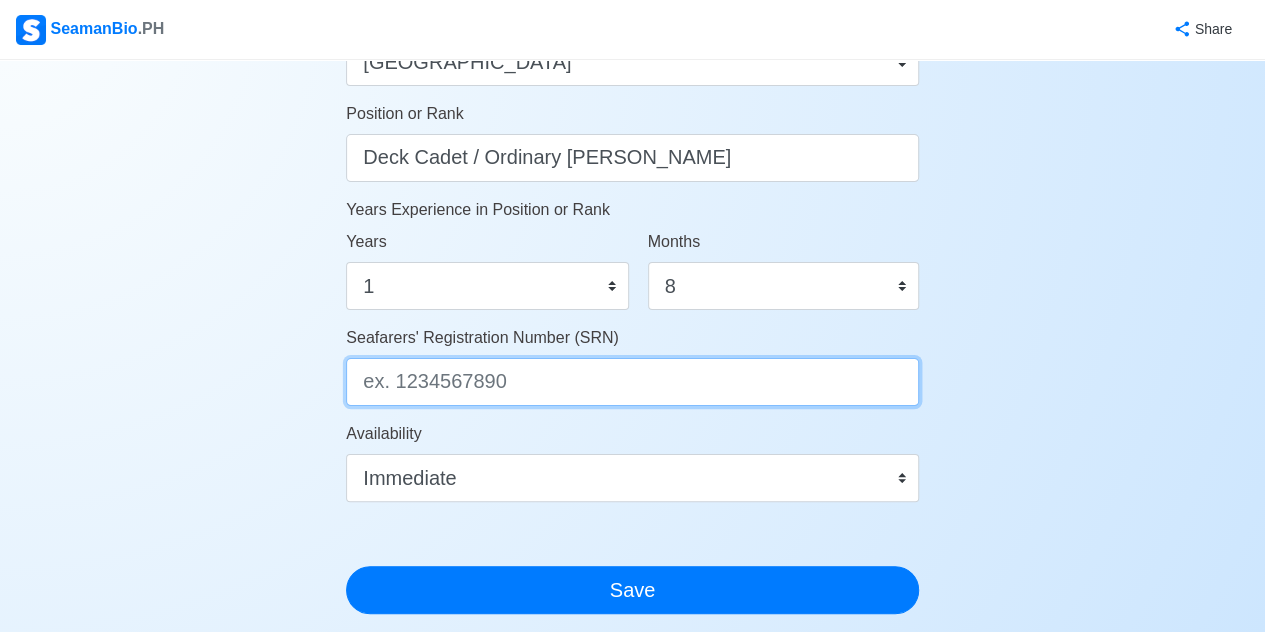 click on "Seafarers' Registration Number (SRN)" at bounding box center [632, 382] 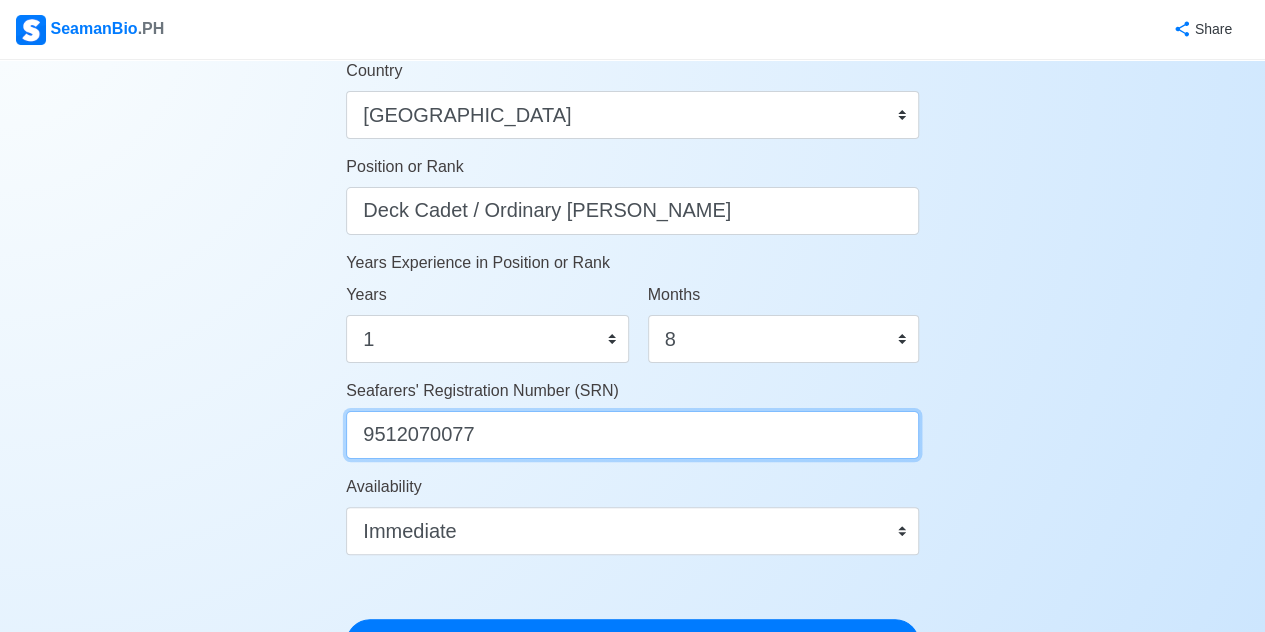 scroll, scrollTop: 1147, scrollLeft: 0, axis: vertical 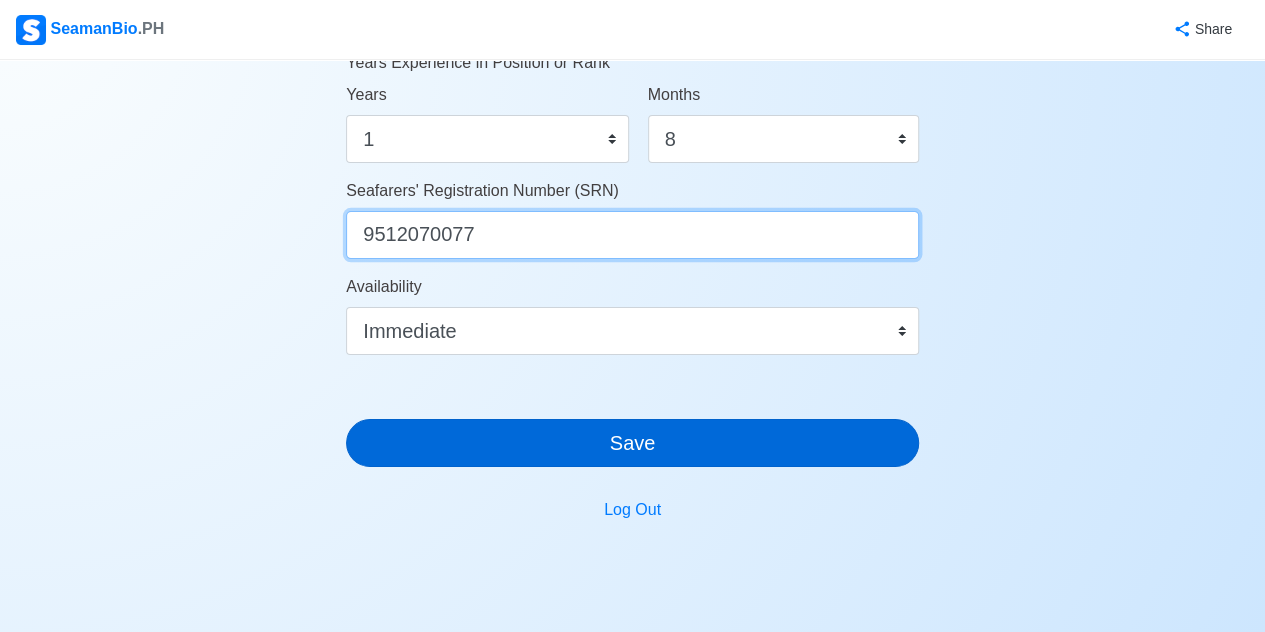 type on "9512070077" 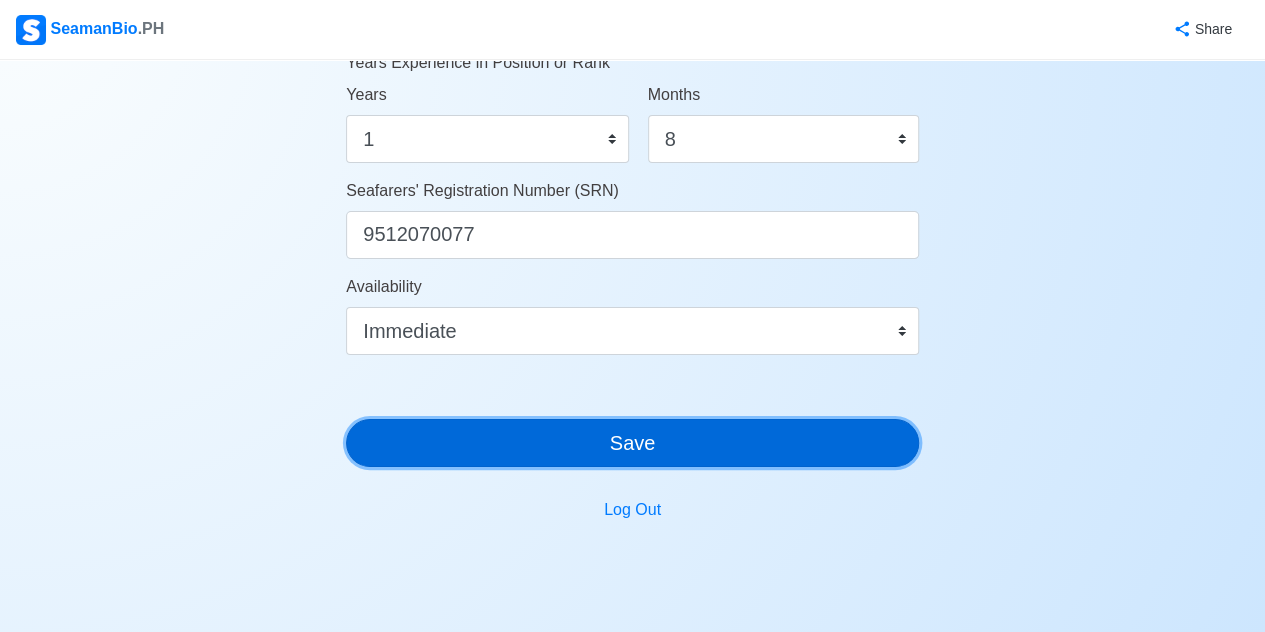 click on "Save" at bounding box center (632, 443) 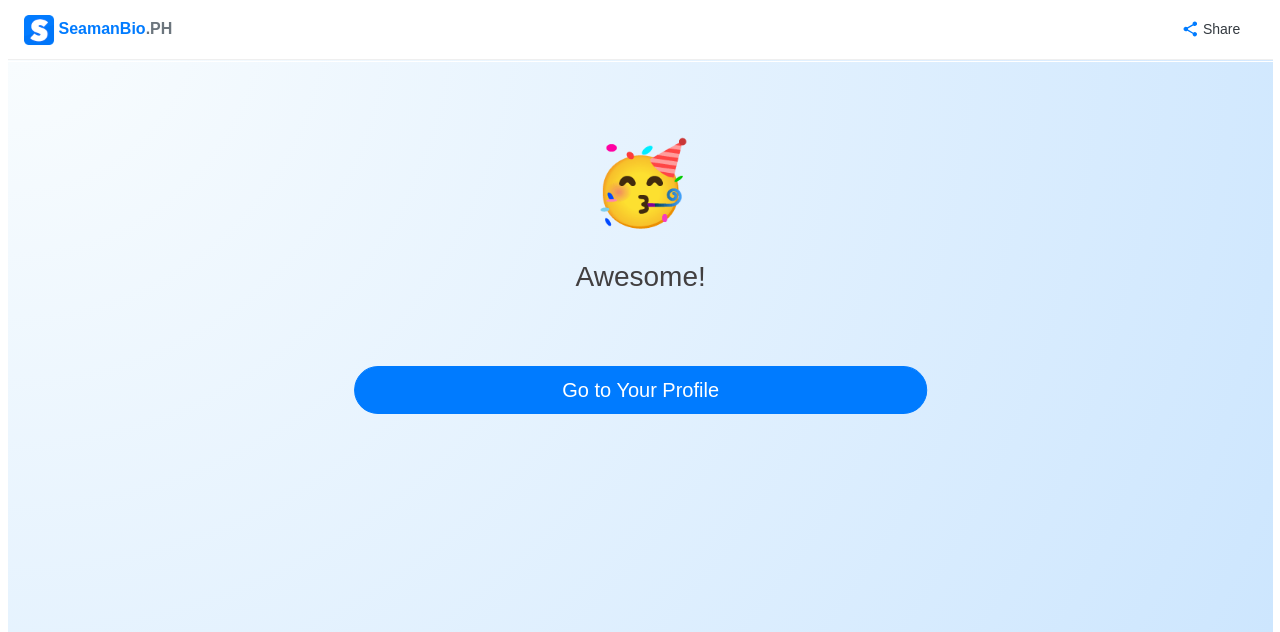 scroll, scrollTop: 0, scrollLeft: 0, axis: both 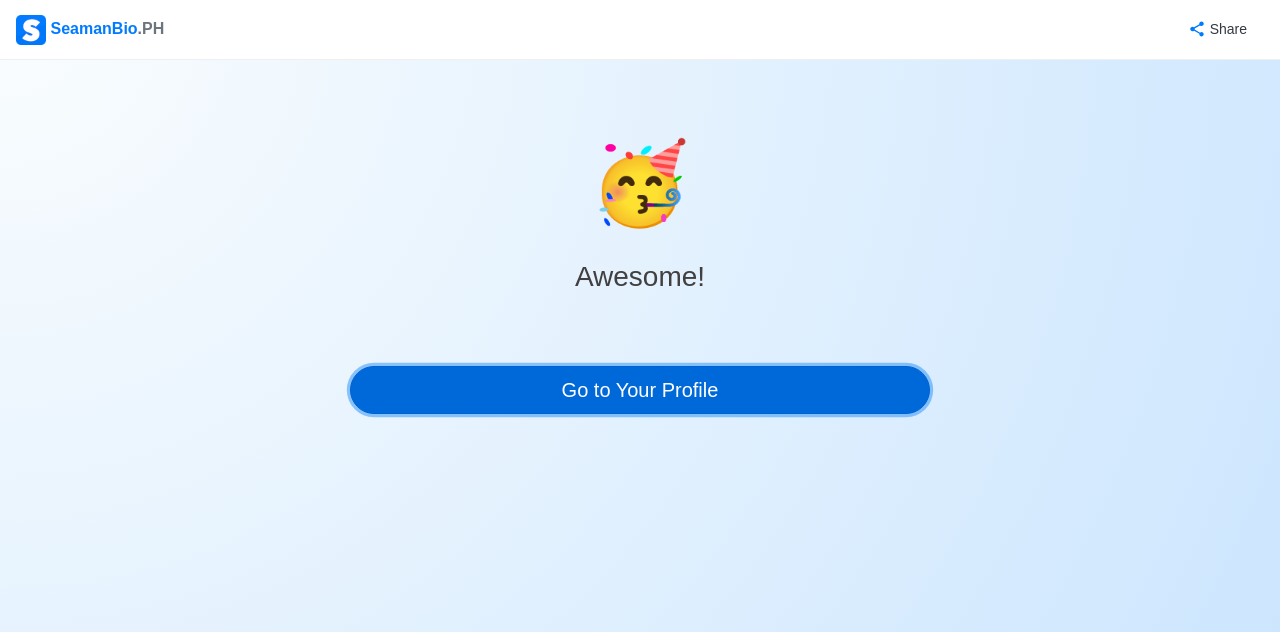 click on "Go to Your Profile" at bounding box center [640, 390] 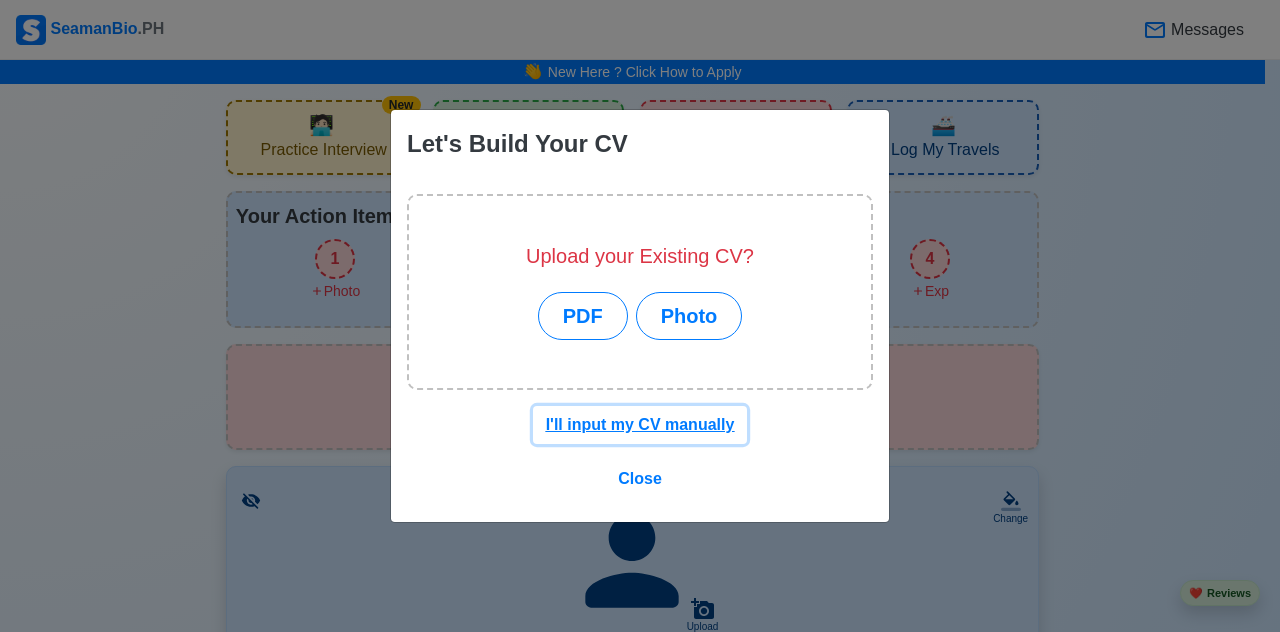 click on "I'll input my CV manually" at bounding box center (640, 424) 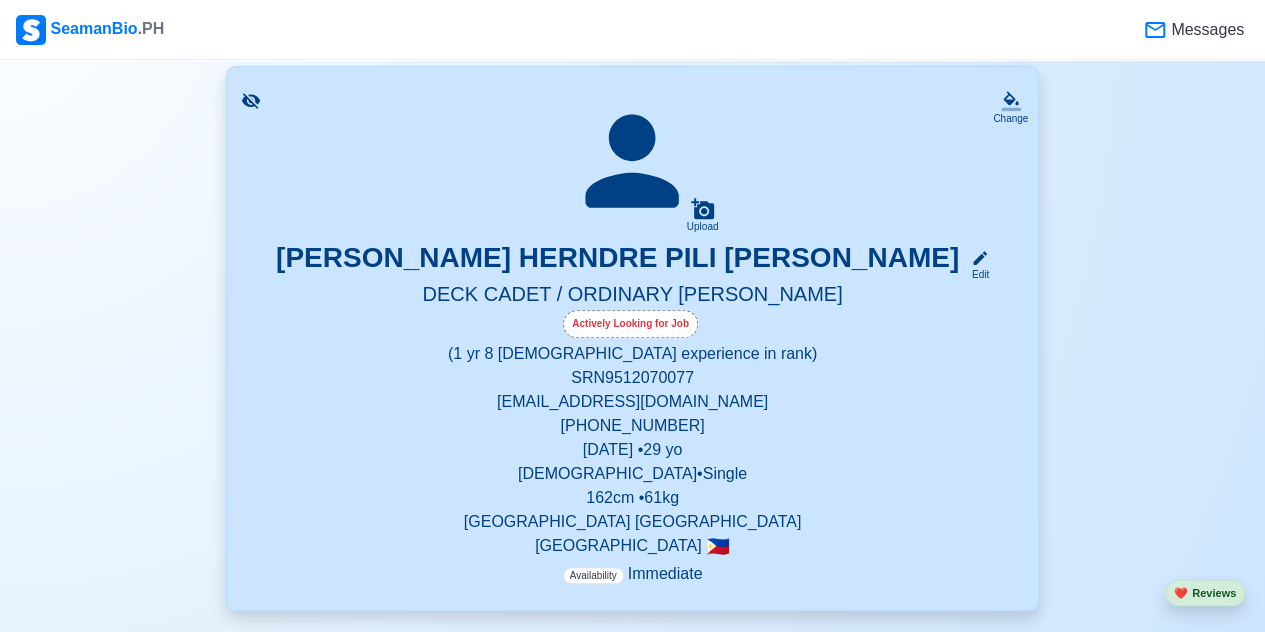 scroll, scrollTop: 500, scrollLeft: 0, axis: vertical 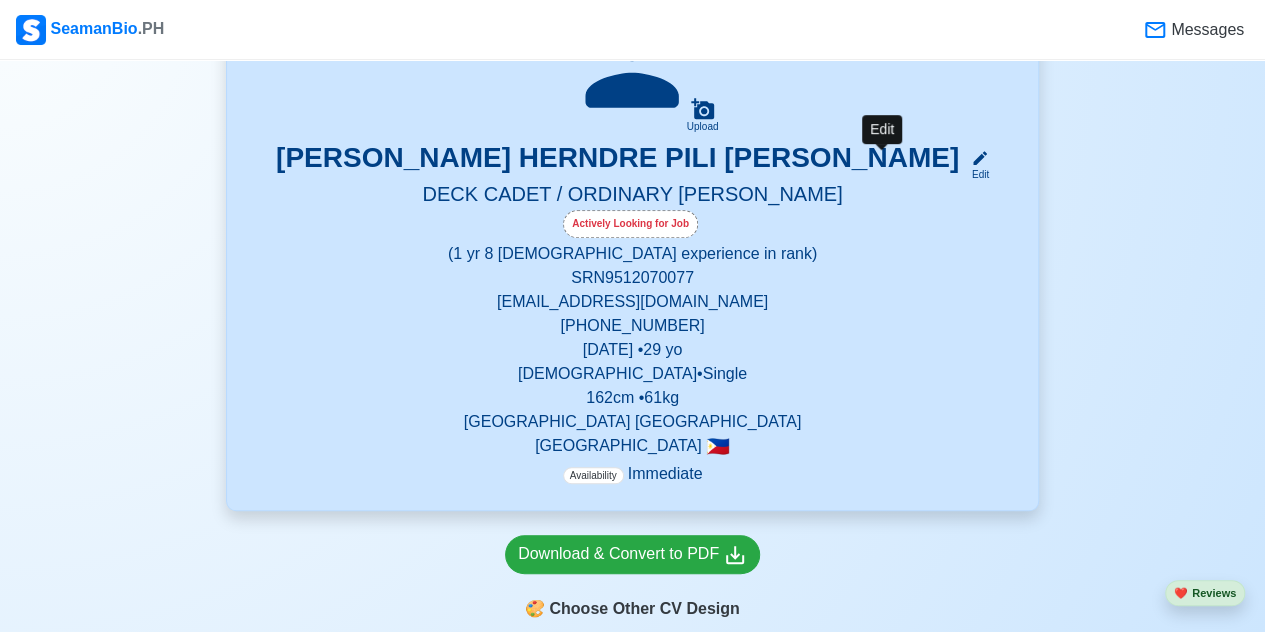 click on "Edit" at bounding box center (976, 174) 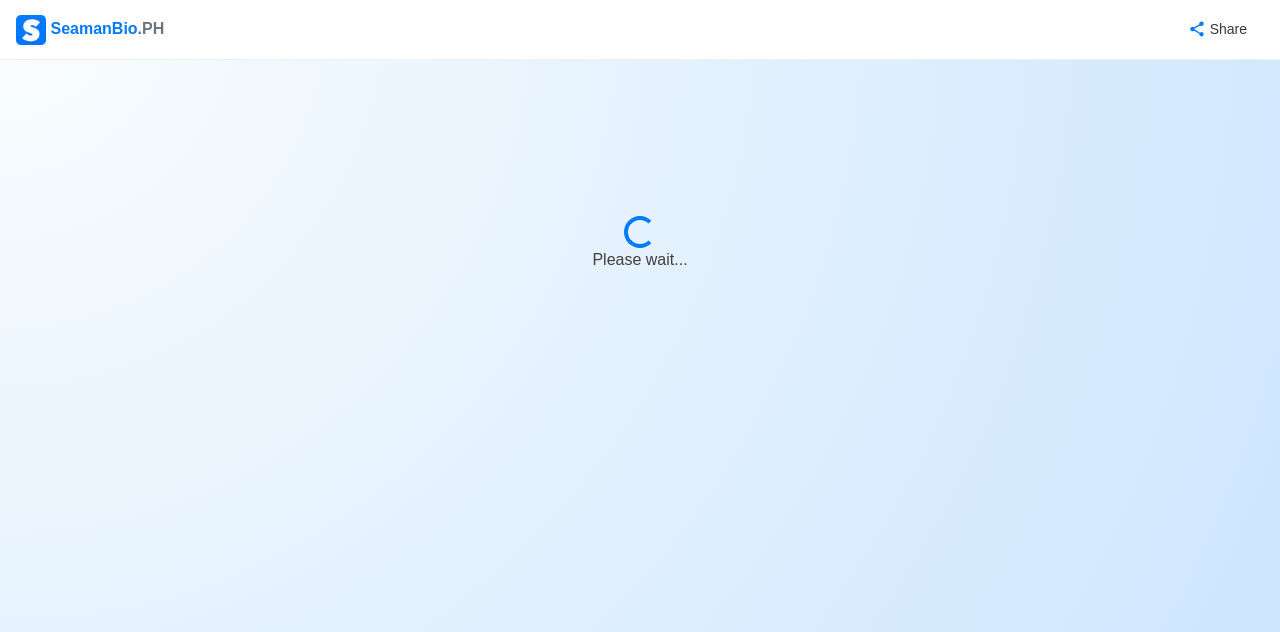 select on "Actively Looking for Job" 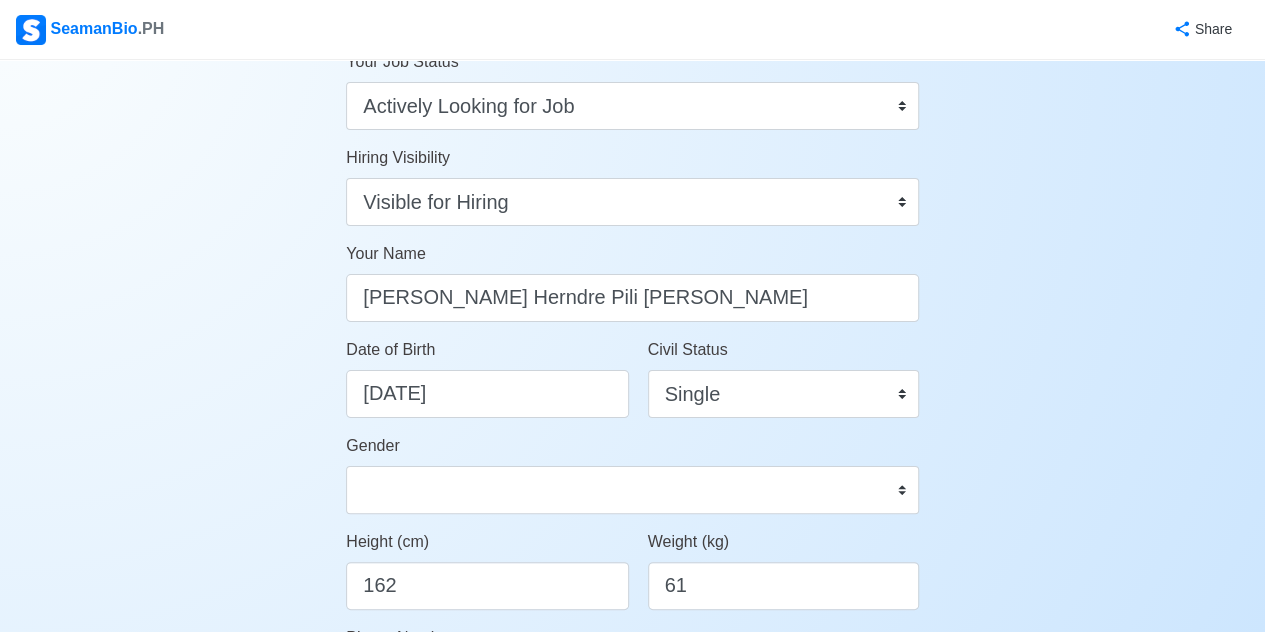 scroll, scrollTop: 0, scrollLeft: 0, axis: both 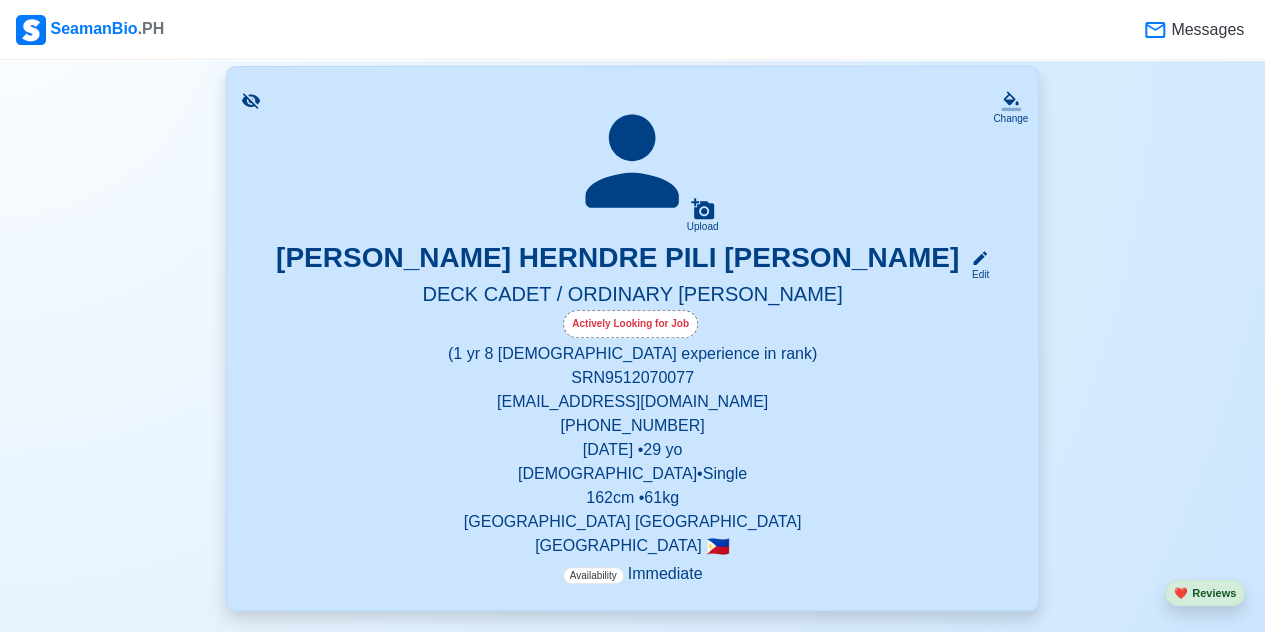 click on "acerbrnldz1122@gmail.com" at bounding box center (632, 402) 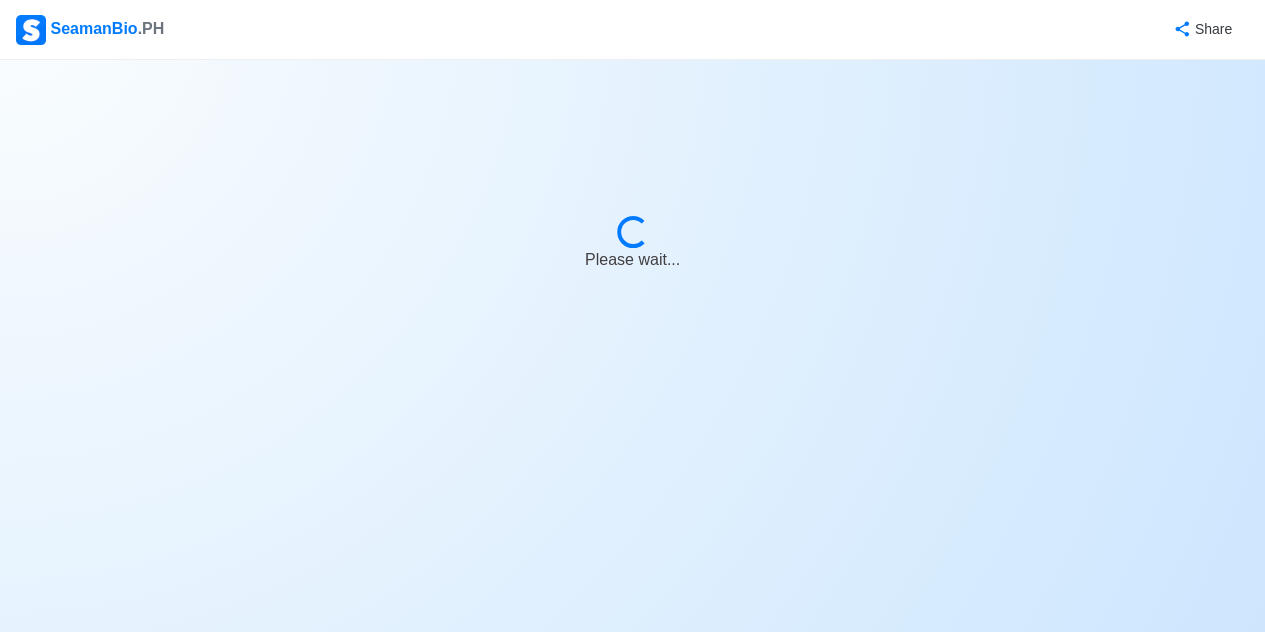 select on "Actively Looking for Job" 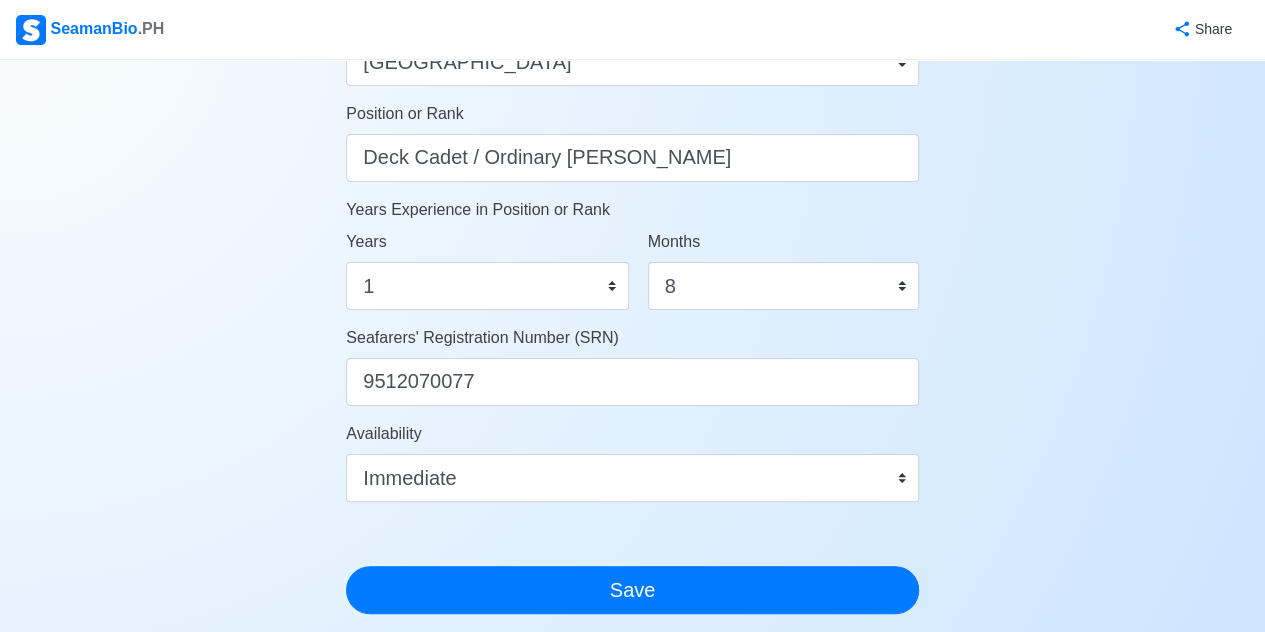 scroll, scrollTop: 1296, scrollLeft: 0, axis: vertical 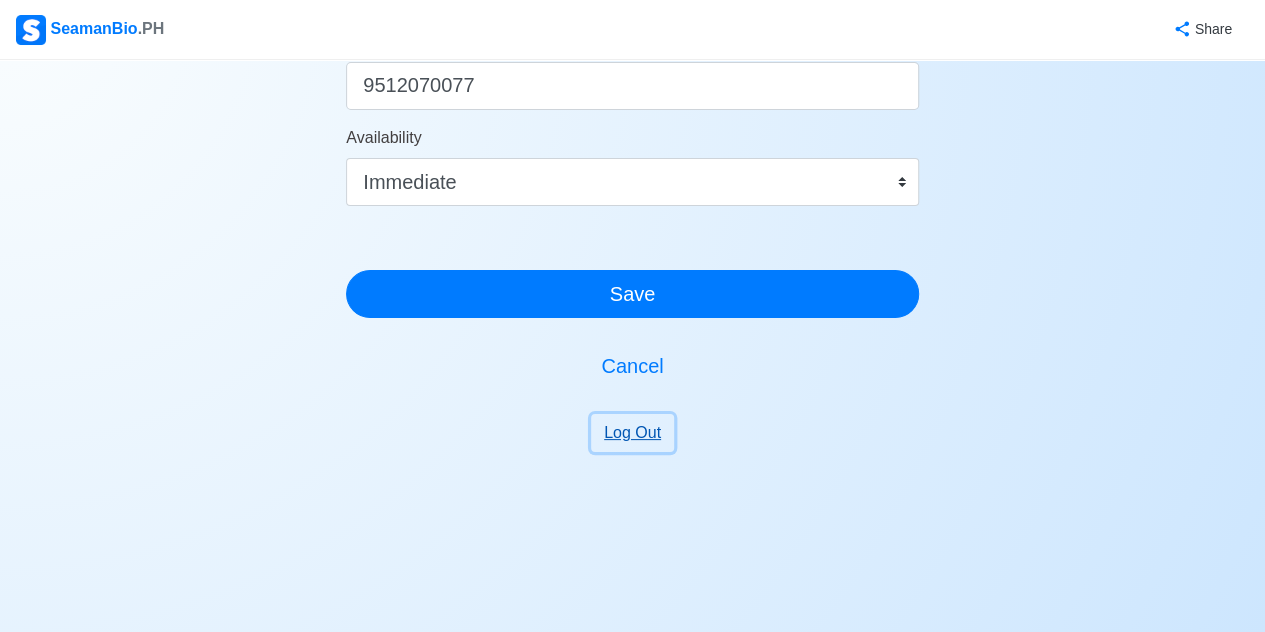click on "Log Out" at bounding box center [632, 433] 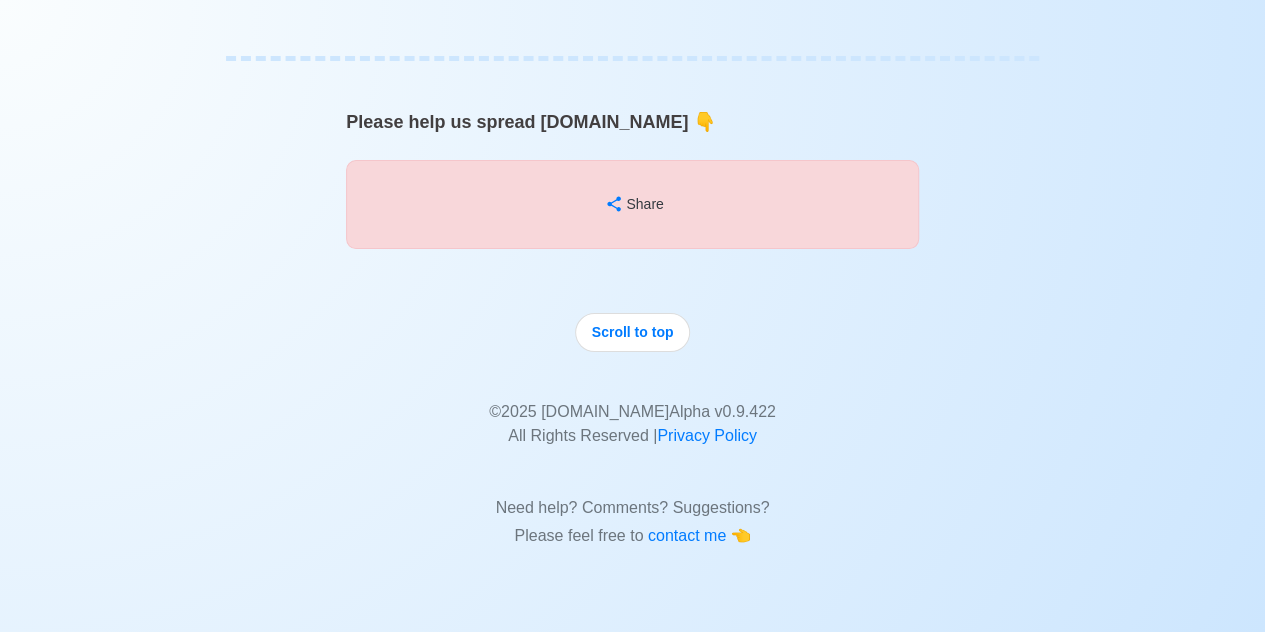 scroll, scrollTop: 15162, scrollLeft: 0, axis: vertical 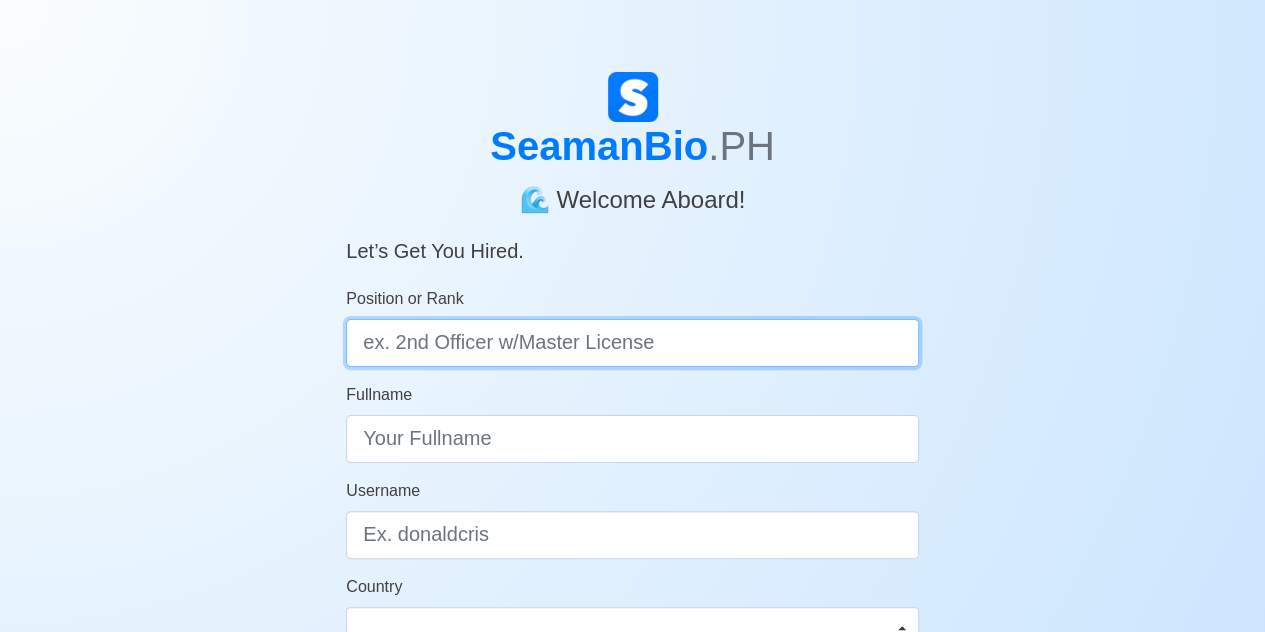 click on "Position or Rank" at bounding box center [632, 343] 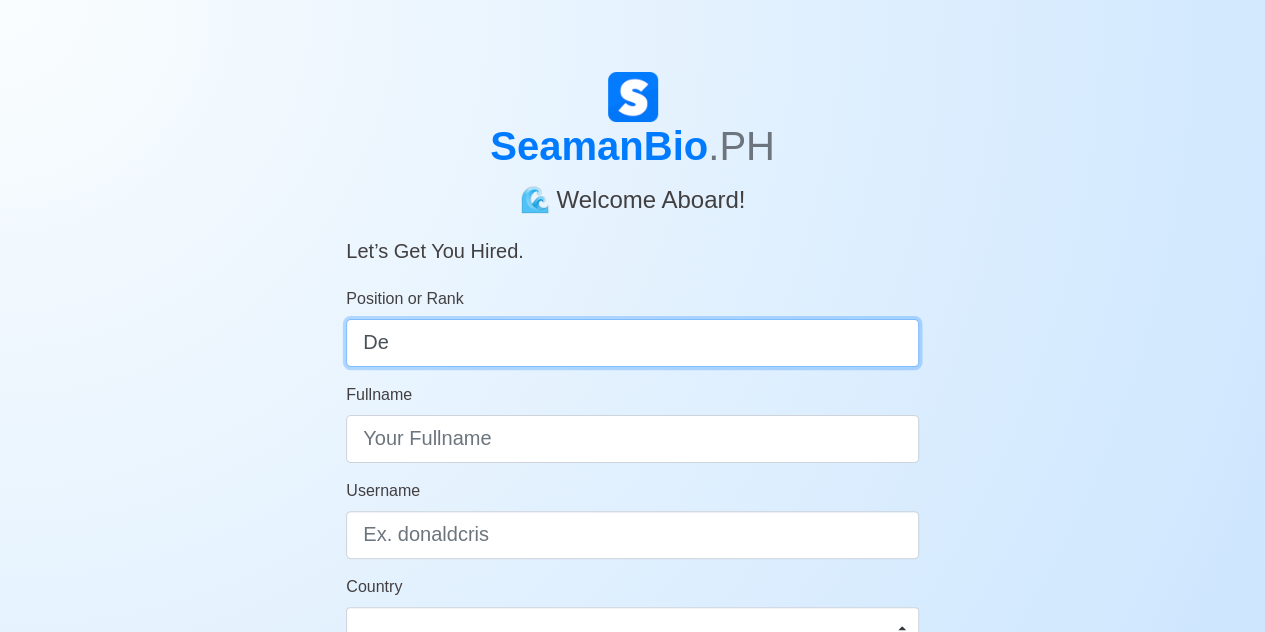 type on "D" 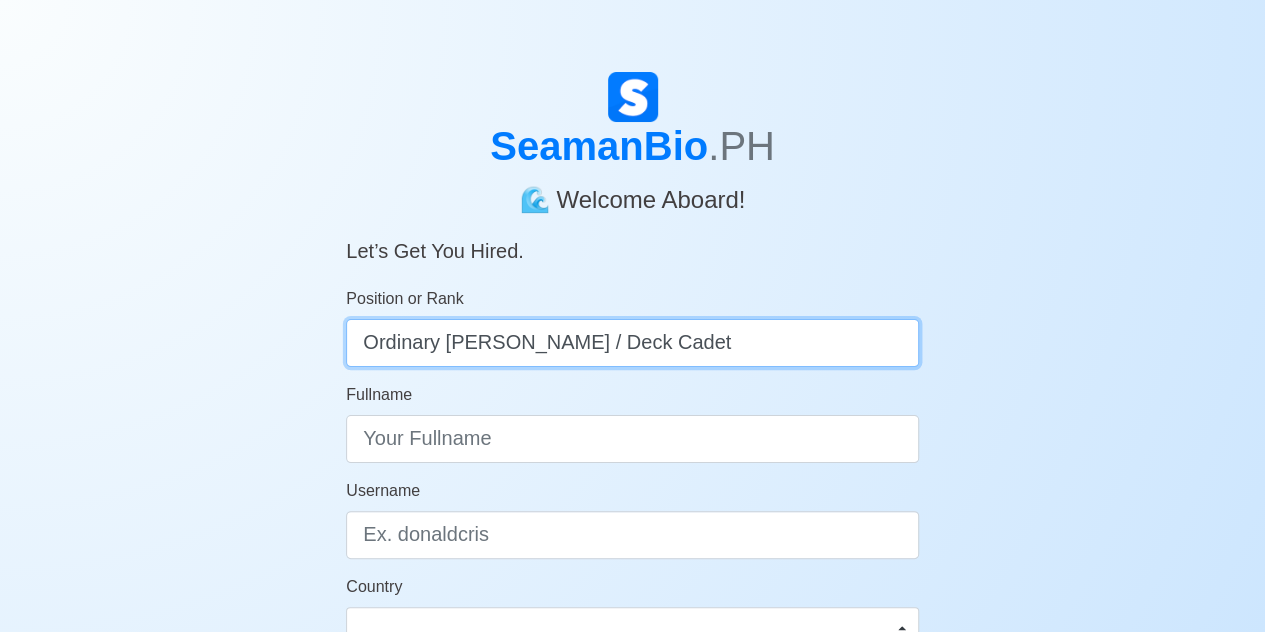 type on "Ordinary Seaman / Deck Cadet" 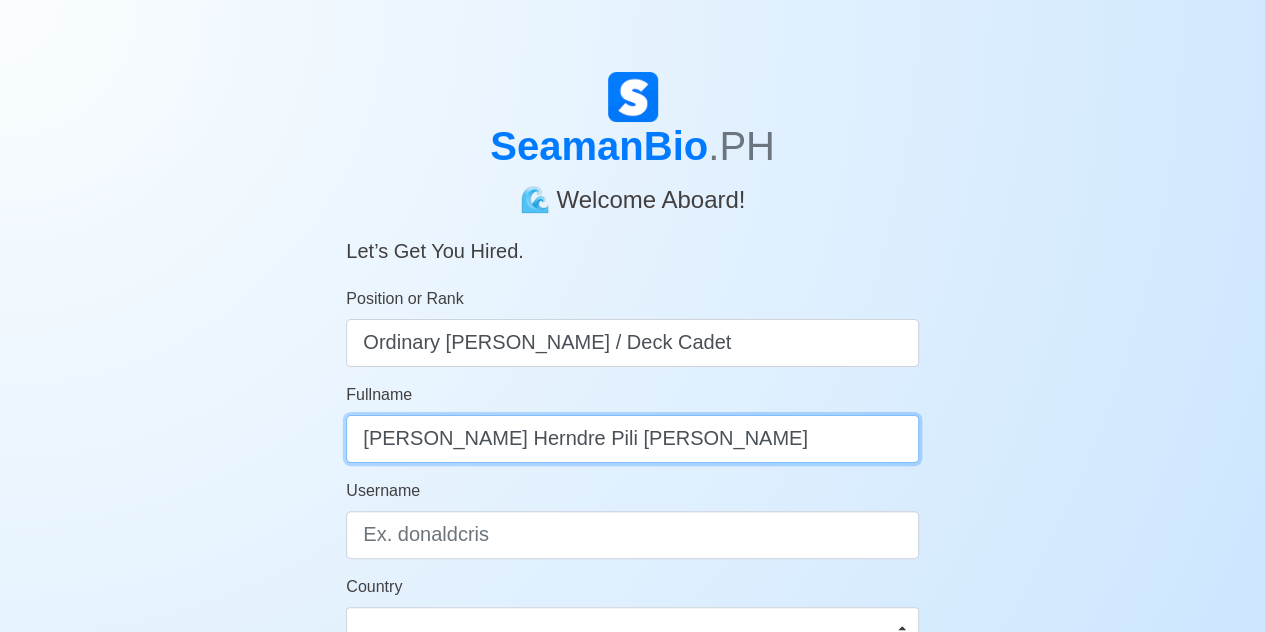 type on "Johanne Herndre Pili Bernaldez" 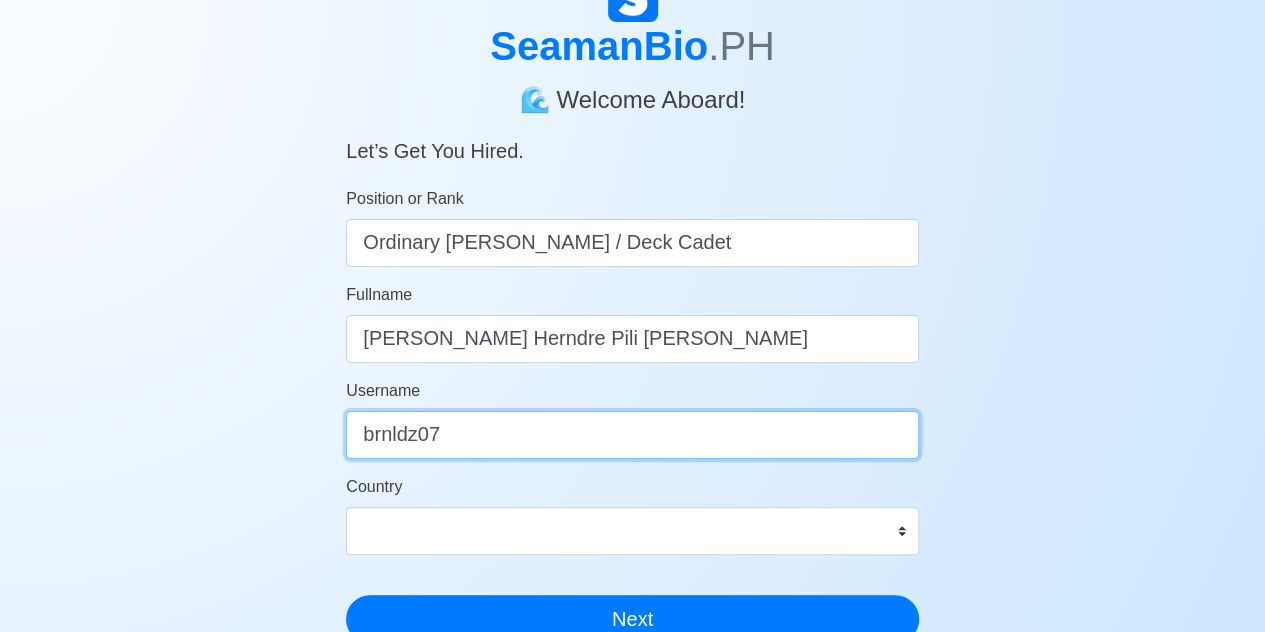 scroll, scrollTop: 200, scrollLeft: 0, axis: vertical 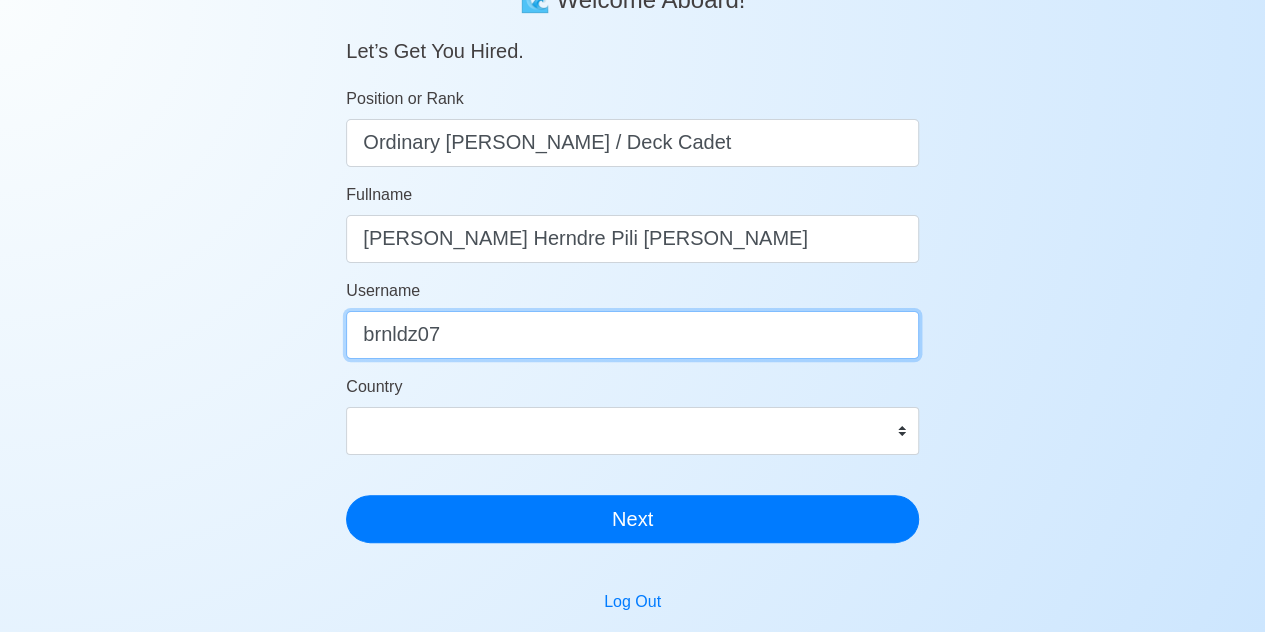 type on "brnldz07" 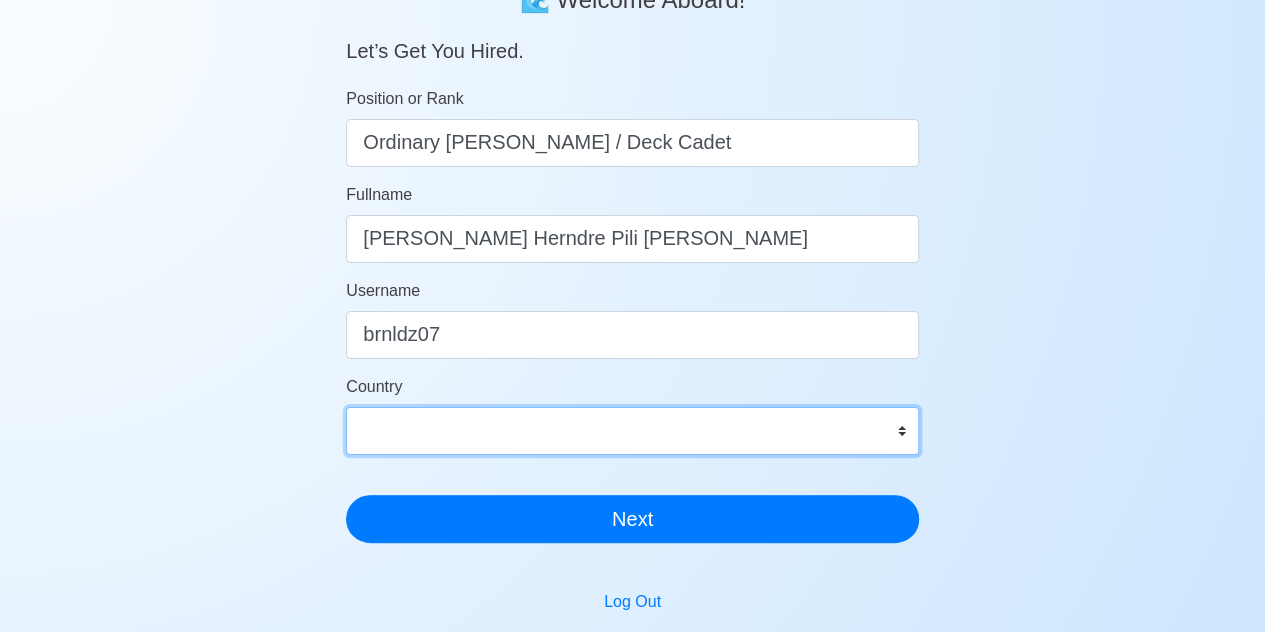 click on "Afghanistan Åland Islands Albania Algeria American Samoa Andorra Angola Anguilla Antarctica Antigua and Barbuda Argentina Armenia Aruba Australia Austria Azerbaijan Bahamas Bahrain Bangladesh Barbados Belarus Belgium Belize Benin Bermuda Bhutan Bolivia, Plurinational State of Bonaire, Sint Eustatius and Saba Bosnia and Herzegovina Botswana Bouvet Island Brazil British Indian Ocean Territory Brunei Darussalam Bulgaria Burkina Faso Burundi Cabo Verde Cambodia Cameroon Canada Cayman Islands Central African Republic Chad Chile China Christmas Island Cocos (Keeling) Islands Colombia Comoros Congo Congo, Democratic Republic of the Cook Islands Costa Rica Croatia Cuba Curaçao Cyprus Czechia Côte d'Ivoire Denmark Djibouti Dominica Dominican Republic Ecuador Egypt El Salvador Equatorial Guinea Eritrea Estonia Eswatini Ethiopia Falkland Islands (Malvinas) Faroe Islands Fiji Finland France French Guiana French Polynesia French Southern Territories Gabon Gambia Georgia Germany Ghana Gibraltar Greece Greenland Grenada" at bounding box center [632, 431] 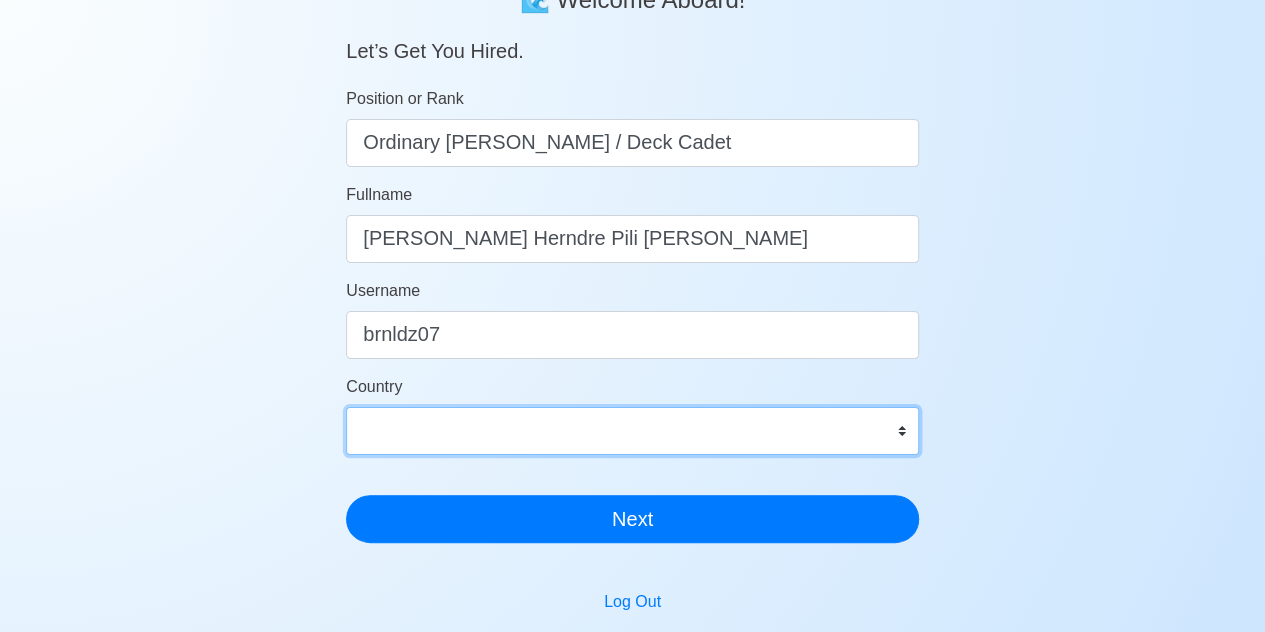 select on "PH" 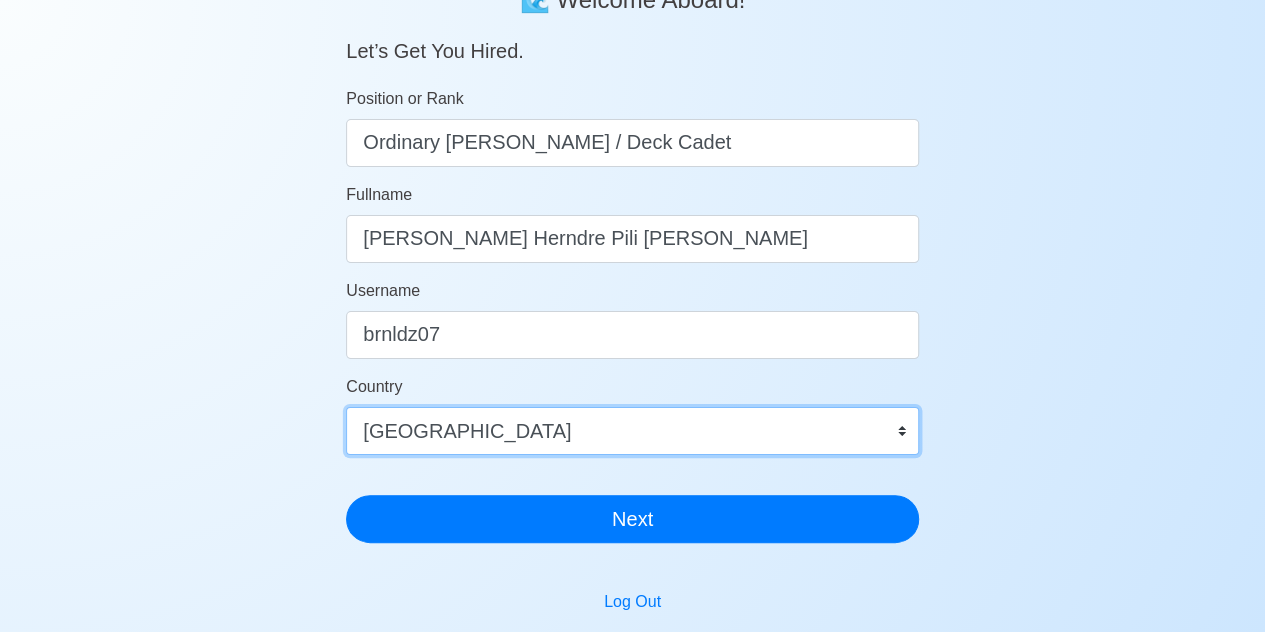 click on "Afghanistan Åland Islands Albania Algeria American Samoa Andorra Angola Anguilla Antarctica Antigua and Barbuda Argentina Armenia Aruba Australia Austria Azerbaijan Bahamas Bahrain Bangladesh Barbados Belarus Belgium Belize Benin Bermuda Bhutan Bolivia, Plurinational State of Bonaire, Sint Eustatius and Saba Bosnia and Herzegovina Botswana Bouvet Island Brazil British Indian Ocean Territory Brunei Darussalam Bulgaria Burkina Faso Burundi Cabo Verde Cambodia Cameroon Canada Cayman Islands Central African Republic Chad Chile China Christmas Island Cocos (Keeling) Islands Colombia Comoros Congo Congo, Democratic Republic of the Cook Islands Costa Rica Croatia Cuba Curaçao Cyprus Czechia Côte d'Ivoire Denmark Djibouti Dominica Dominican Republic Ecuador Egypt El Salvador Equatorial Guinea Eritrea Estonia Eswatini Ethiopia Falkland Islands (Malvinas) Faroe Islands Fiji Finland France French Guiana French Polynesia French Southern Territories Gabon Gambia Georgia Germany Ghana Gibraltar Greece Greenland Grenada" at bounding box center (632, 431) 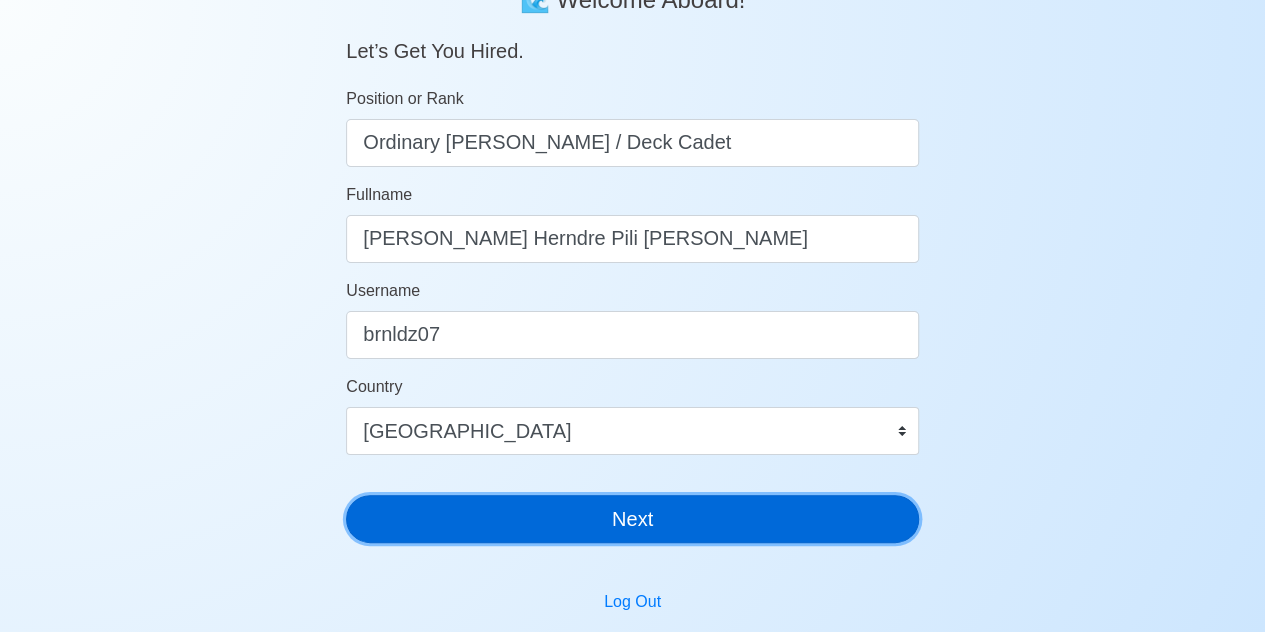 click on "Next" at bounding box center [632, 519] 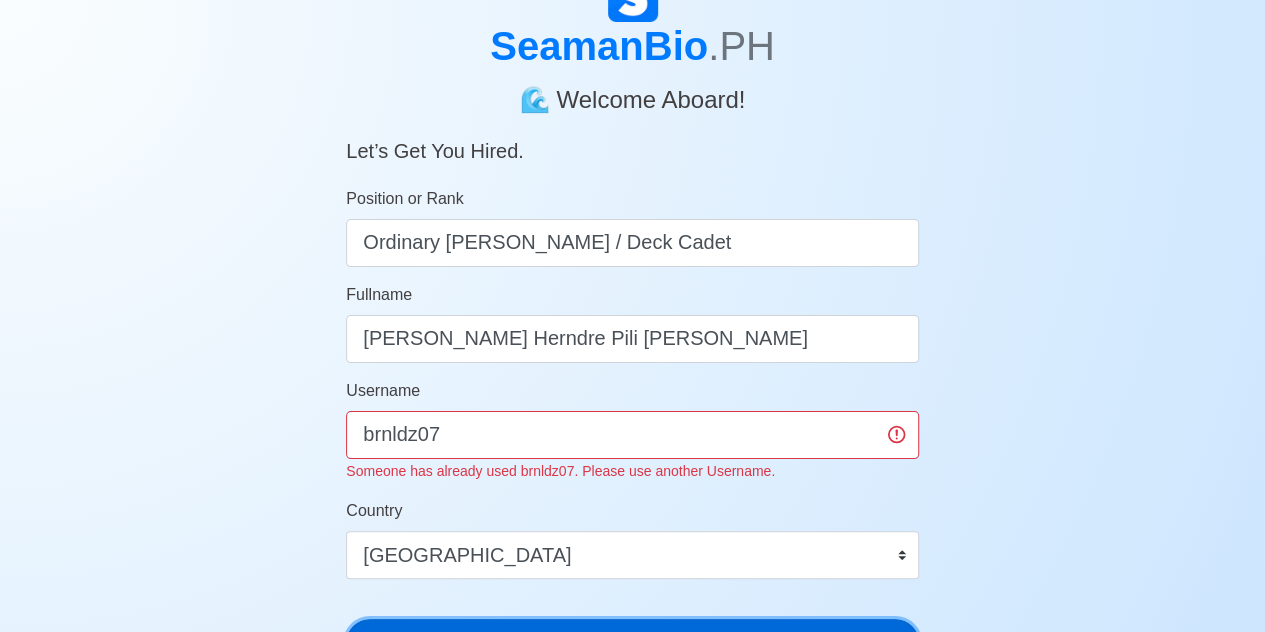 scroll, scrollTop: 300, scrollLeft: 0, axis: vertical 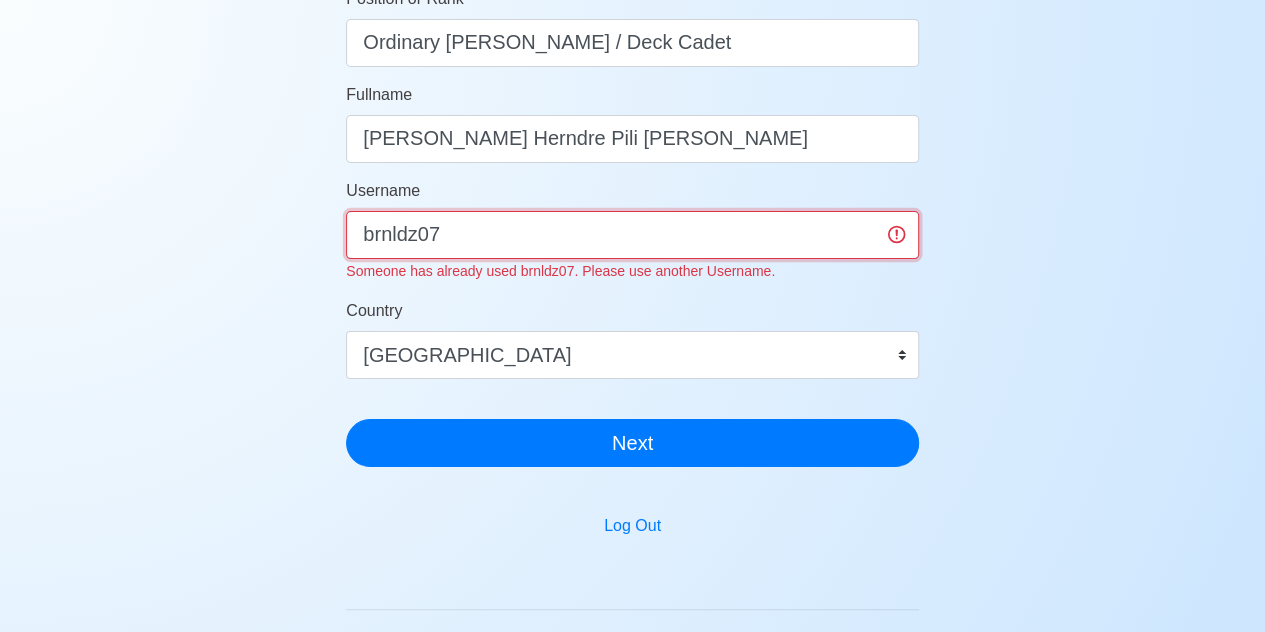 click on "brnldz07" at bounding box center (632, 235) 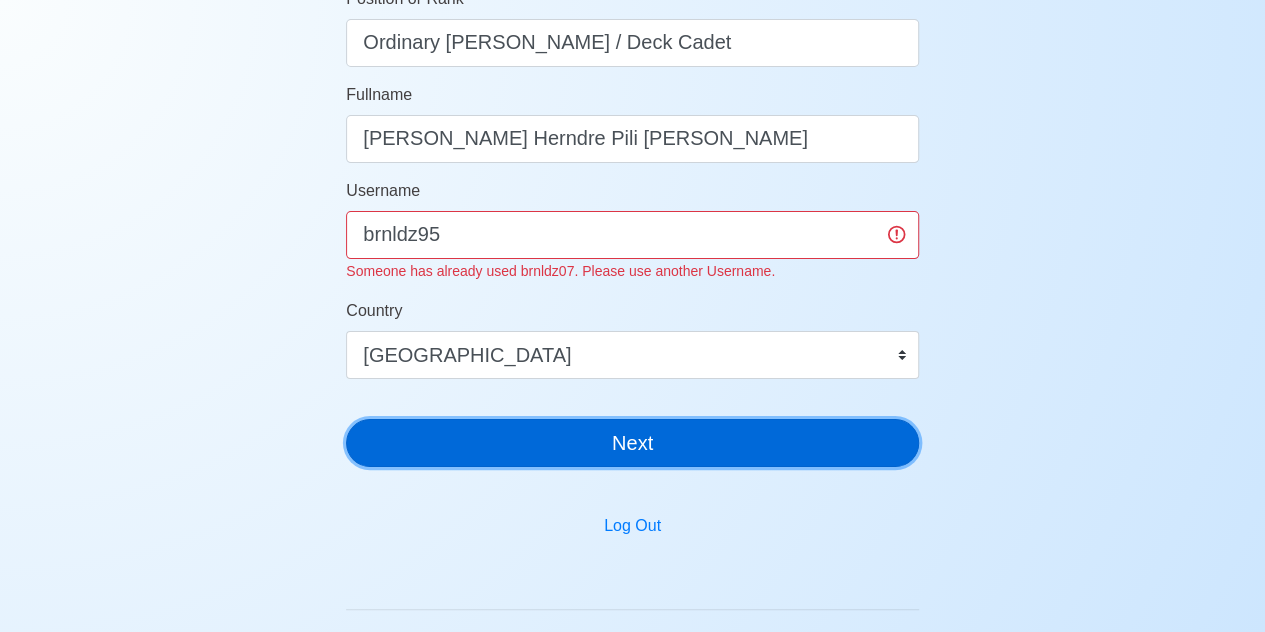click on "SeamanBio .PH 🌊 Welcome Aboard! Let’s Get You Hired. Position or Rank Ordinary Seaman / Deck Cadet Fullname Johanne Herndre Pili Bernaldez Username brnldz95 Someone has already used brnldz07. Please use another Username. Country Afghanistan Åland Islands Albania Algeria American Samoa Andorra Angola Anguilla Antarctica Antigua and Barbuda Argentina Armenia Aruba Australia Austria Azerbaijan Bahamas Bahrain Bangladesh Barbados Belarus Belgium Belize Benin Bermuda Bhutan Bolivia, Plurinational State of Bonaire, Sint Eustatius and Saba Bosnia and Herzegovina Botswana Bouvet Island Brazil British Indian Ocean Territory Brunei Darussalam Bulgaria Burkina Faso Burundi Cabo Verde Cambodia Cameroon Canada Cayman Islands Central African Republic Chad Chile China Christmas Island Cocos (Keeling) Islands Colombia Comoros Congo Congo, Democratic Republic of the Cook Islands Costa Rica Croatia Cuba Curaçao Cyprus Czechia Côte d'Ivoire Denmark Djibouti Dominica Dominican Republic Ecuador Egypt El Salvador Eritrea" at bounding box center (632, 127) 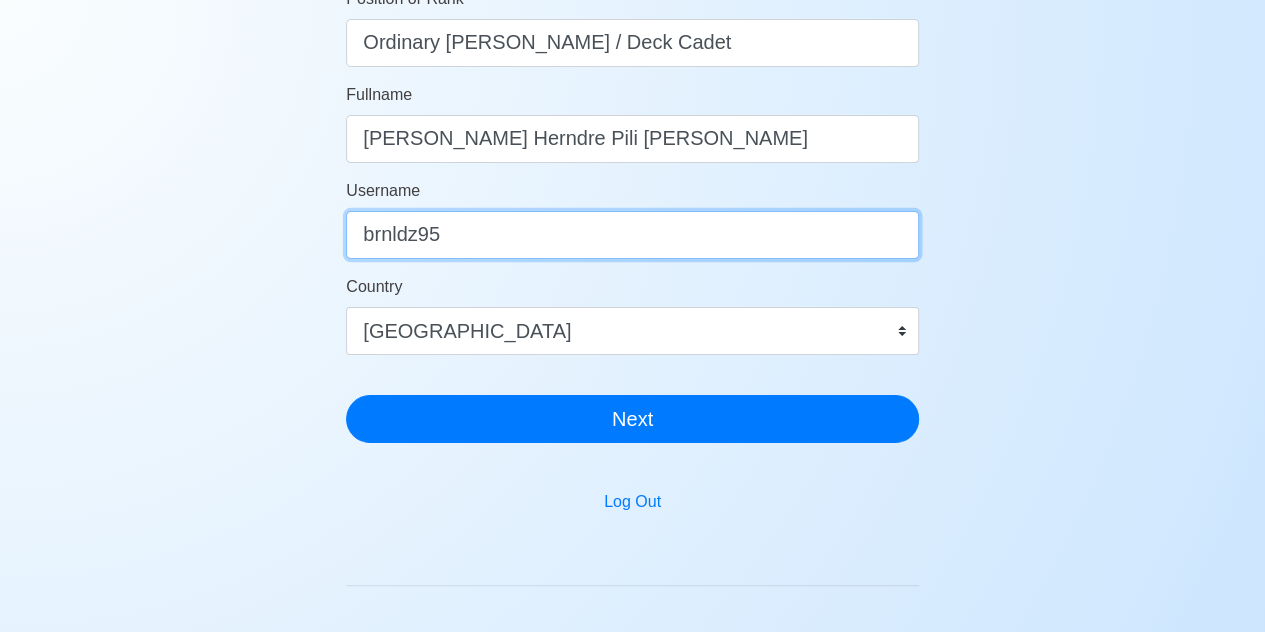 click on "brnldz95" at bounding box center (632, 235) 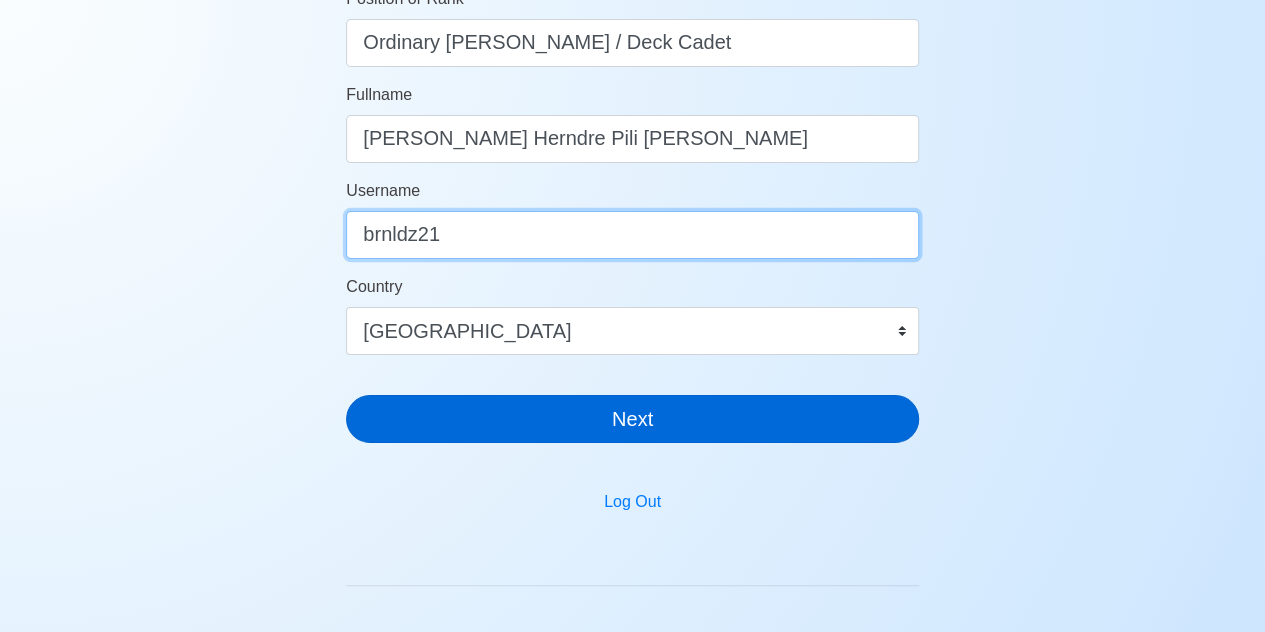 type on "brnldz21" 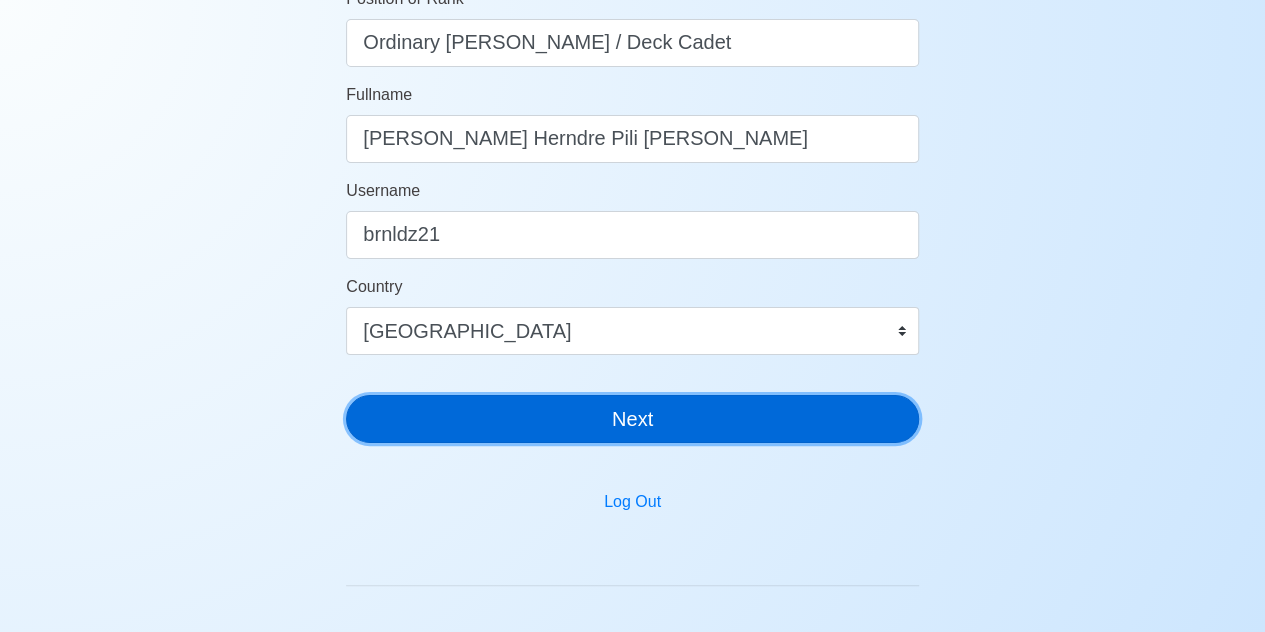 click on "Next" at bounding box center [632, 419] 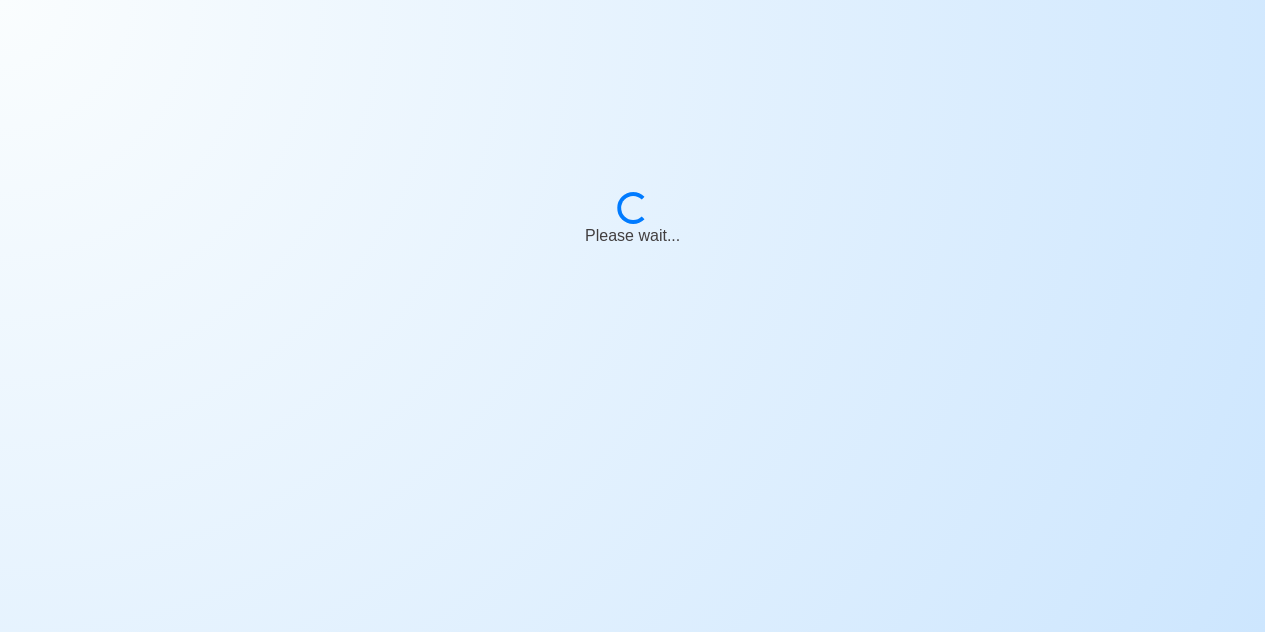 scroll, scrollTop: 24, scrollLeft: 0, axis: vertical 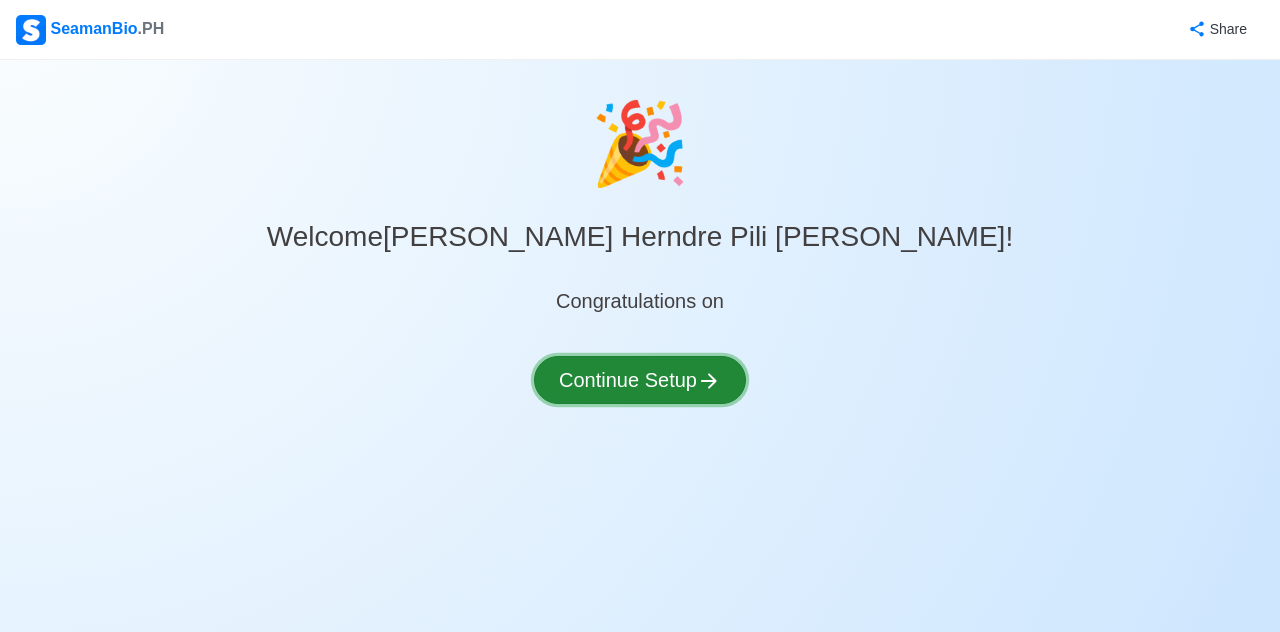 click on "Continue Setup" at bounding box center [640, 380] 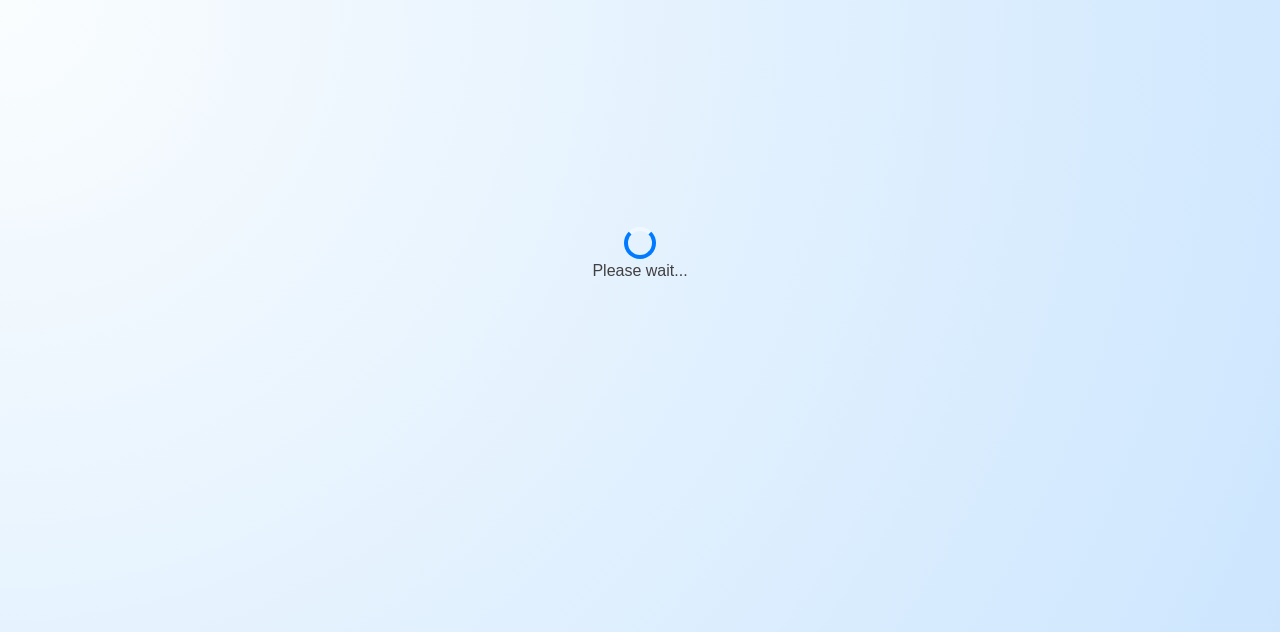 select on "Visible for Hiring" 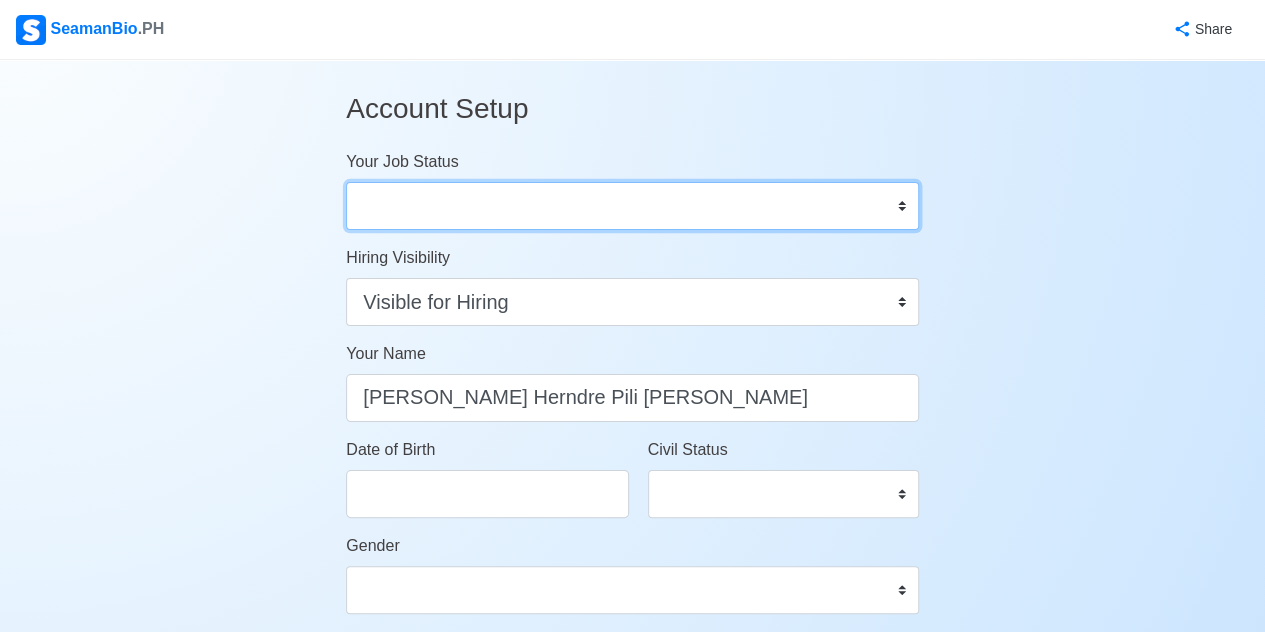 click on "Onboard Actively Looking for Job Not Looking for Job" at bounding box center (632, 206) 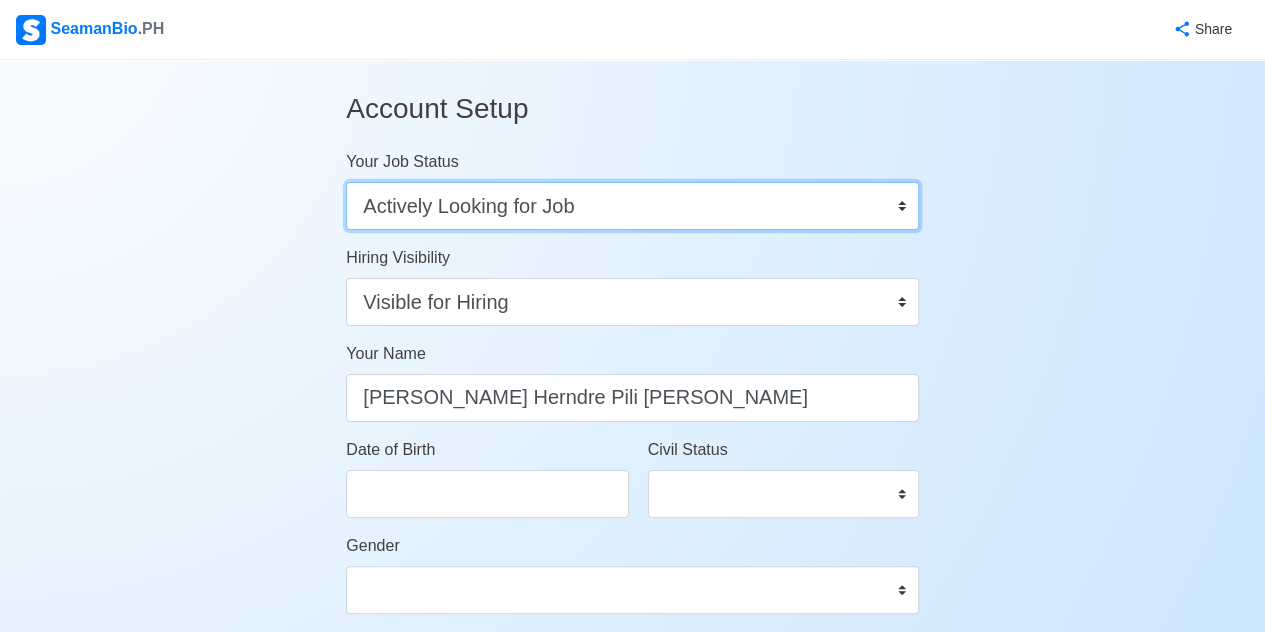click on "Onboard Actively Looking for Job Not Looking for Job" at bounding box center [632, 206] 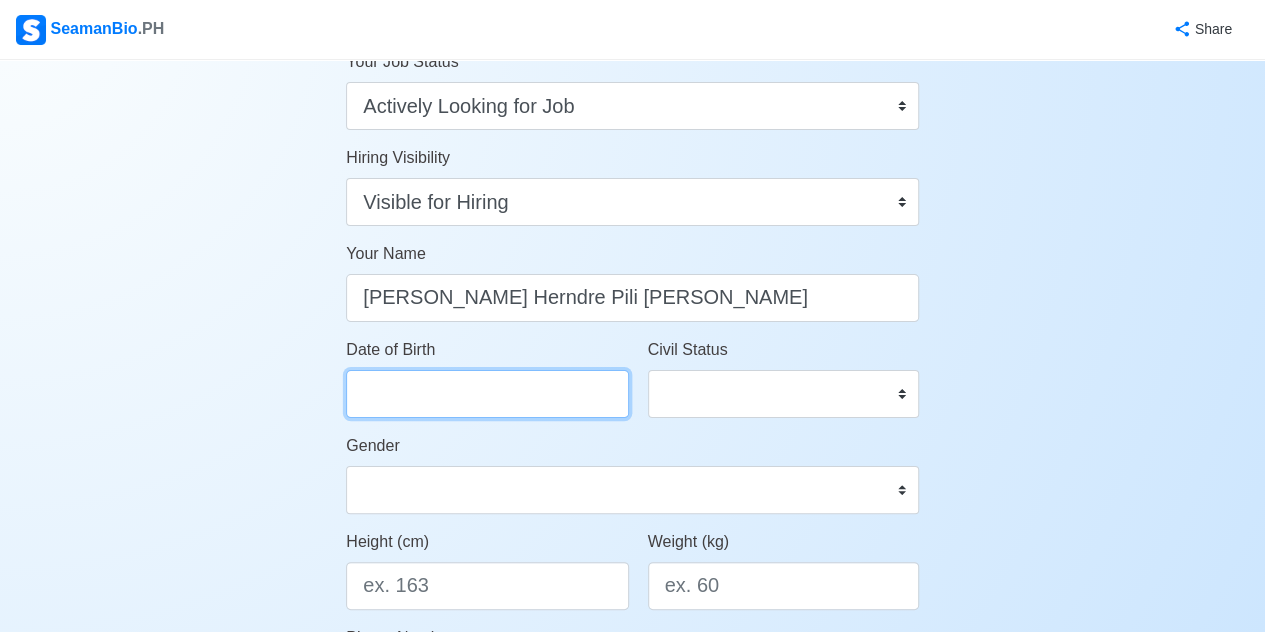 select on "****" 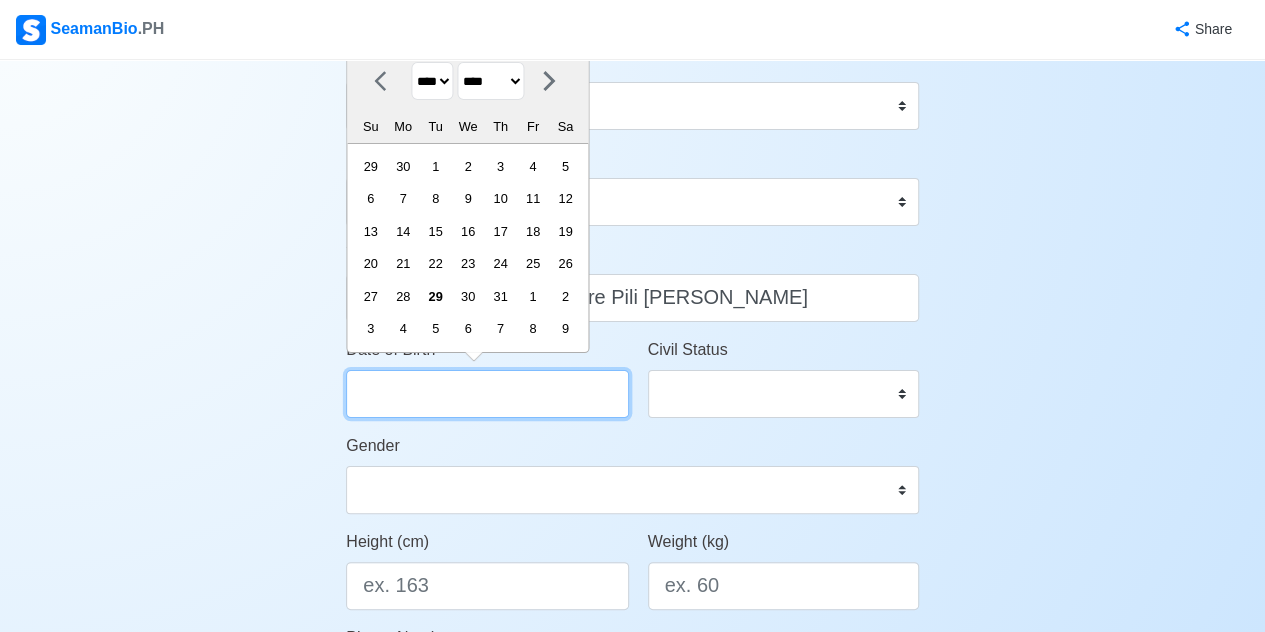 click on "Date of Birth" at bounding box center [487, 394] 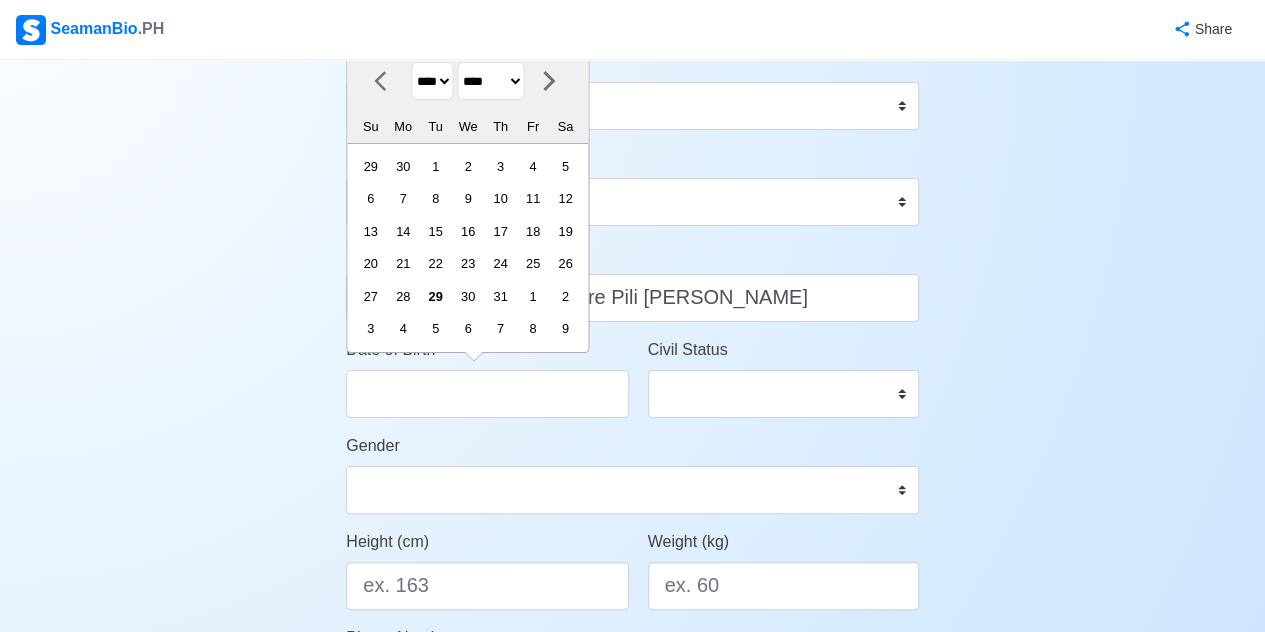 click on "**** **** **** **** **** **** **** **** **** **** **** **** **** **** **** **** **** **** **** **** **** **** **** **** **** **** **** **** **** **** **** **** **** **** **** **** **** **** **** **** **** **** **** **** **** **** **** **** **** **** **** **** **** **** **** **** **** **** **** **** **** **** **** **** **** **** **** **** **** **** **** **** **** **** **** **** **** **** **** **** **** **** **** **** **** **** **** **** **** **** **** **** **** **** **** **** **** **** **** **** **** **** **** **** **** ****" at bounding box center (433, 81) 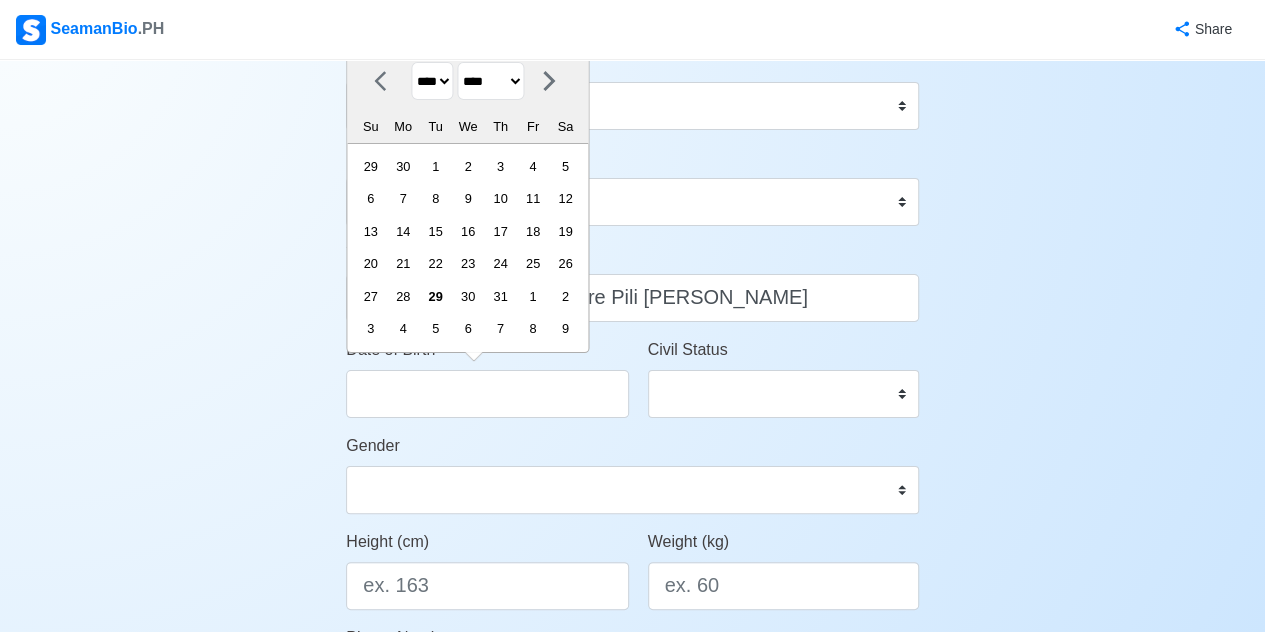 select on "****" 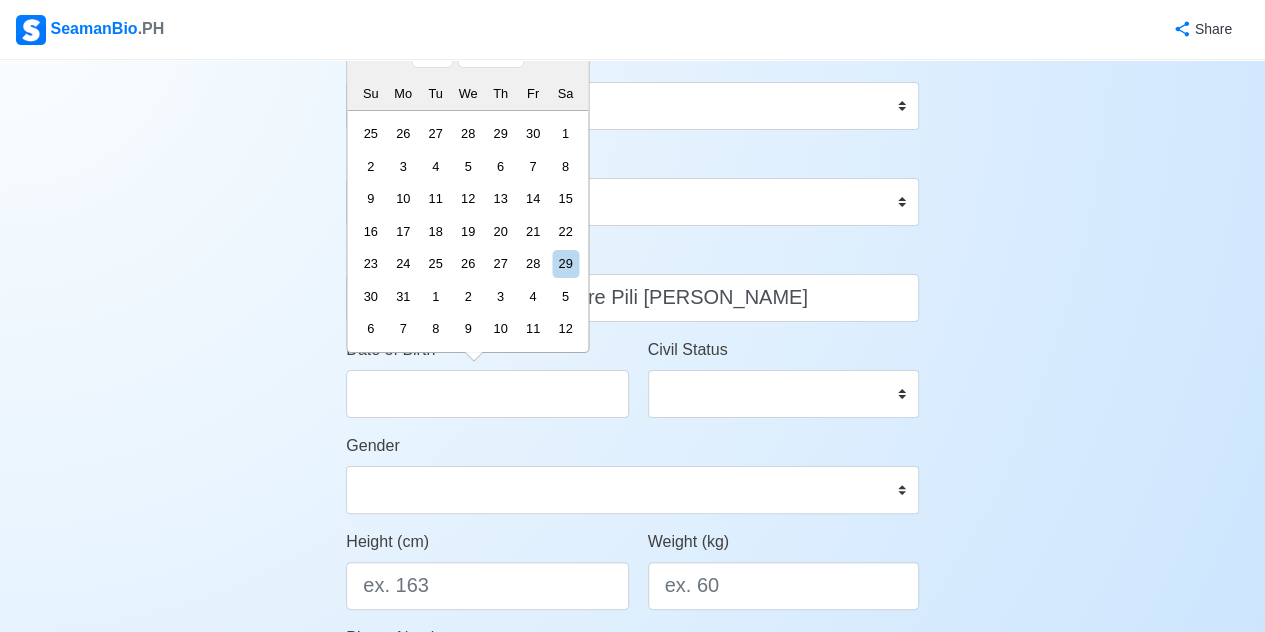 scroll, scrollTop: 0, scrollLeft: 0, axis: both 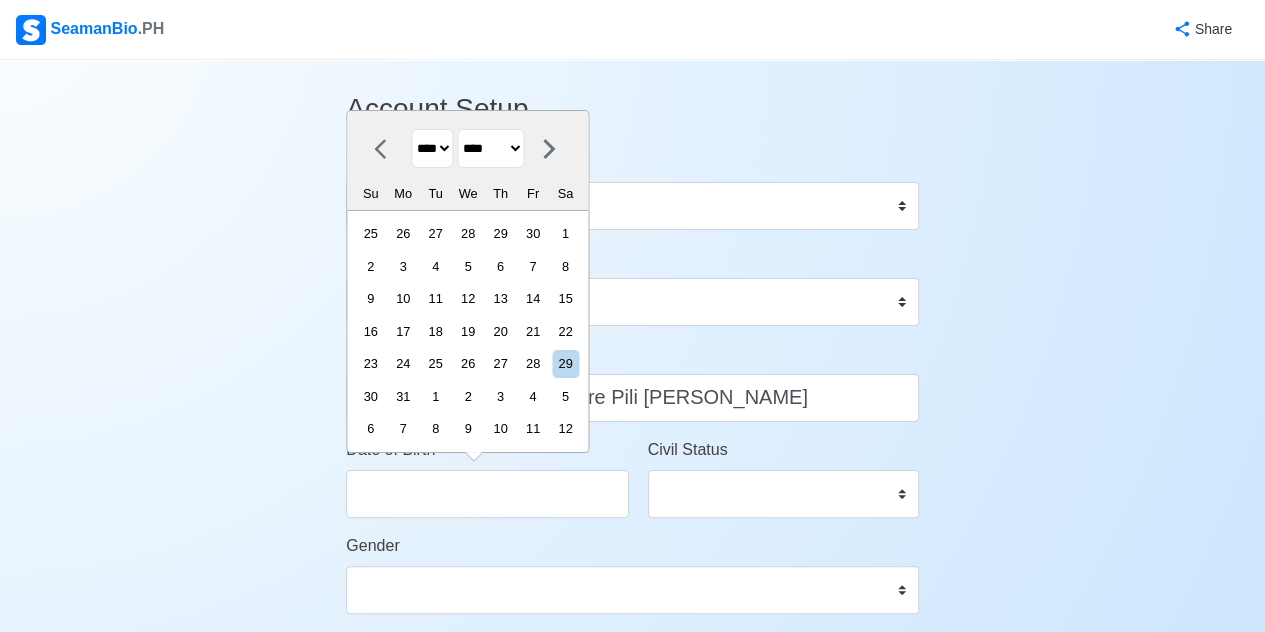 click on "******* ******** ***** ***** *** **** **** ****** ********* ******* ******** ********" at bounding box center (491, 148) 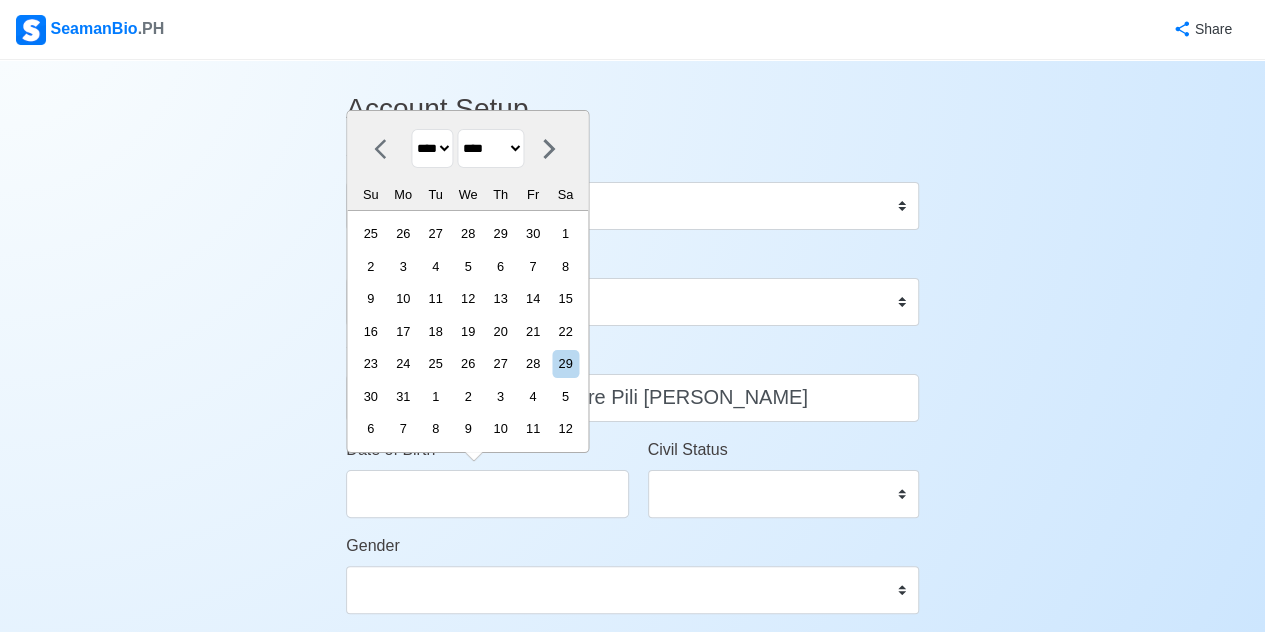 select on "********" 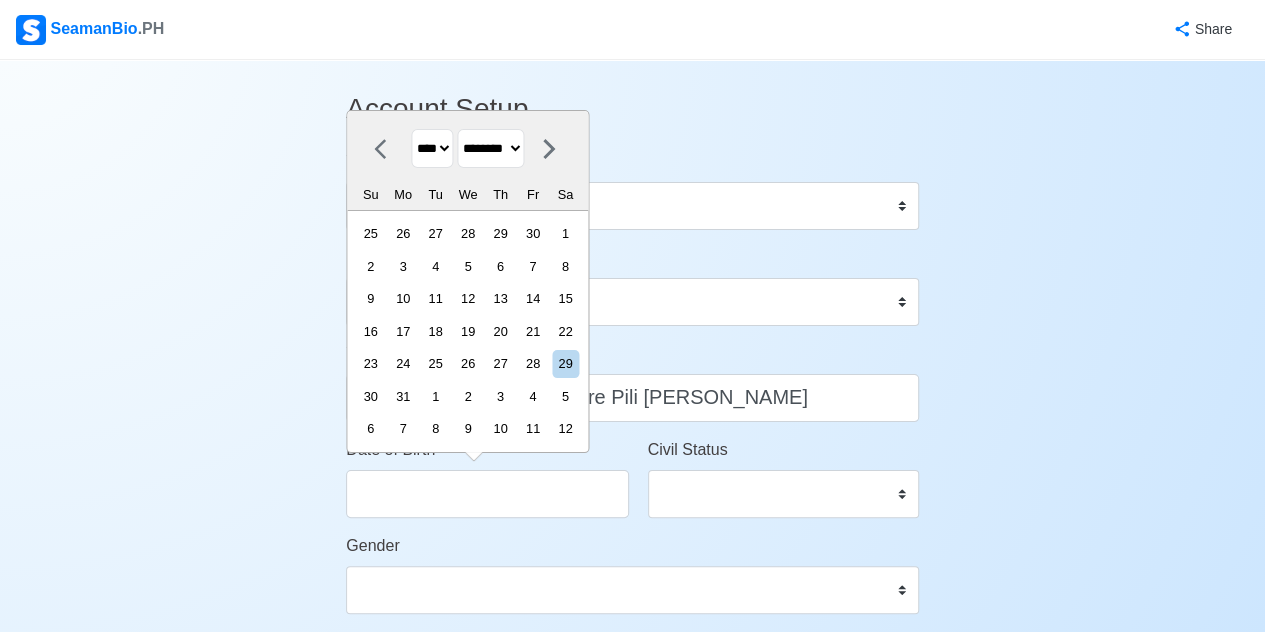 click on "******* ******** ***** ***** *** **** **** ****** ********* ******* ******** ********" at bounding box center [491, 148] 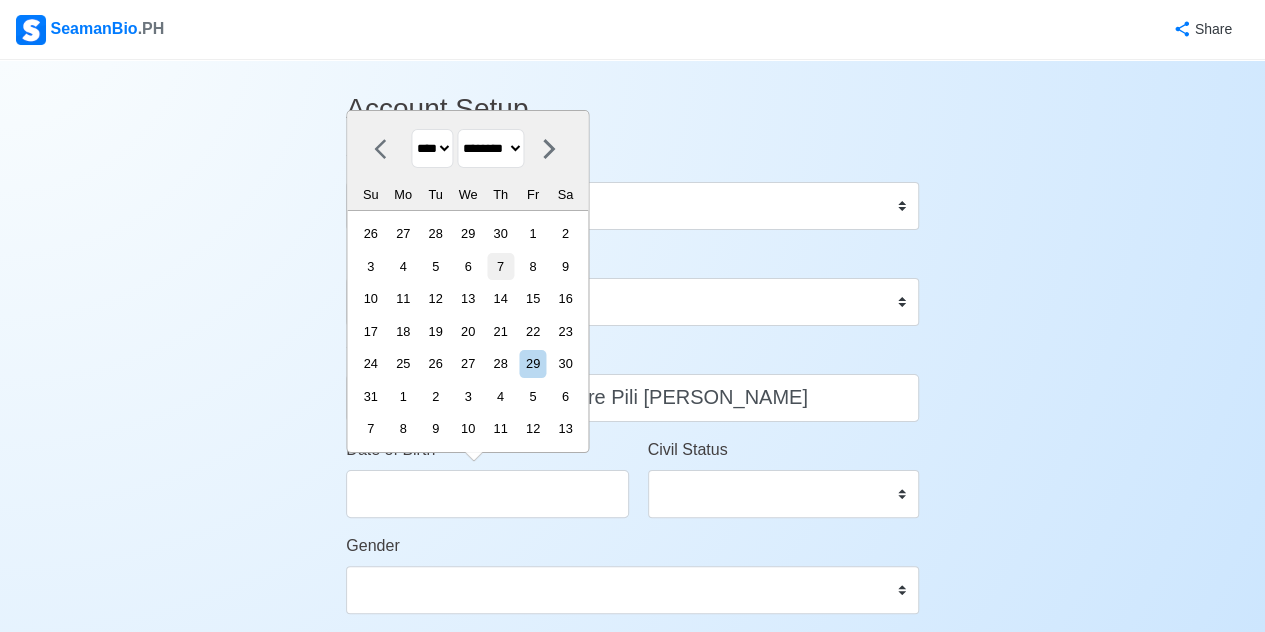 click on "7" at bounding box center (500, 266) 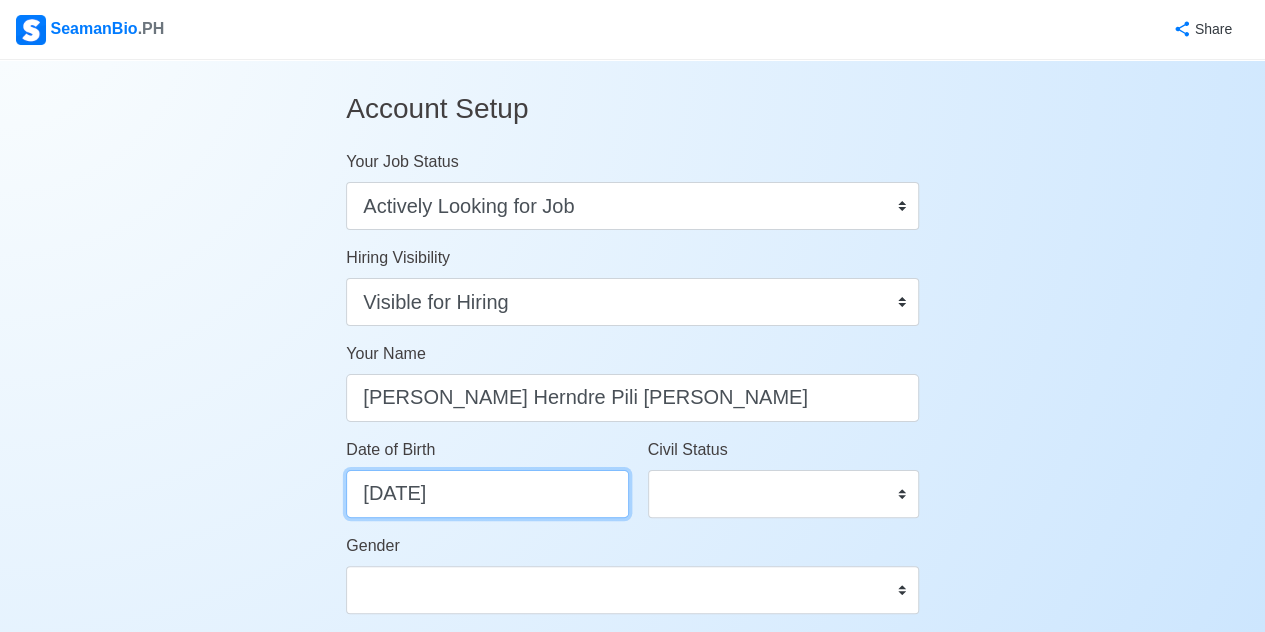 scroll, scrollTop: 100, scrollLeft: 0, axis: vertical 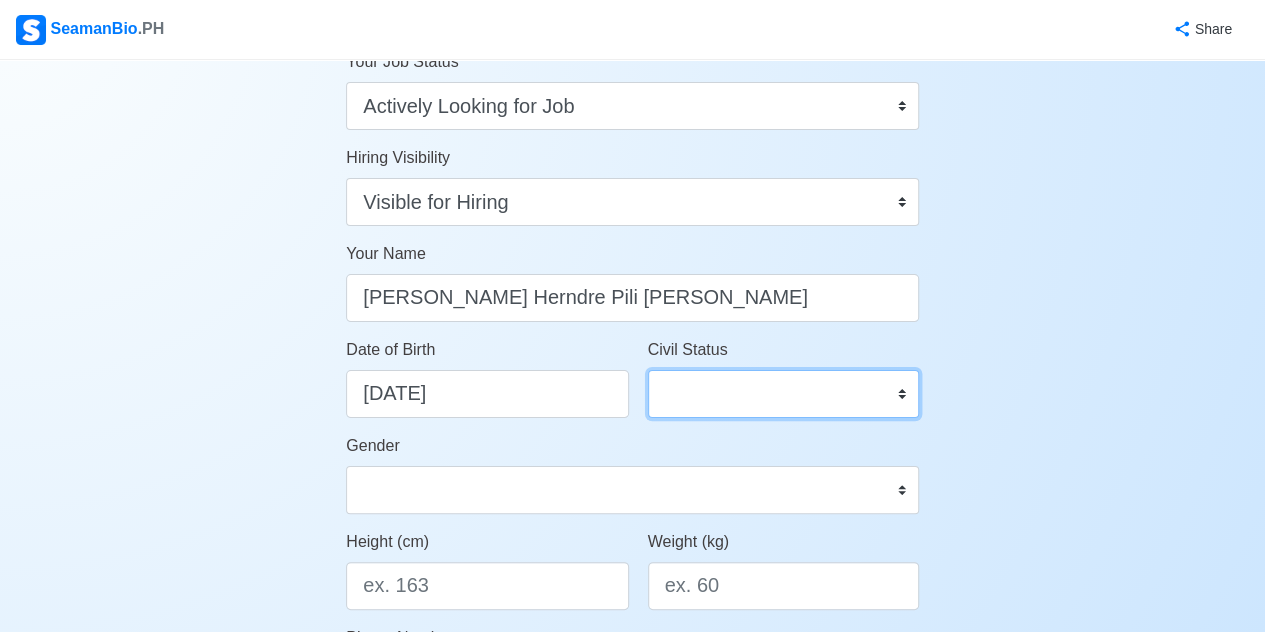 click on "Single Married Widowed Separated" at bounding box center (783, 394) 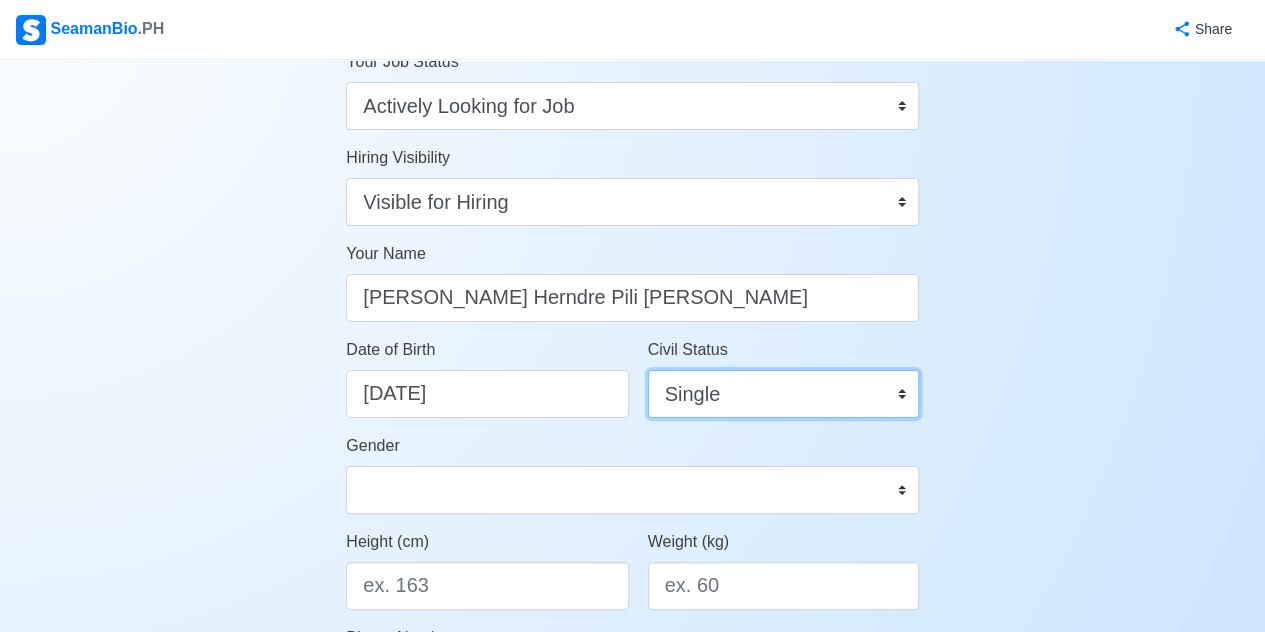 click on "Single Married Widowed Separated" at bounding box center (783, 394) 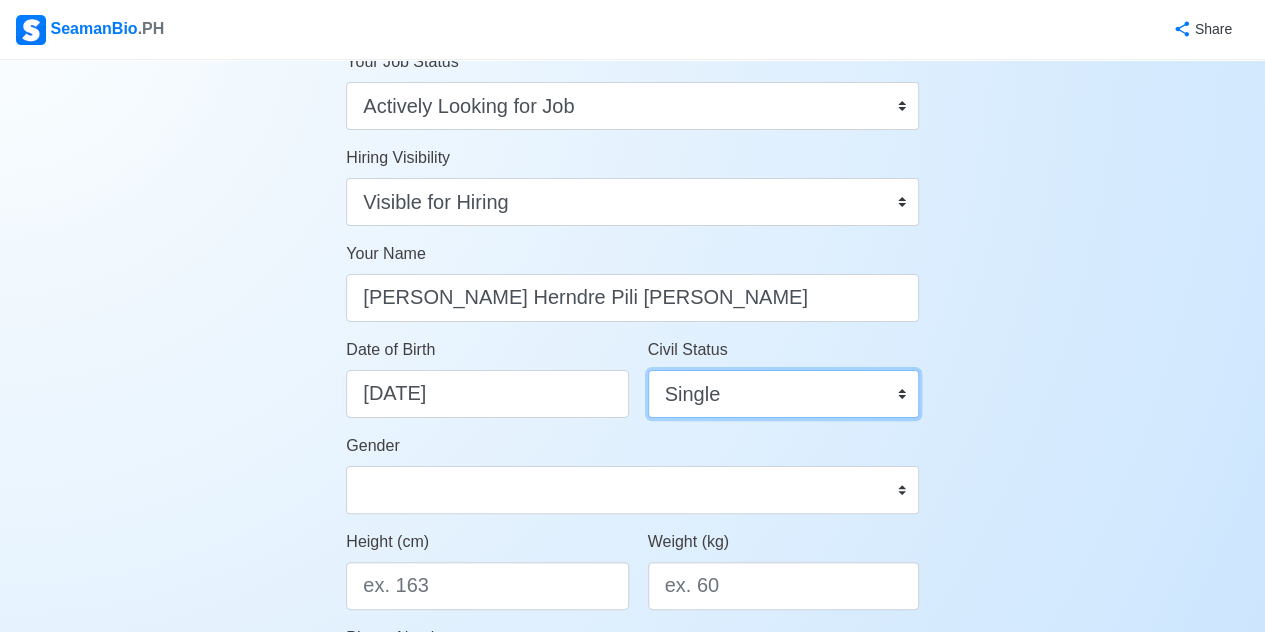 scroll, scrollTop: 200, scrollLeft: 0, axis: vertical 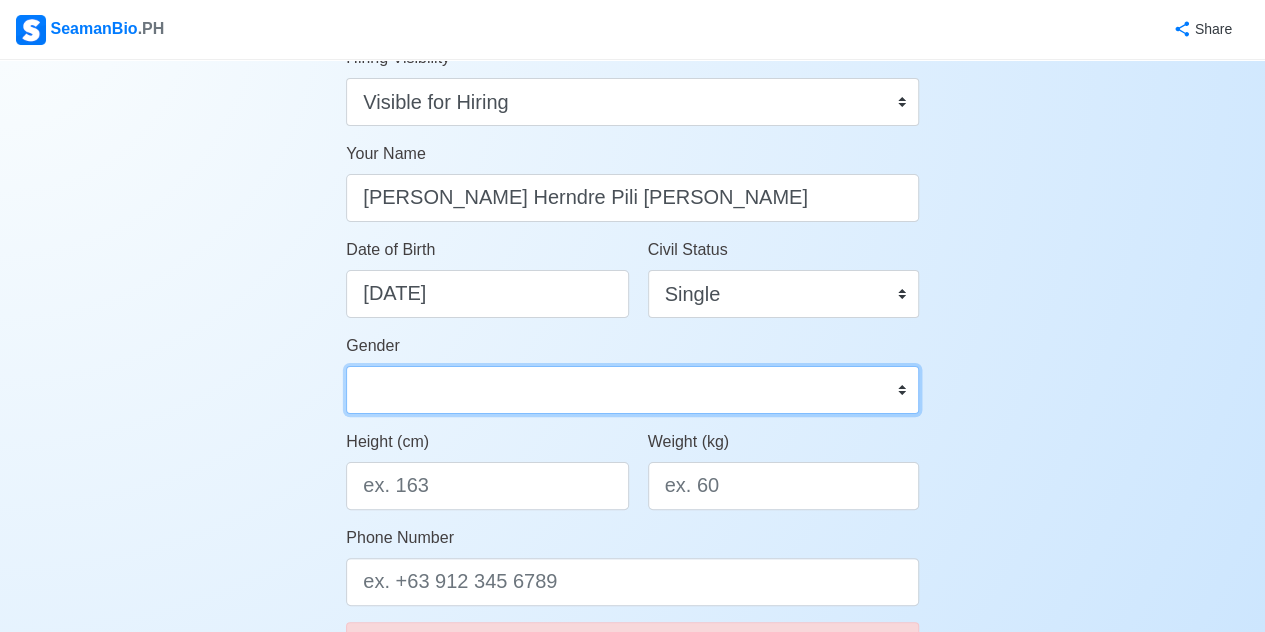 click on "Male Female" at bounding box center (632, 390) 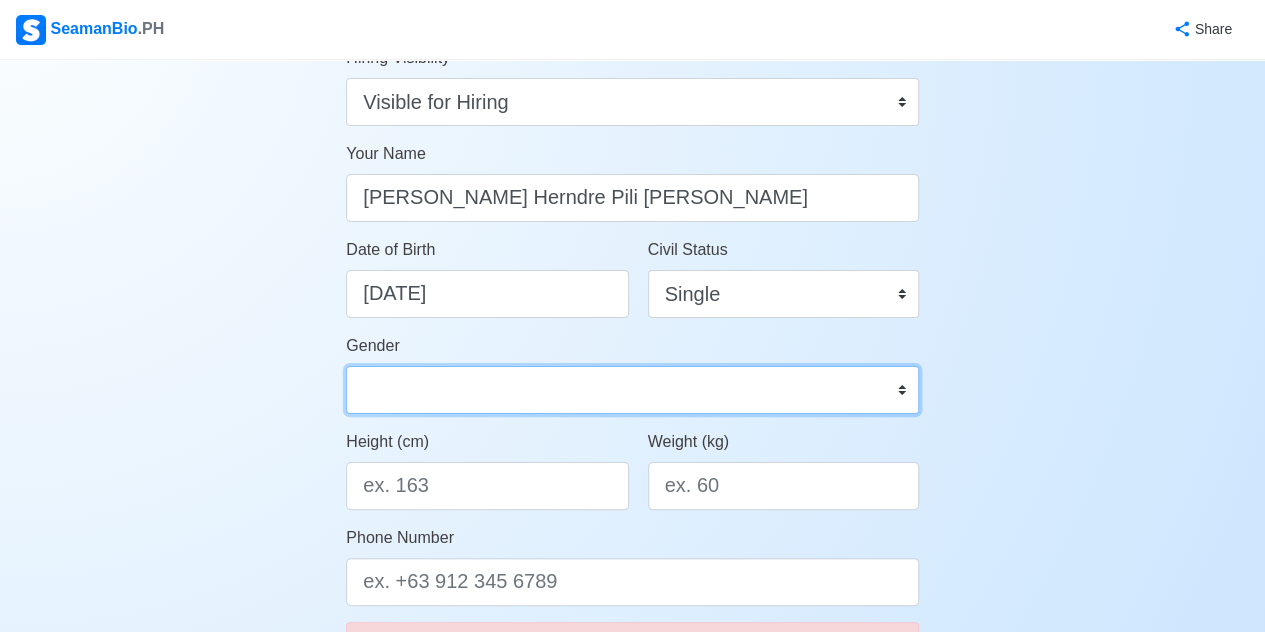 click on "Male Female" at bounding box center [632, 390] 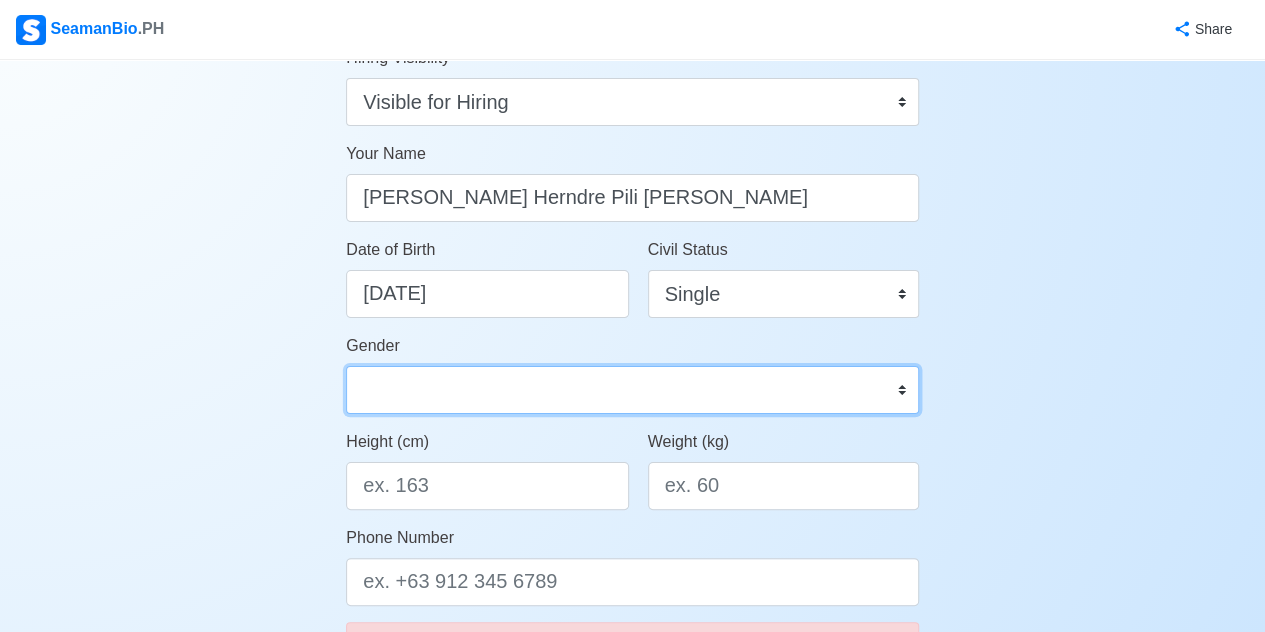 scroll, scrollTop: 300, scrollLeft: 0, axis: vertical 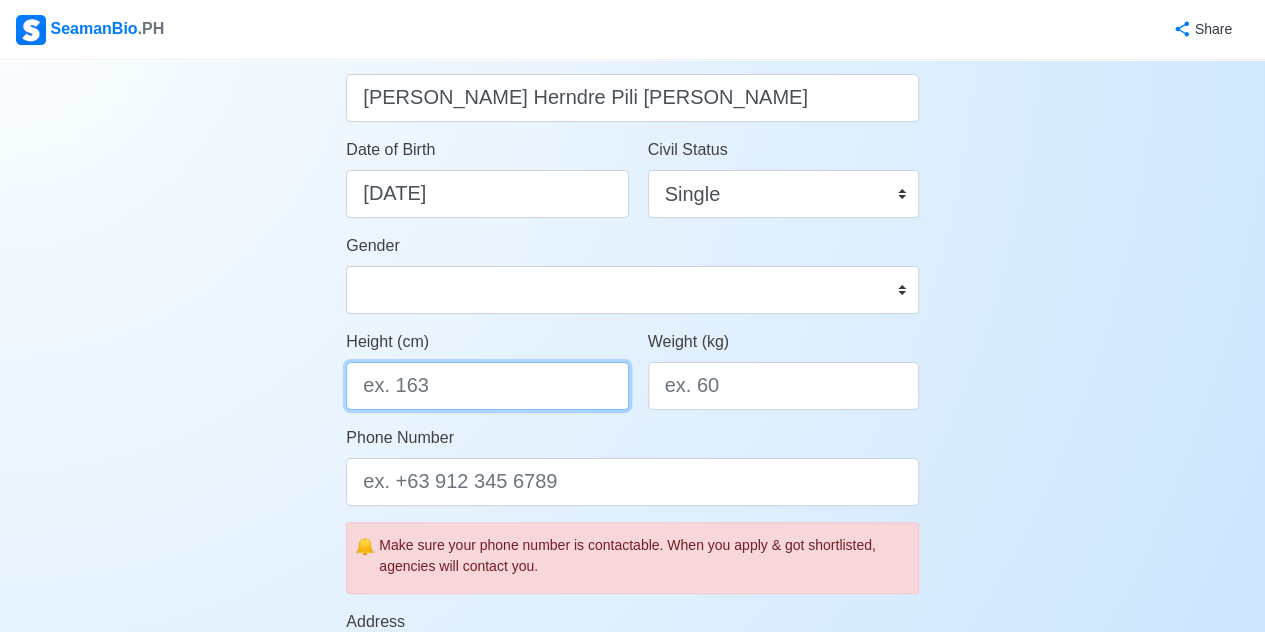 click on "Height (cm)" at bounding box center (487, 386) 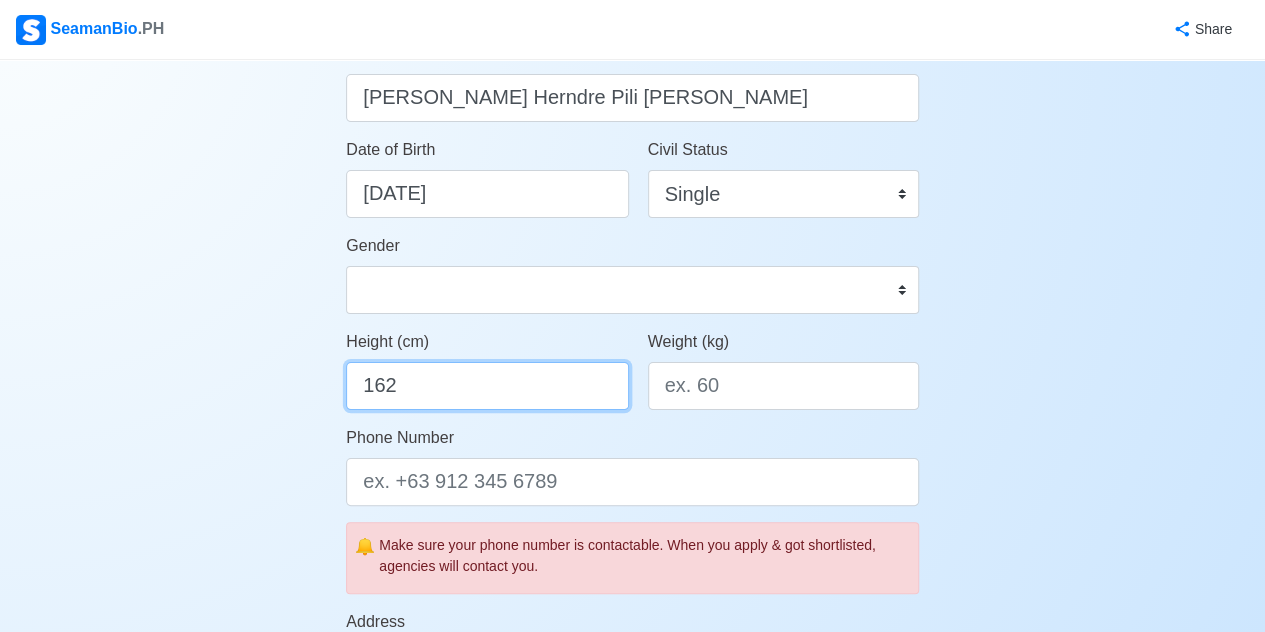 type on "162" 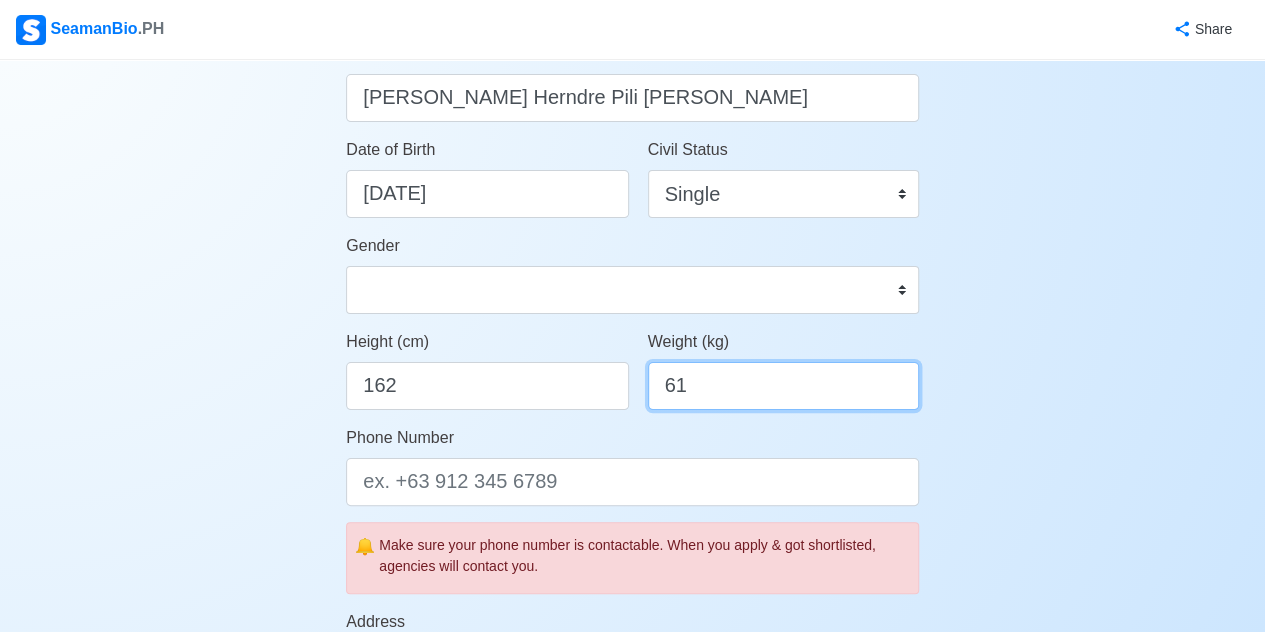 scroll, scrollTop: 400, scrollLeft: 0, axis: vertical 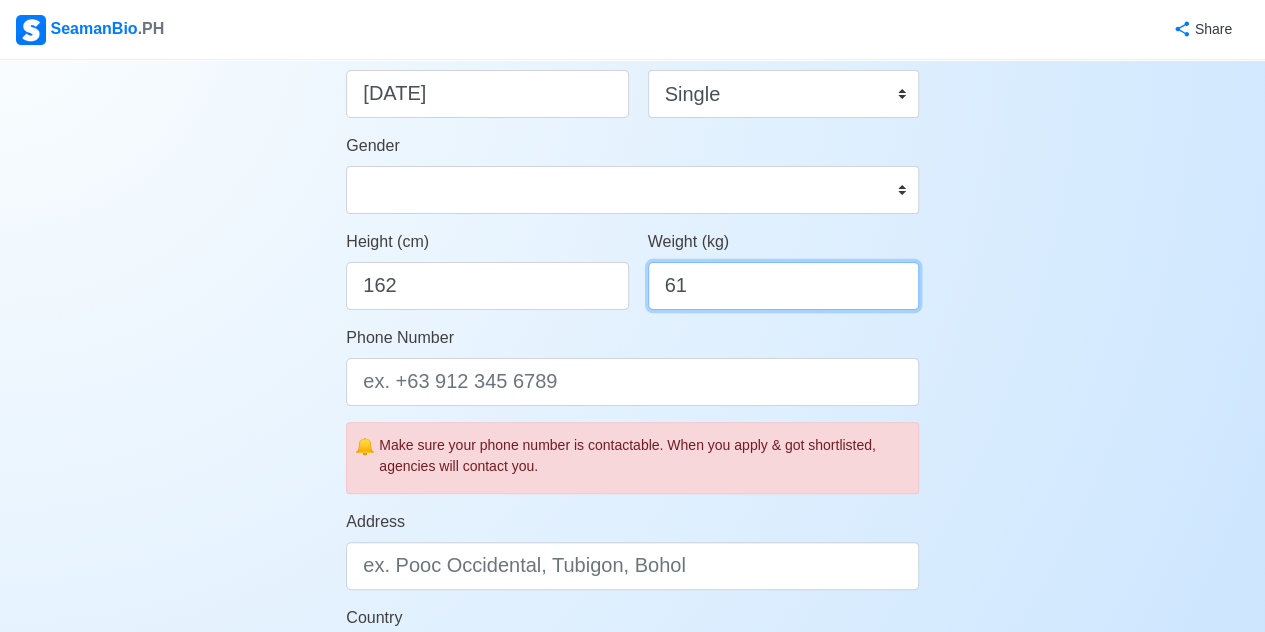 type on "61" 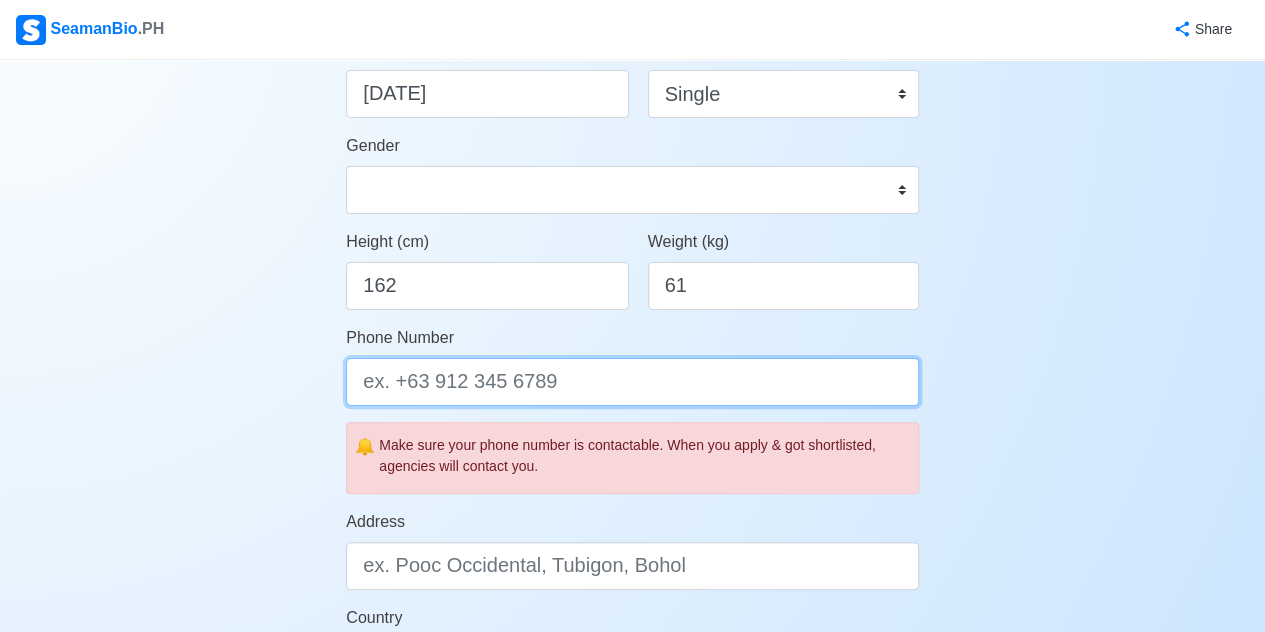 click on "Phone Number" at bounding box center (632, 382) 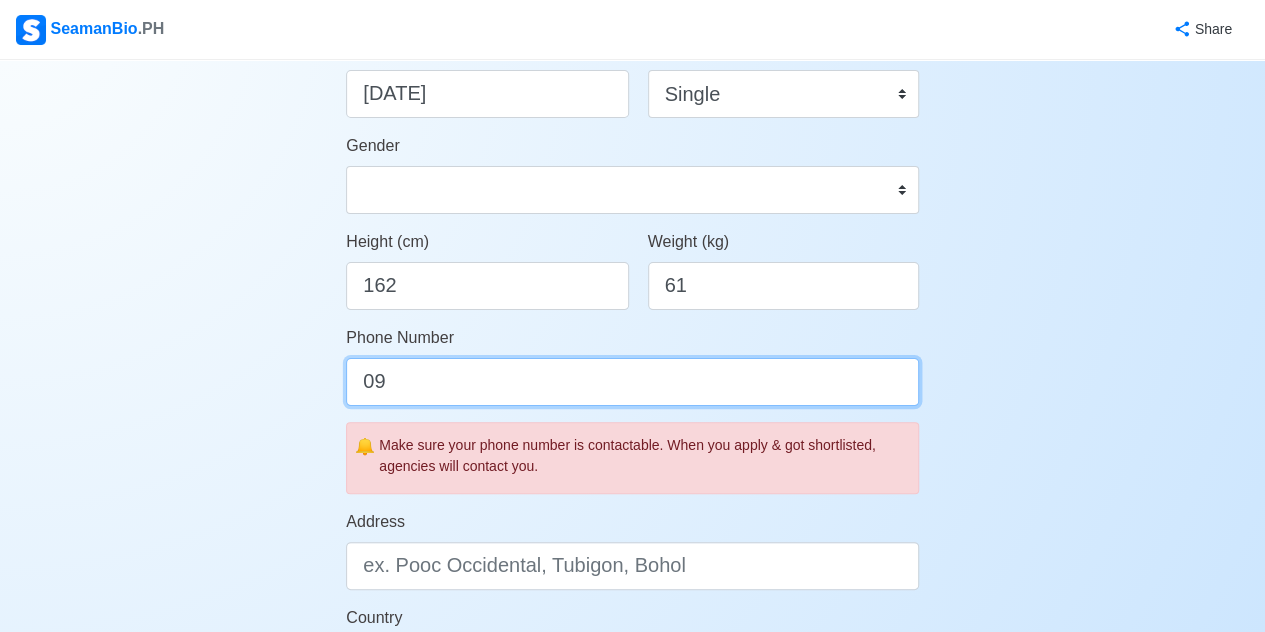 type on "0" 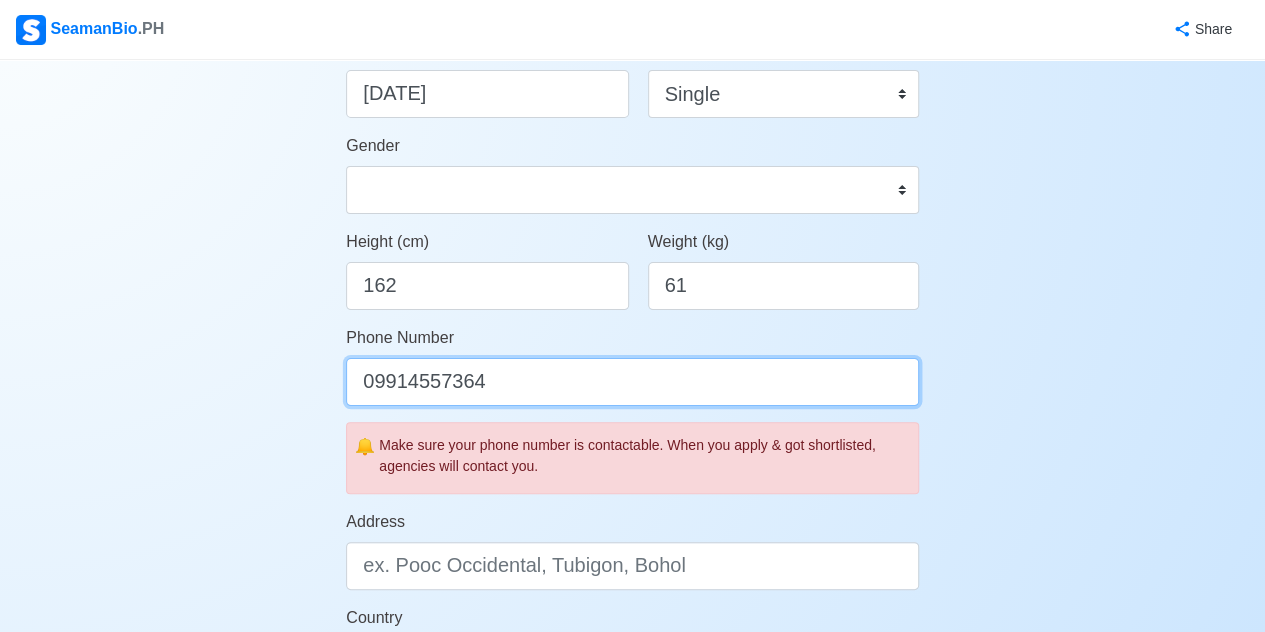 type on "09914557364" 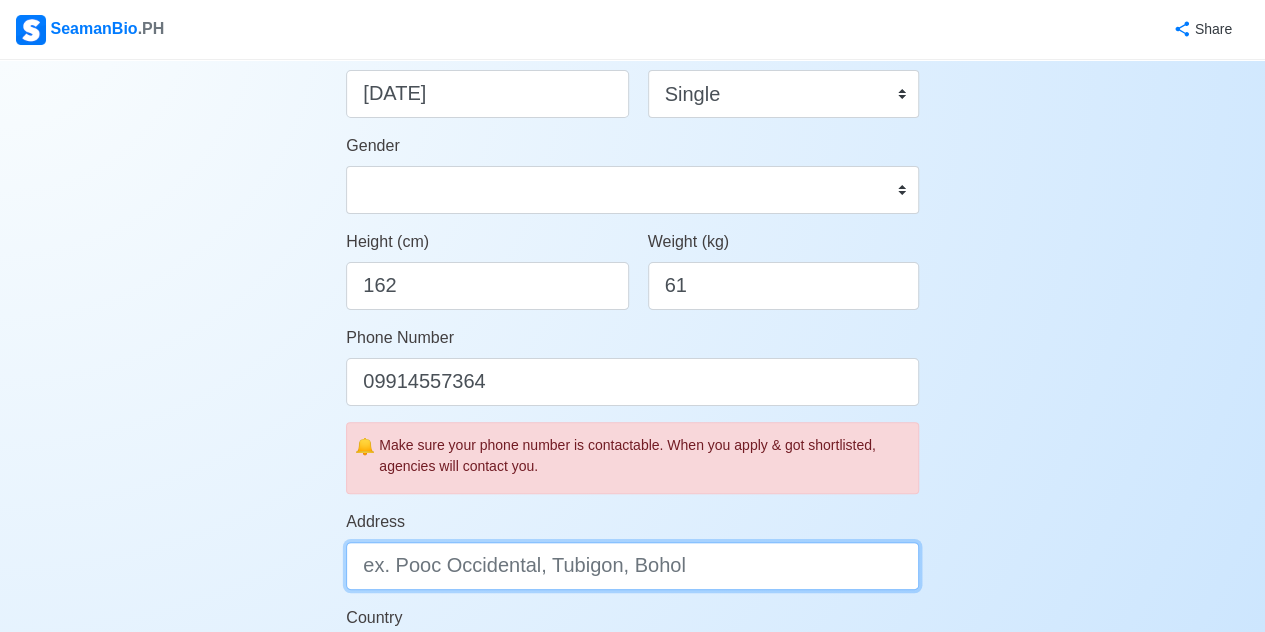 scroll, scrollTop: 600, scrollLeft: 0, axis: vertical 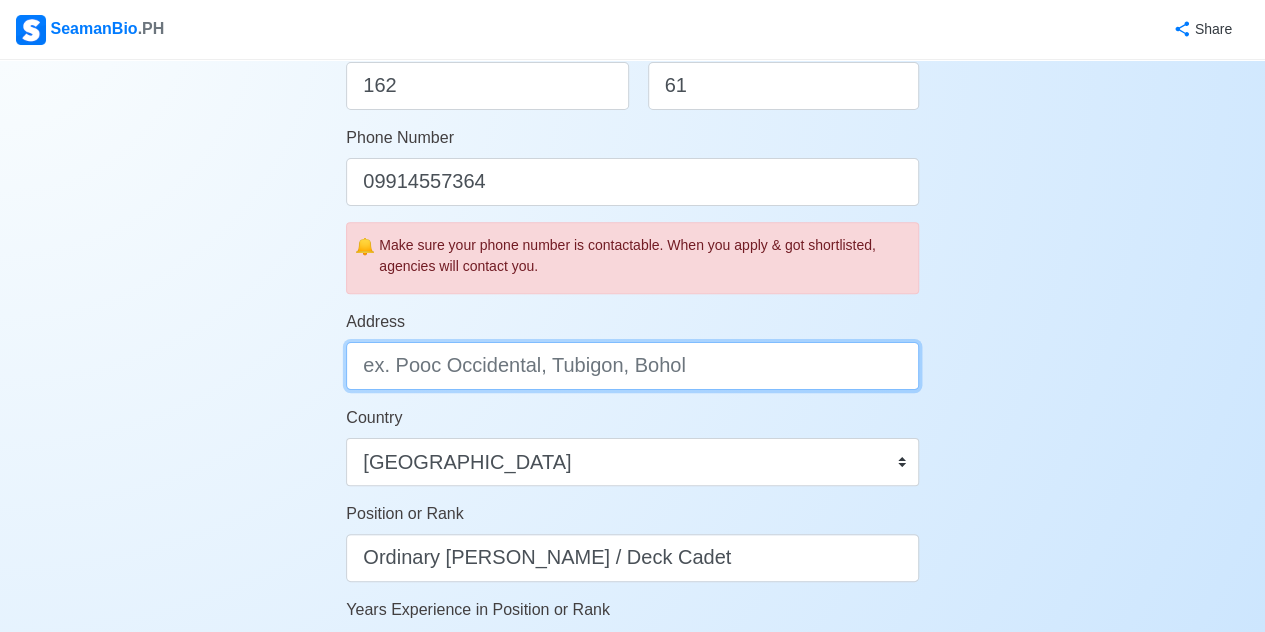 type on "d" 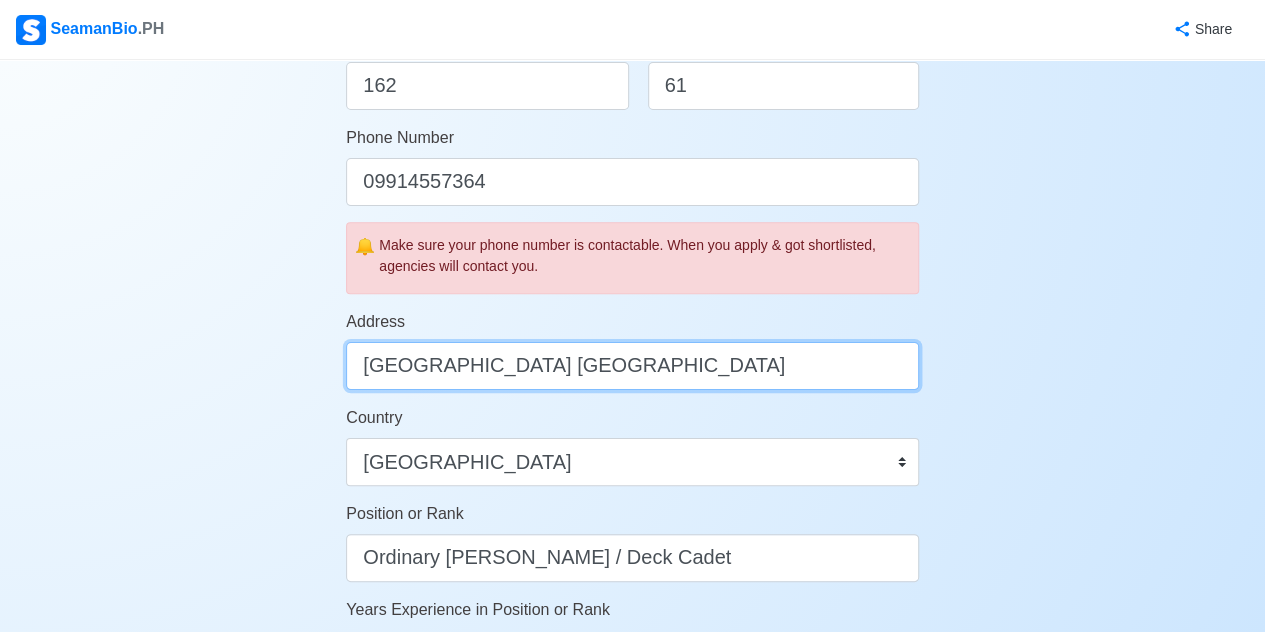 type on "Donada Street Pasay City" 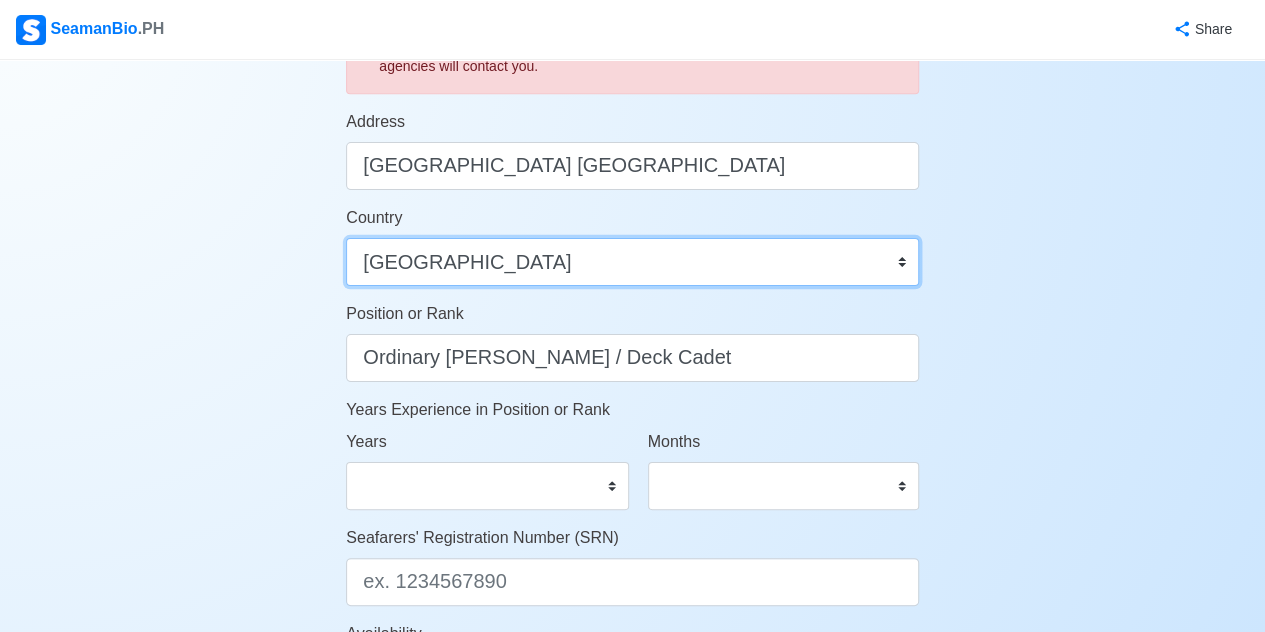 scroll, scrollTop: 900, scrollLeft: 0, axis: vertical 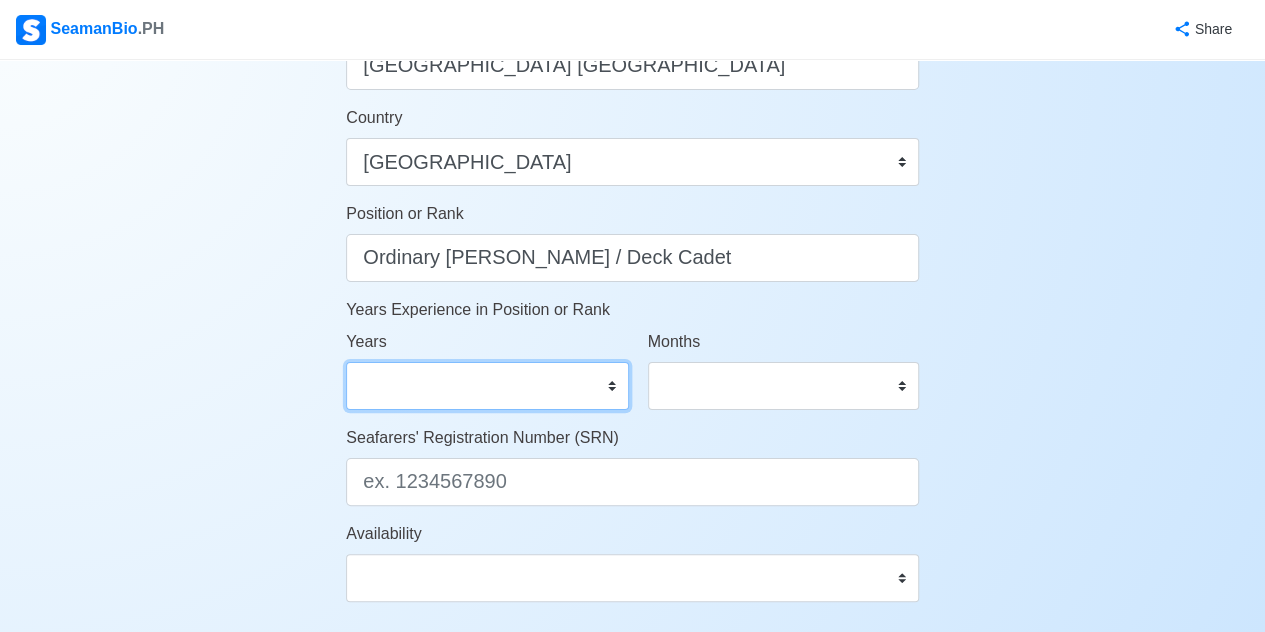 click on "0 1 2 3 4 5 6 7 8 9 10 11 12 13 14 15 16 17 18 19 20 21 22 23 24 25 26 27 28 29 30 31 32 33 34 35 36 37 38 39 40 41 42 43 44 45 46 47 48 49 50" at bounding box center [487, 386] 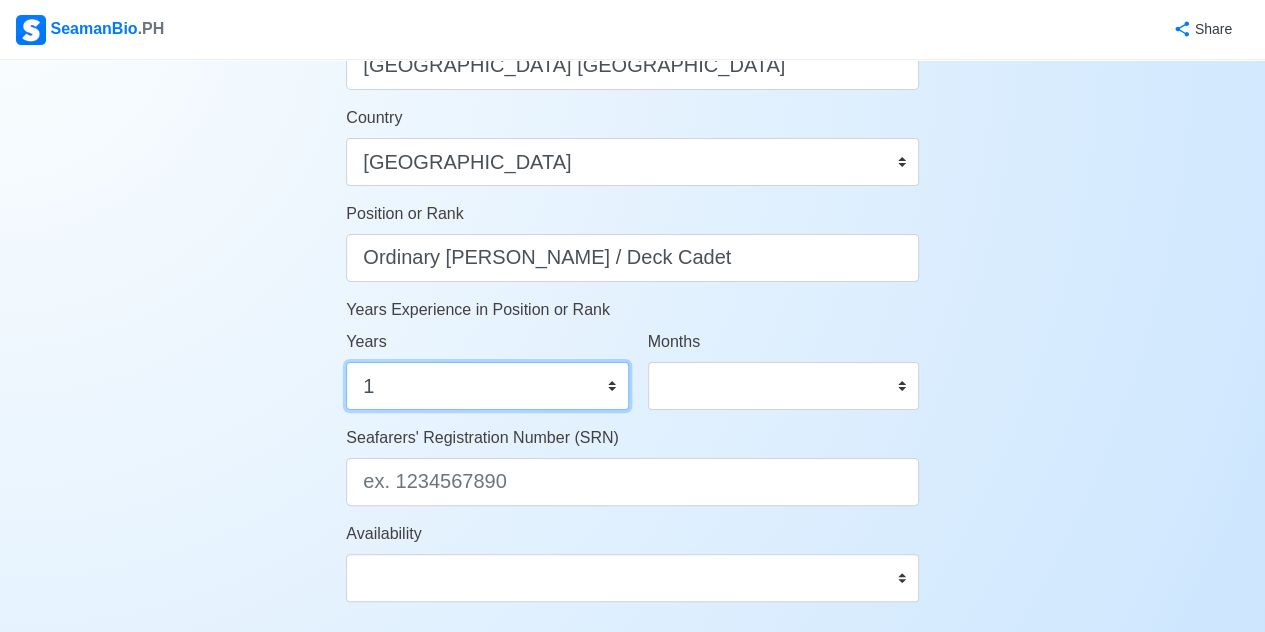 click on "0 1 2 3 4 5 6 7 8 9 10 11 12 13 14 15 16 17 18 19 20 21 22 23 24 25 26 27 28 29 30 31 32 33 34 35 36 37 38 39 40 41 42 43 44 45 46 47 48 49 50" at bounding box center (487, 386) 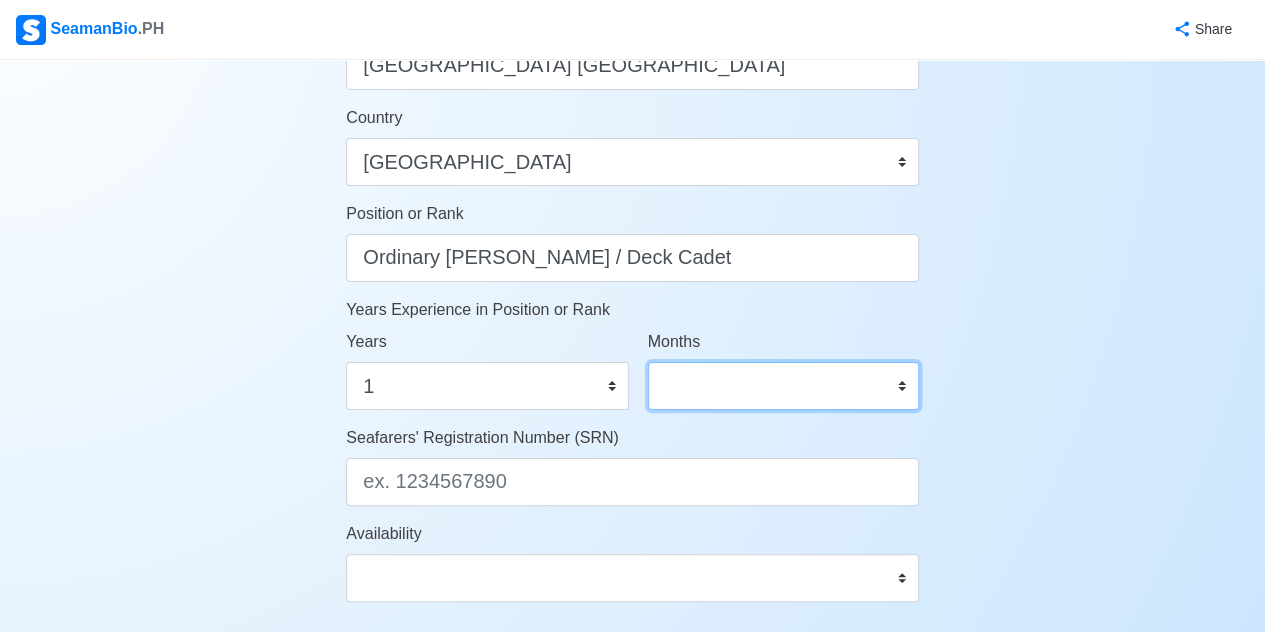 click on "0 1 2 3 4 5 6 7 8 9 10 11" at bounding box center [783, 386] 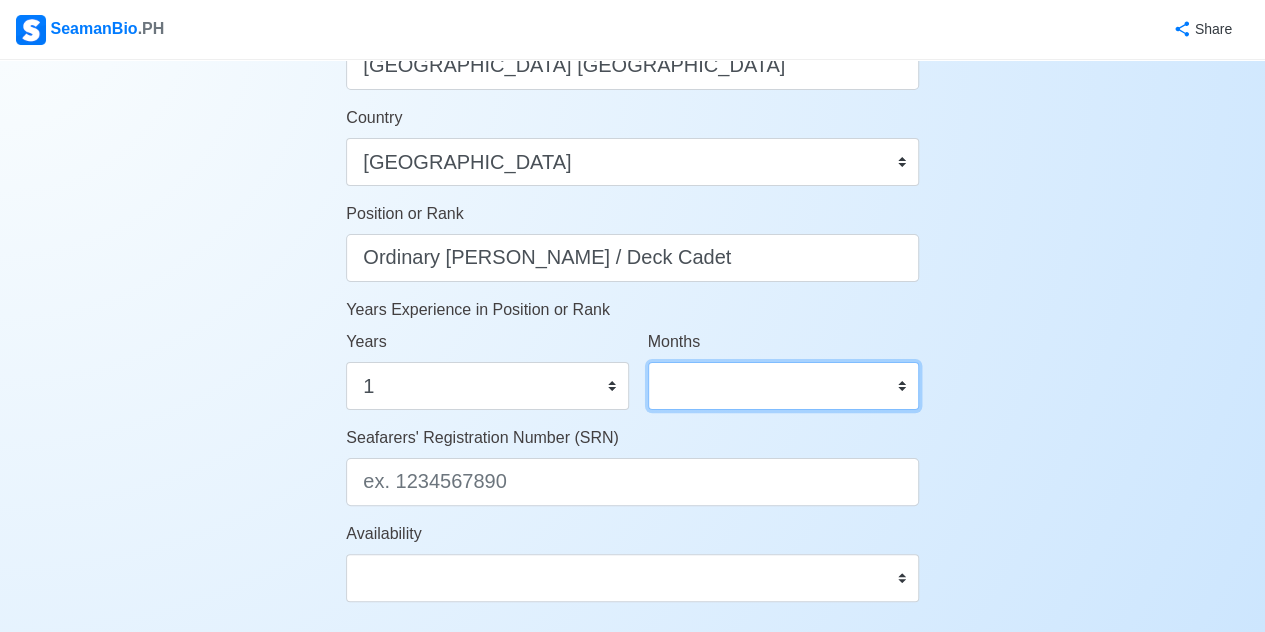 select on "7" 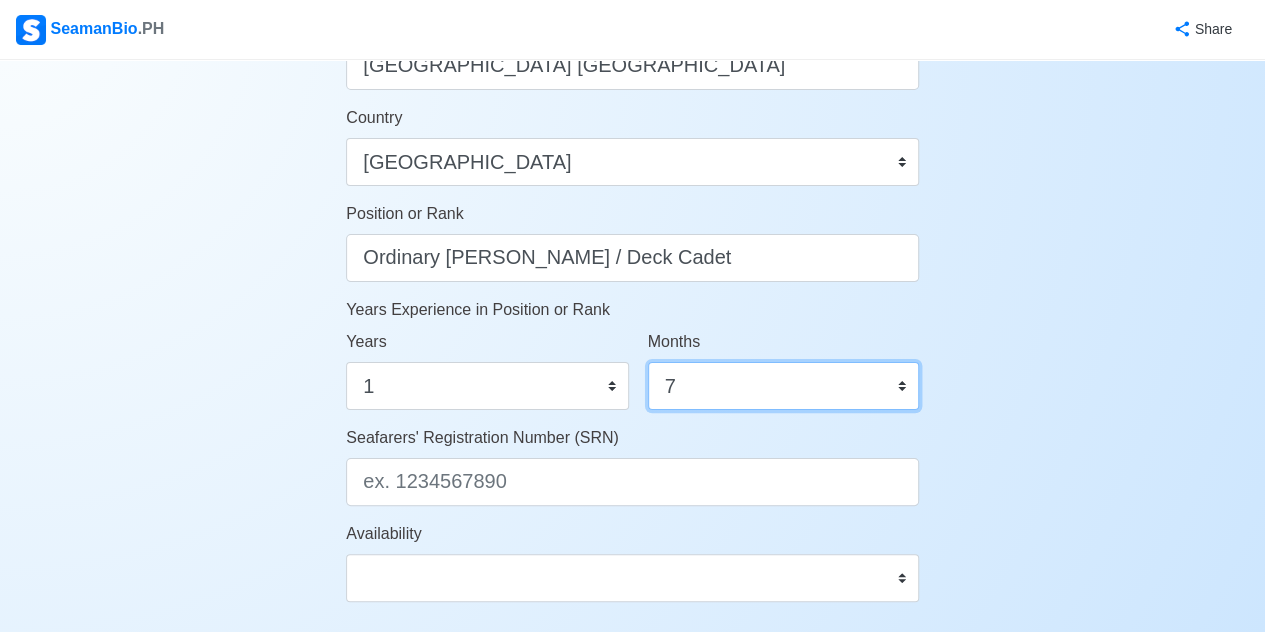 click on "0 1 2 3 4 5 6 7 8 9 10 11" at bounding box center [783, 386] 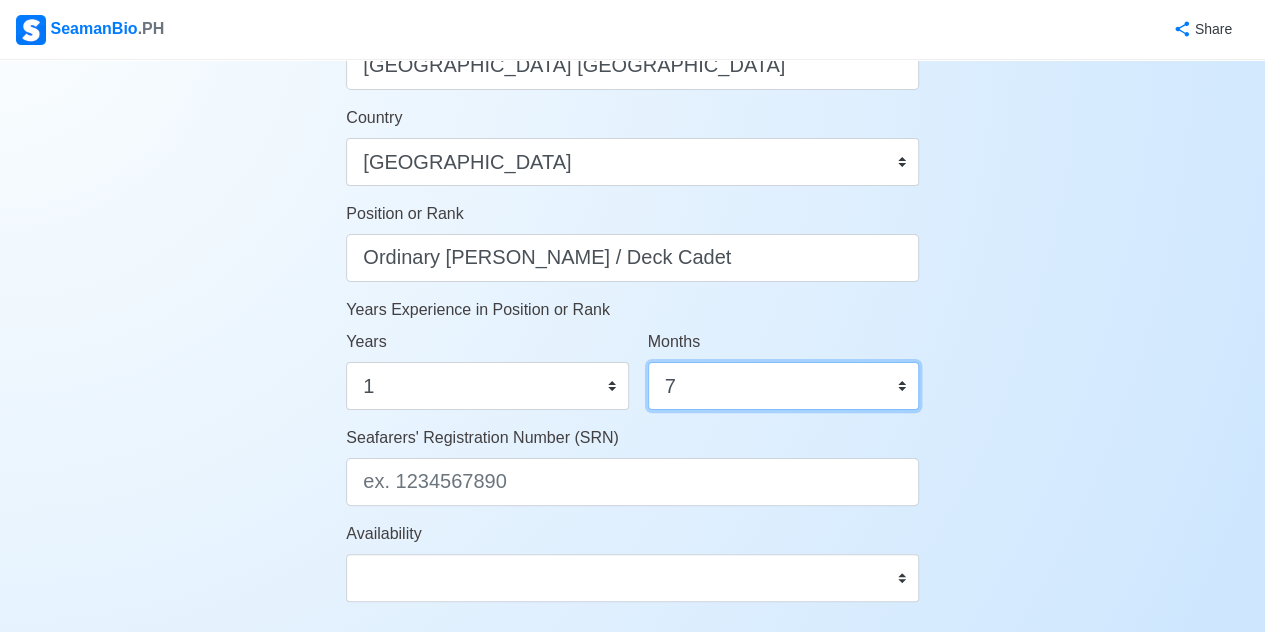 scroll, scrollTop: 1000, scrollLeft: 0, axis: vertical 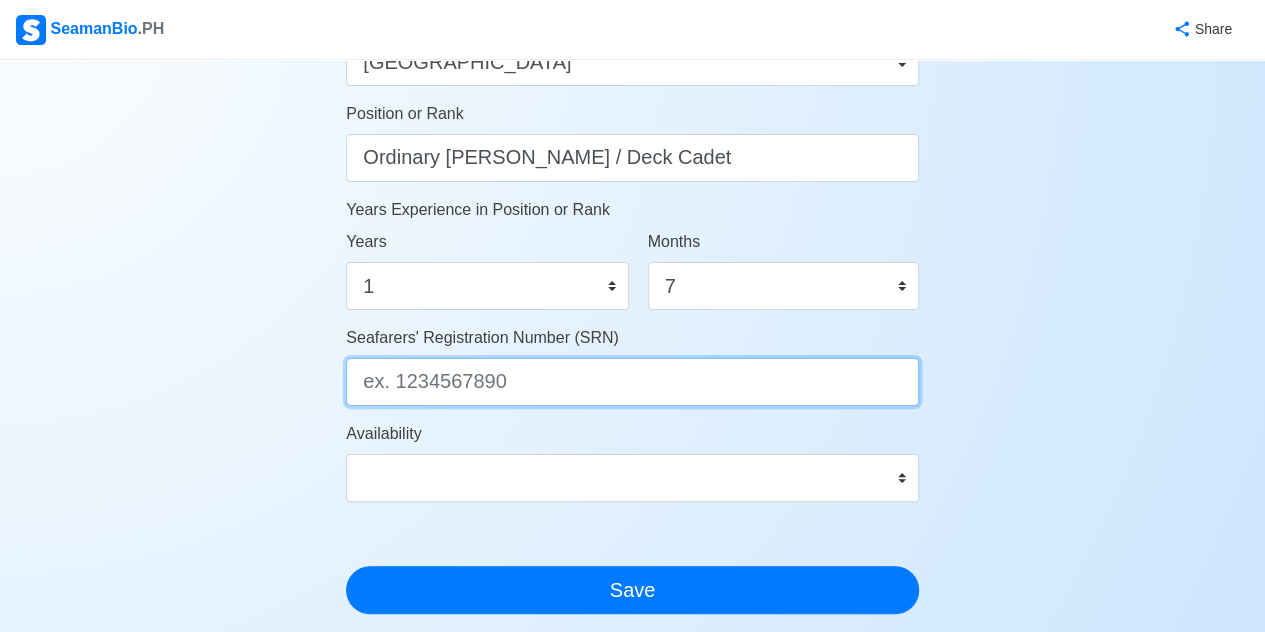 click on "Seafarers' Registration Number (SRN)" at bounding box center [632, 382] 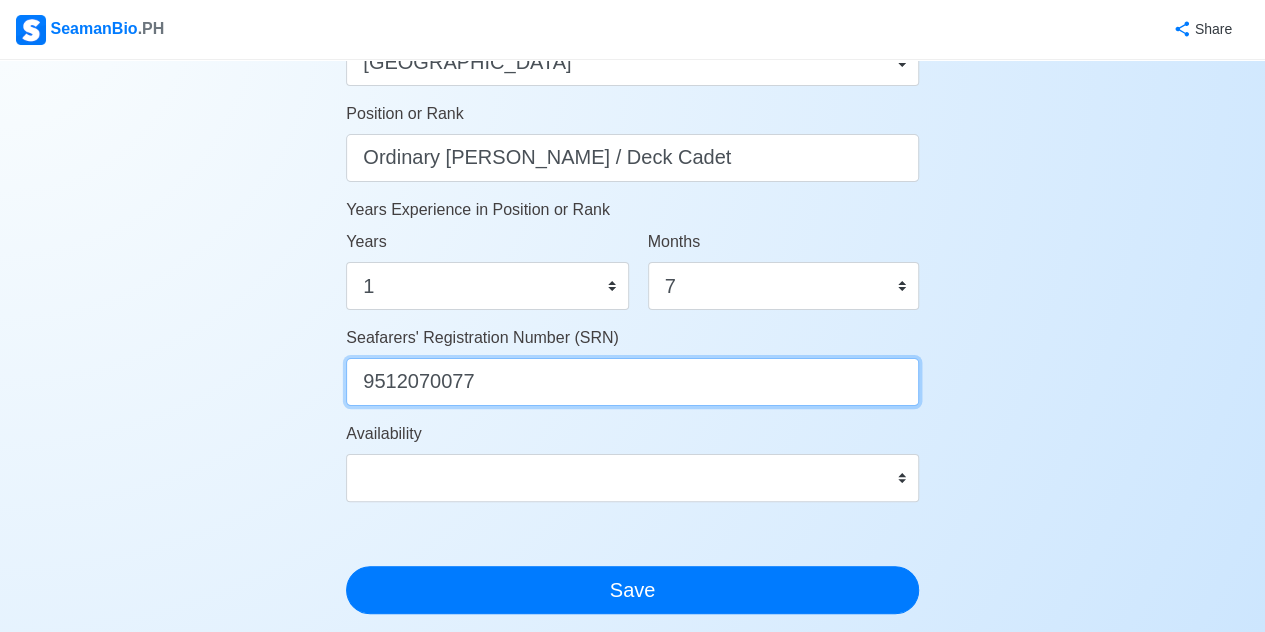 type on "9512070077" 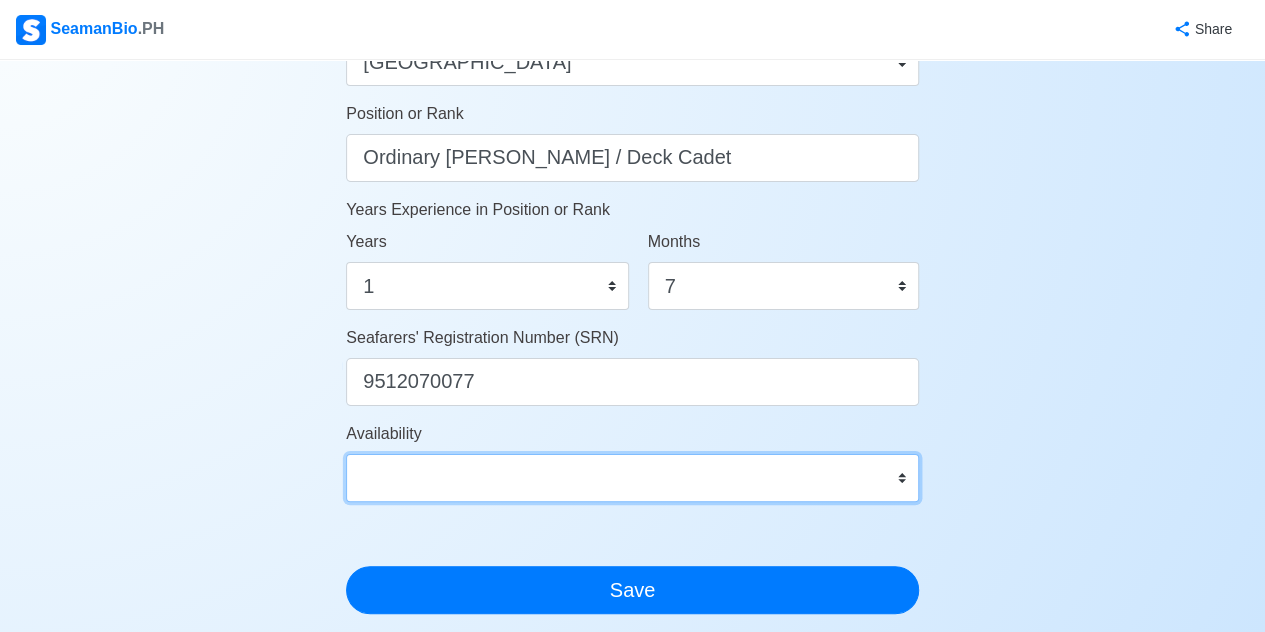 click on "Immediate Aug 2025  Sep 2025  Oct 2025  Nov 2025  Dec 2025  Jan 2026  Feb 2026  Mar 2026  Apr 2026" at bounding box center [632, 478] 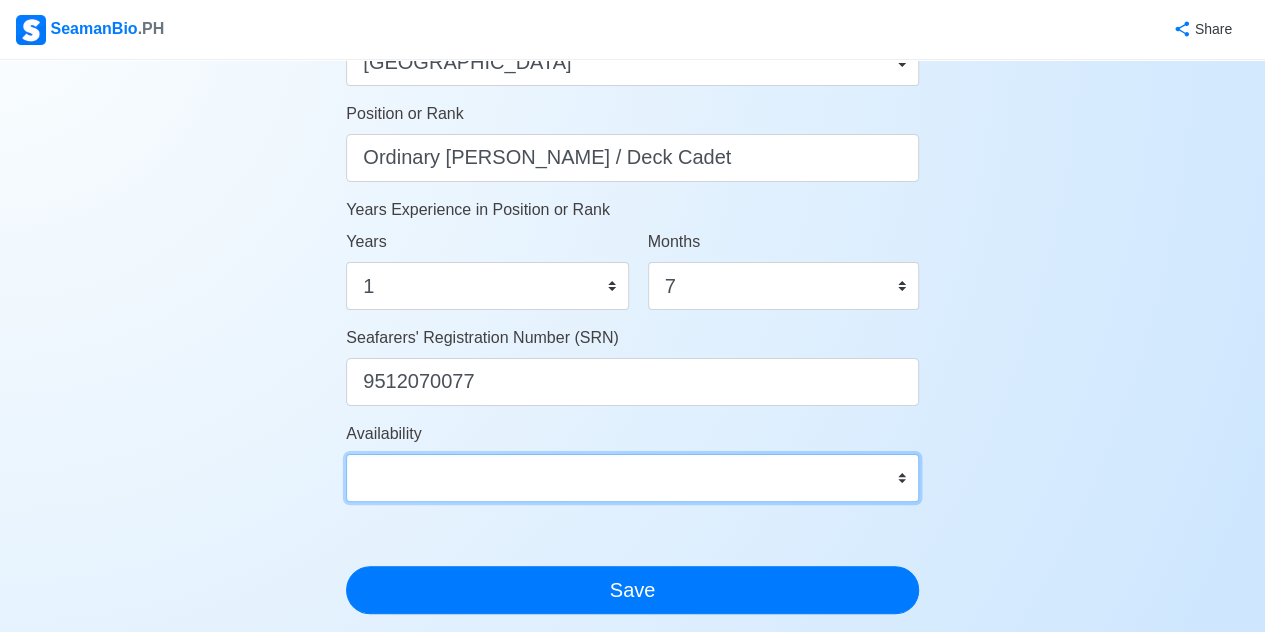 select on "4102416000000" 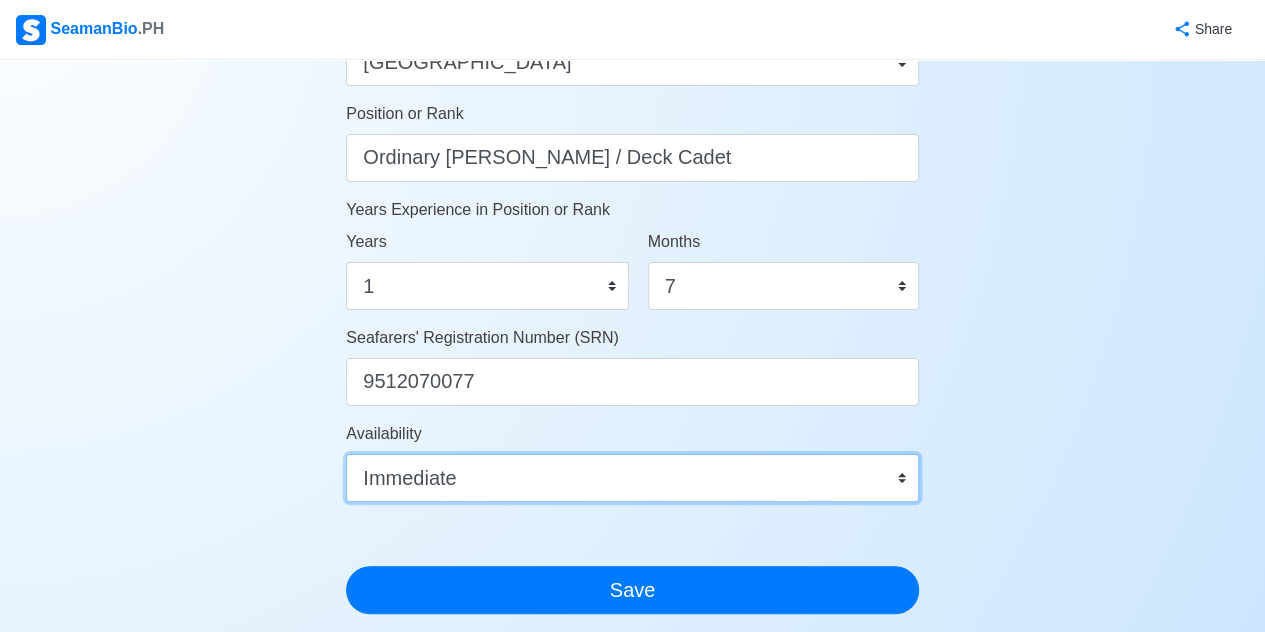click on "Immediate Aug 2025  Sep 2025  Oct 2025  Nov 2025  Dec 2025  Jan 2026  Feb 2026  Mar 2026  Apr 2026" at bounding box center [632, 478] 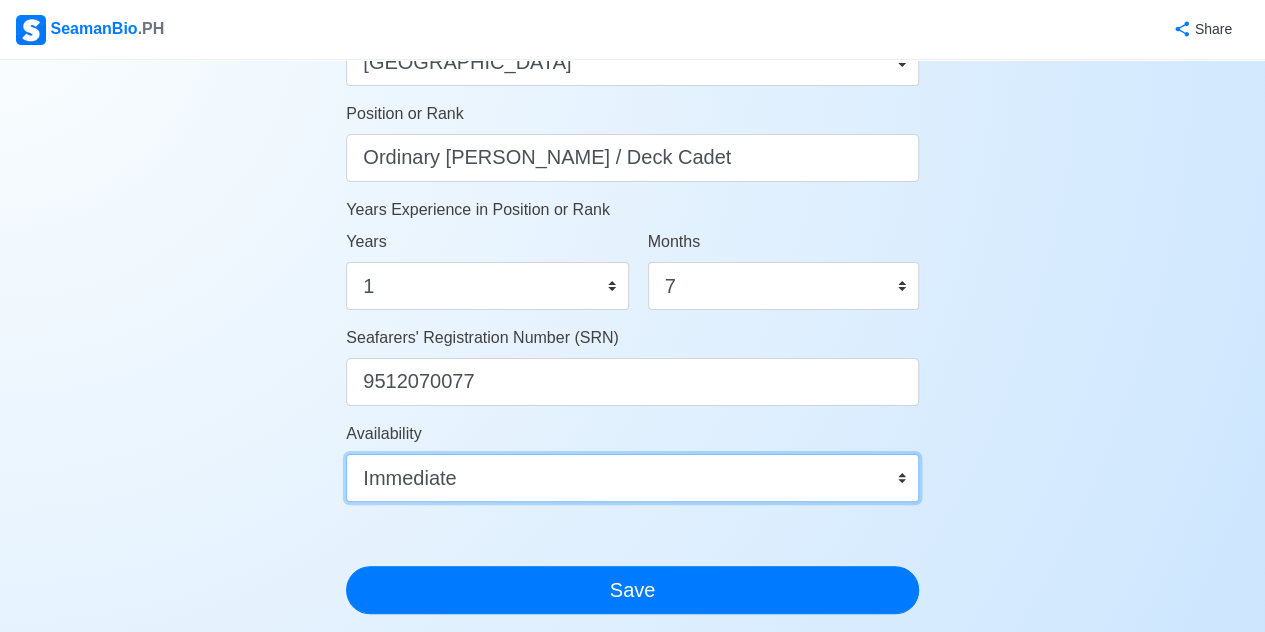scroll, scrollTop: 1100, scrollLeft: 0, axis: vertical 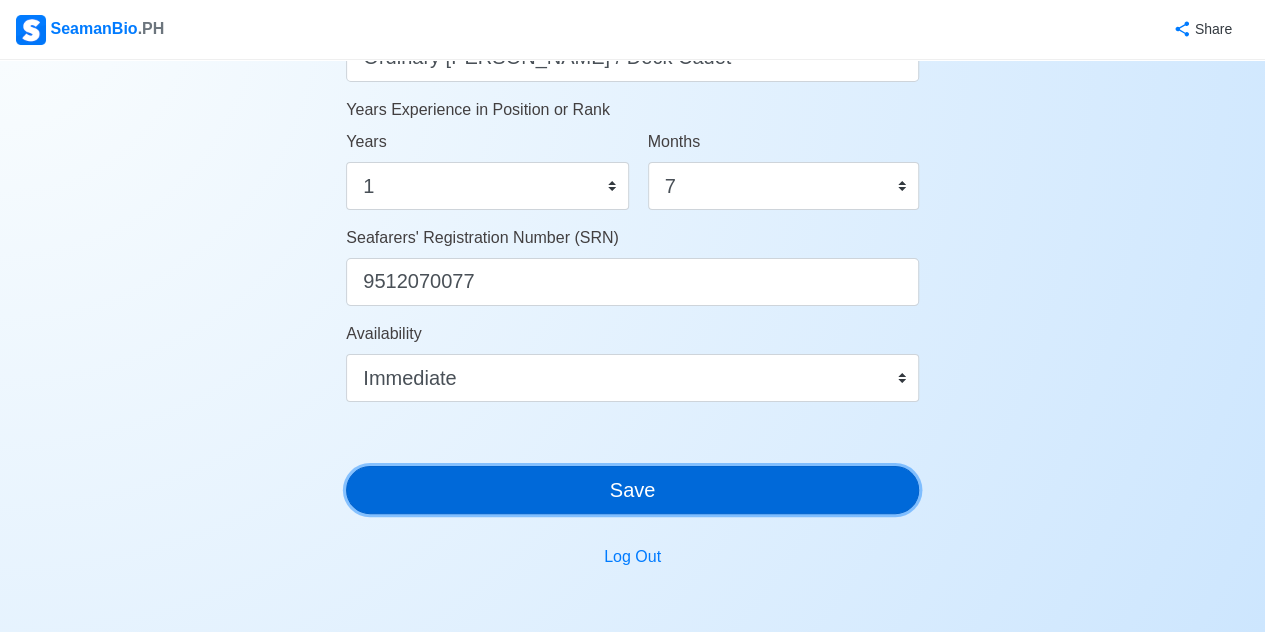 click on "Save" at bounding box center [632, 490] 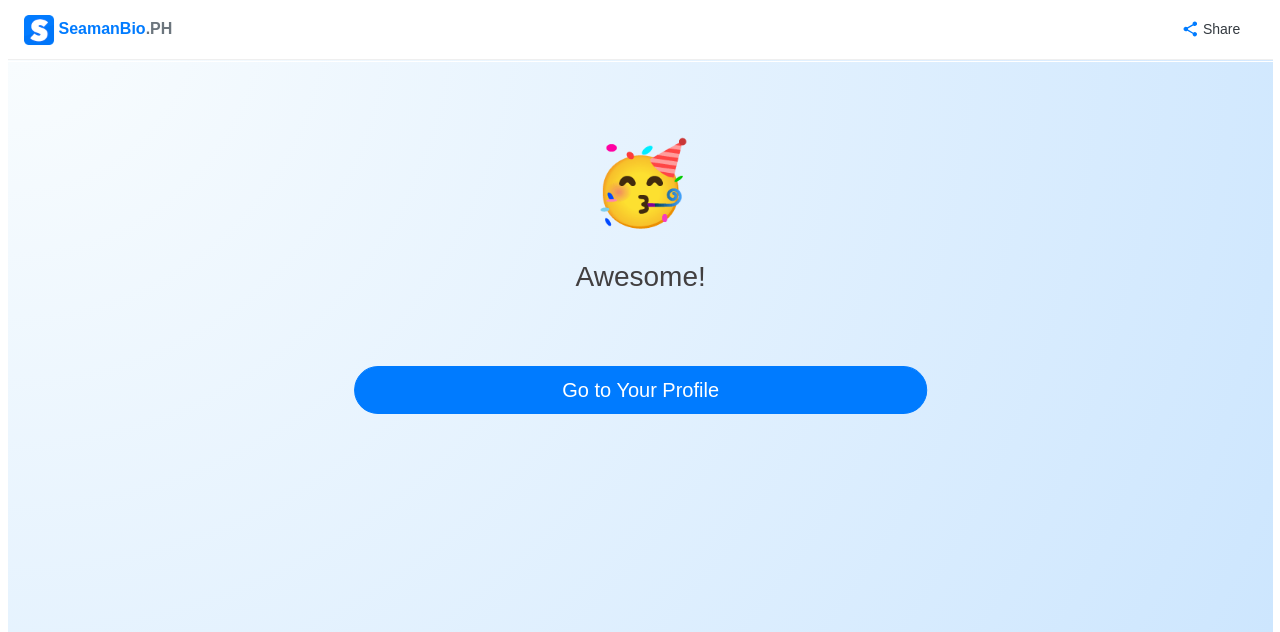 scroll, scrollTop: 0, scrollLeft: 0, axis: both 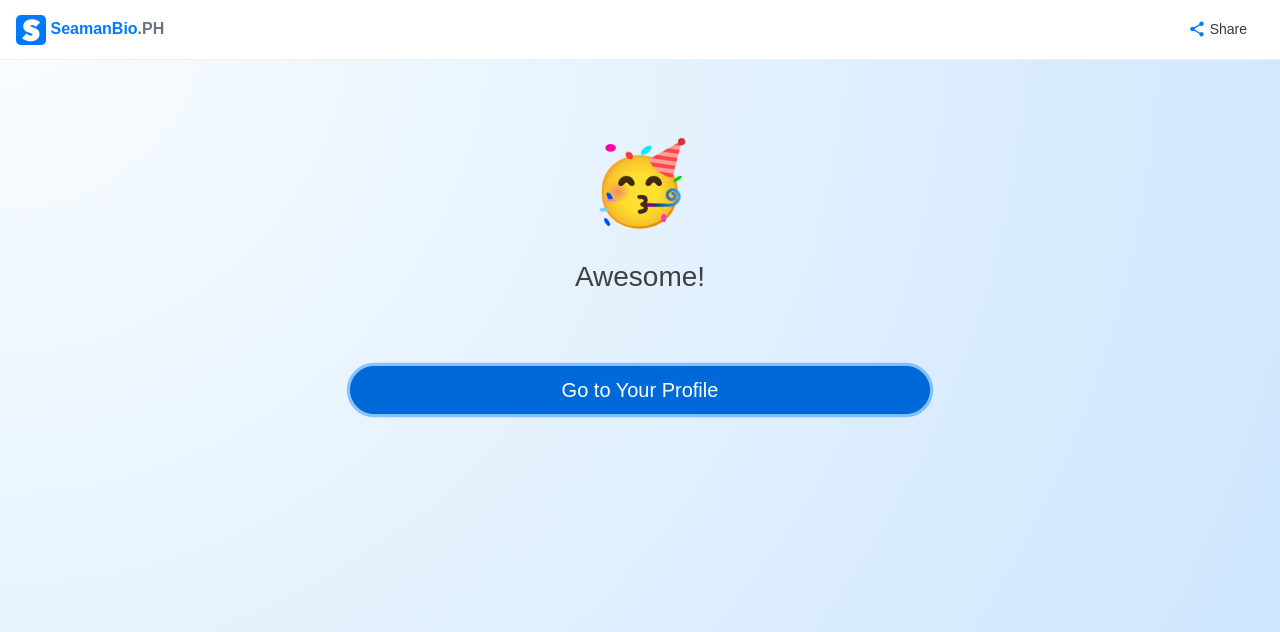 click on "Go to Your Profile" at bounding box center (640, 390) 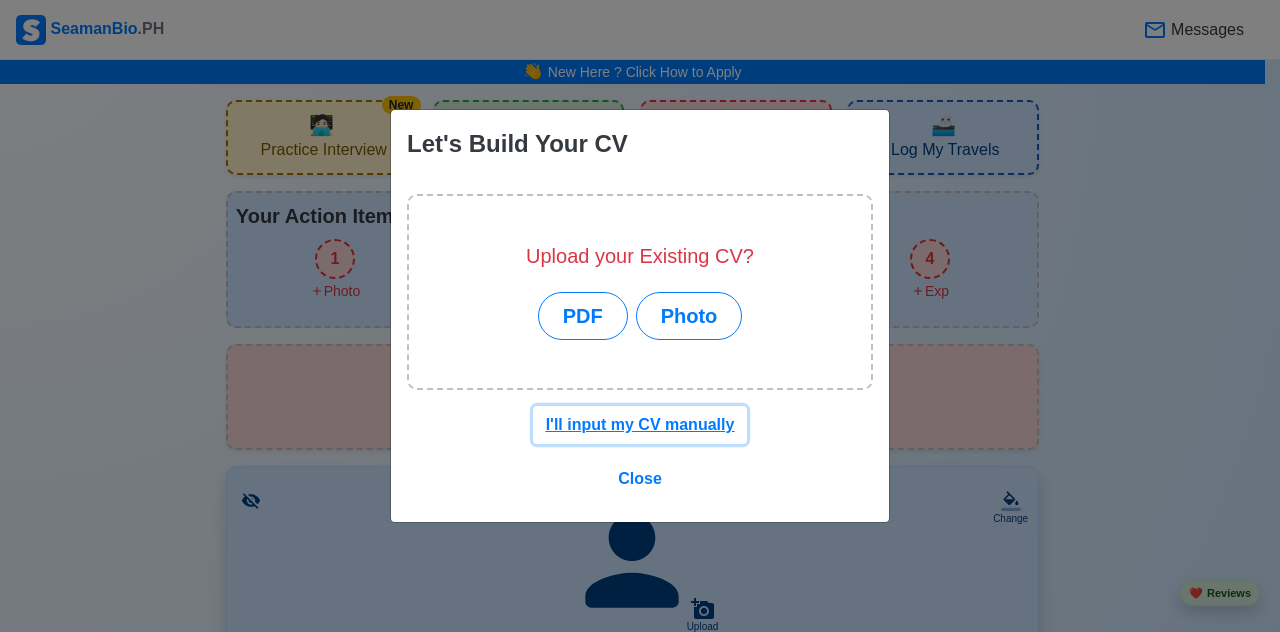 click on "I'll input my CV manually" at bounding box center [640, 424] 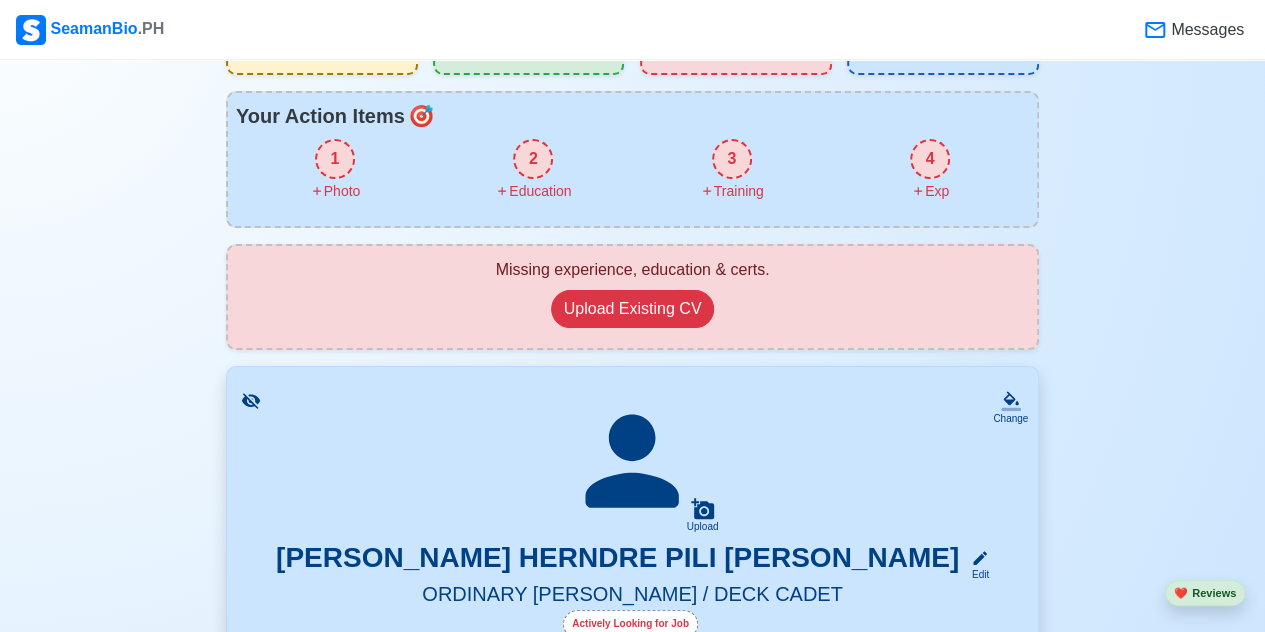 scroll, scrollTop: 300, scrollLeft: 0, axis: vertical 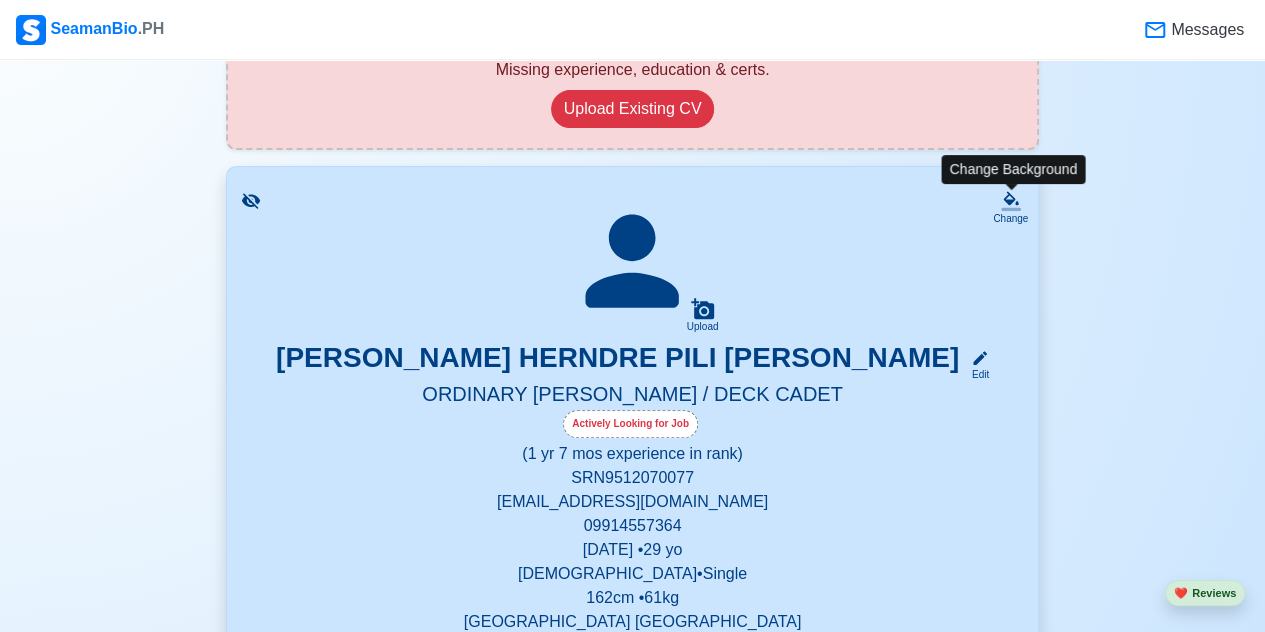 click 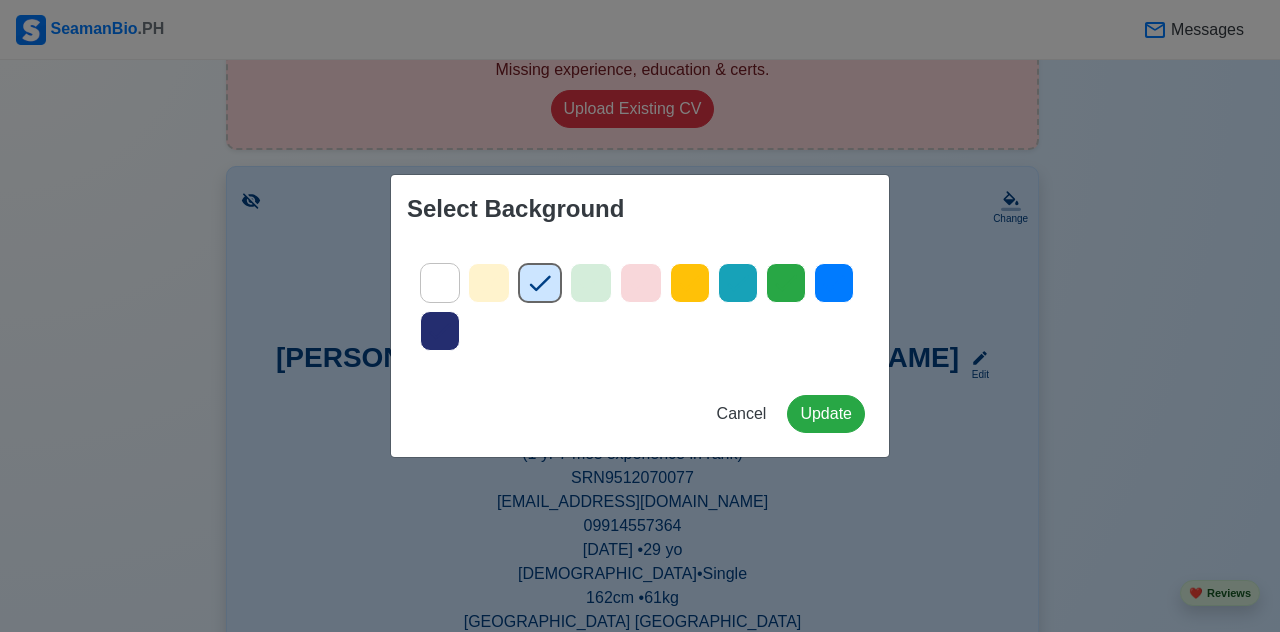 click 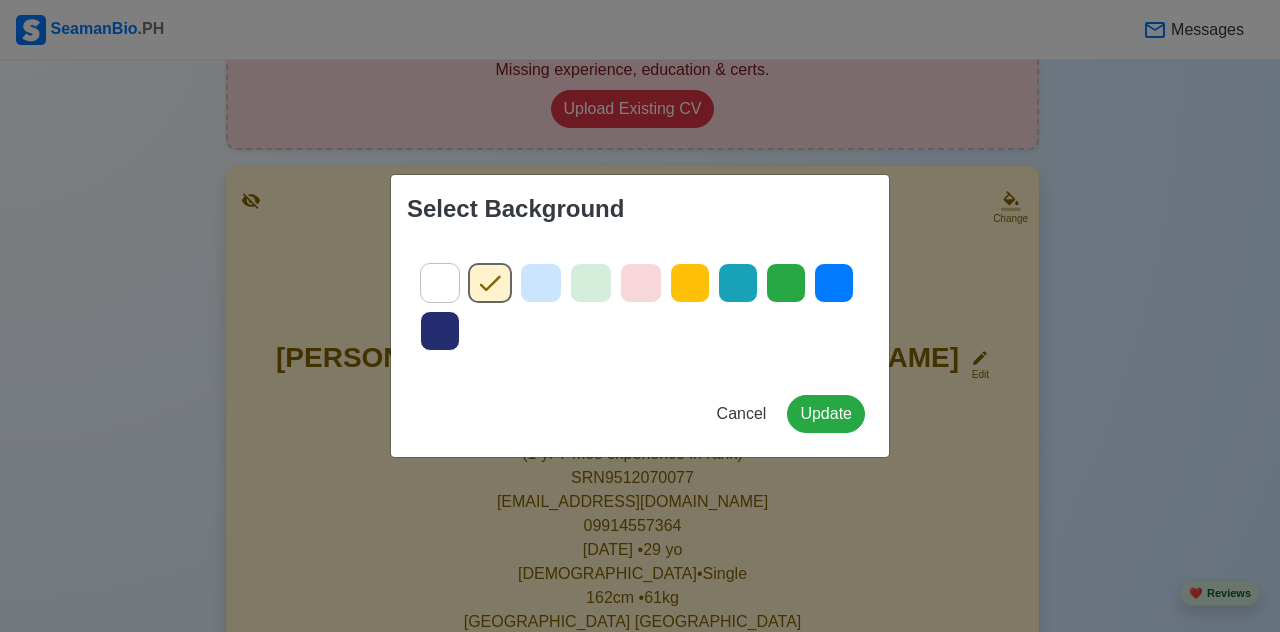 click 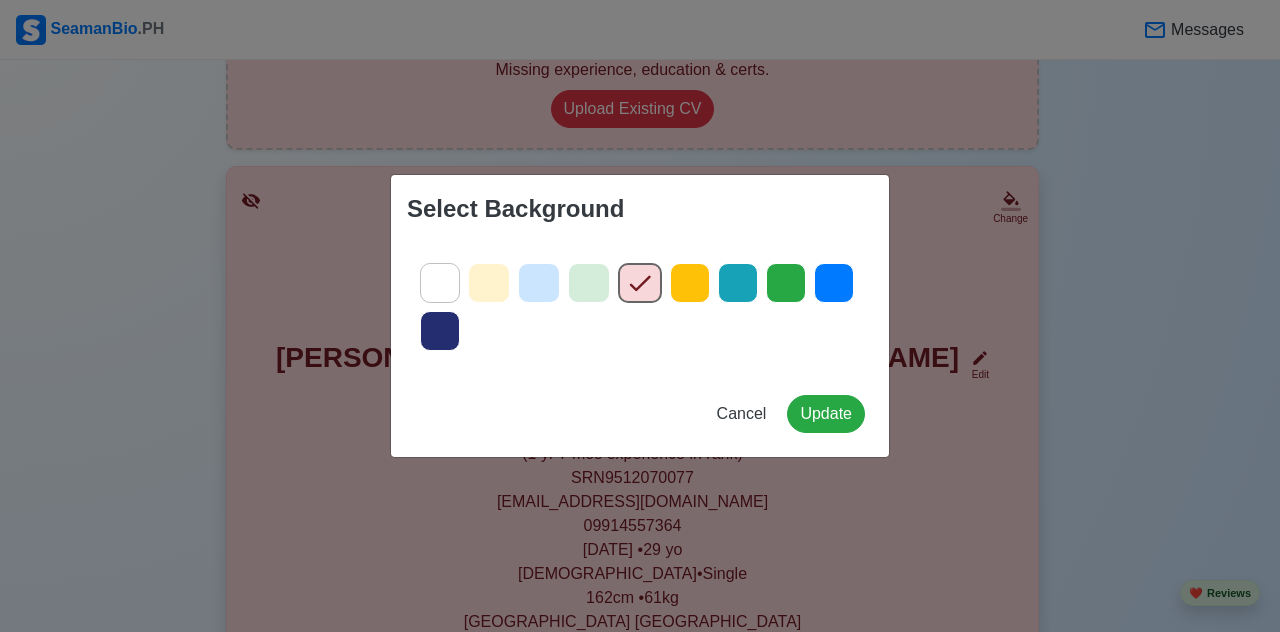click 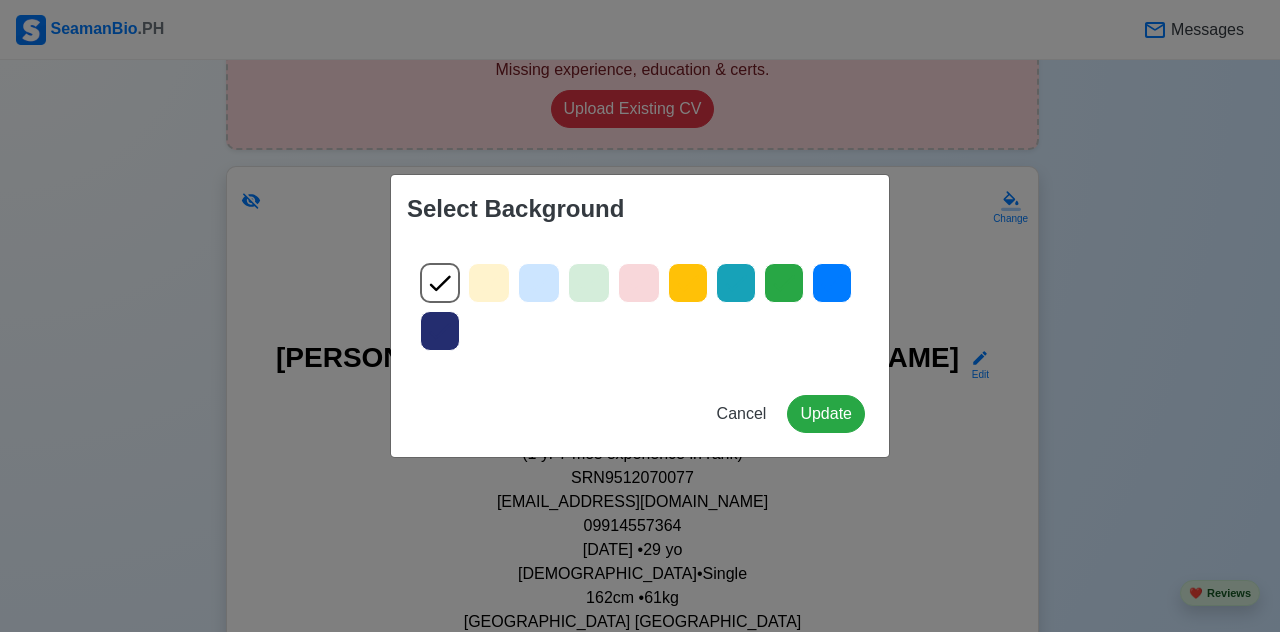 click 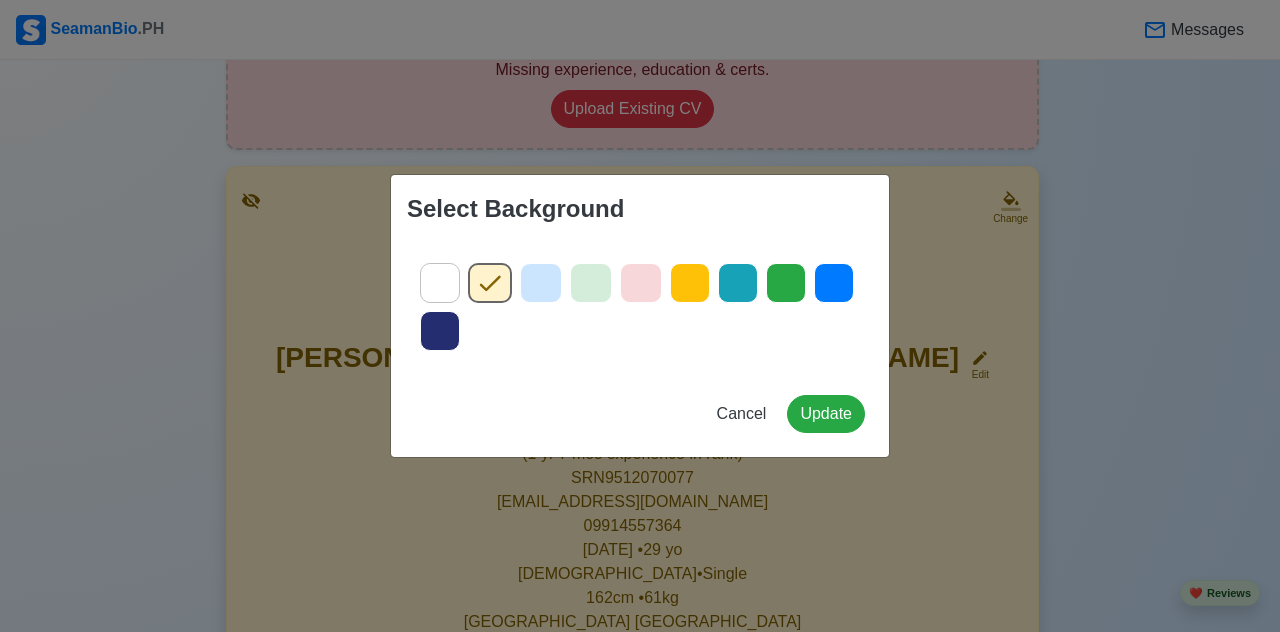 click 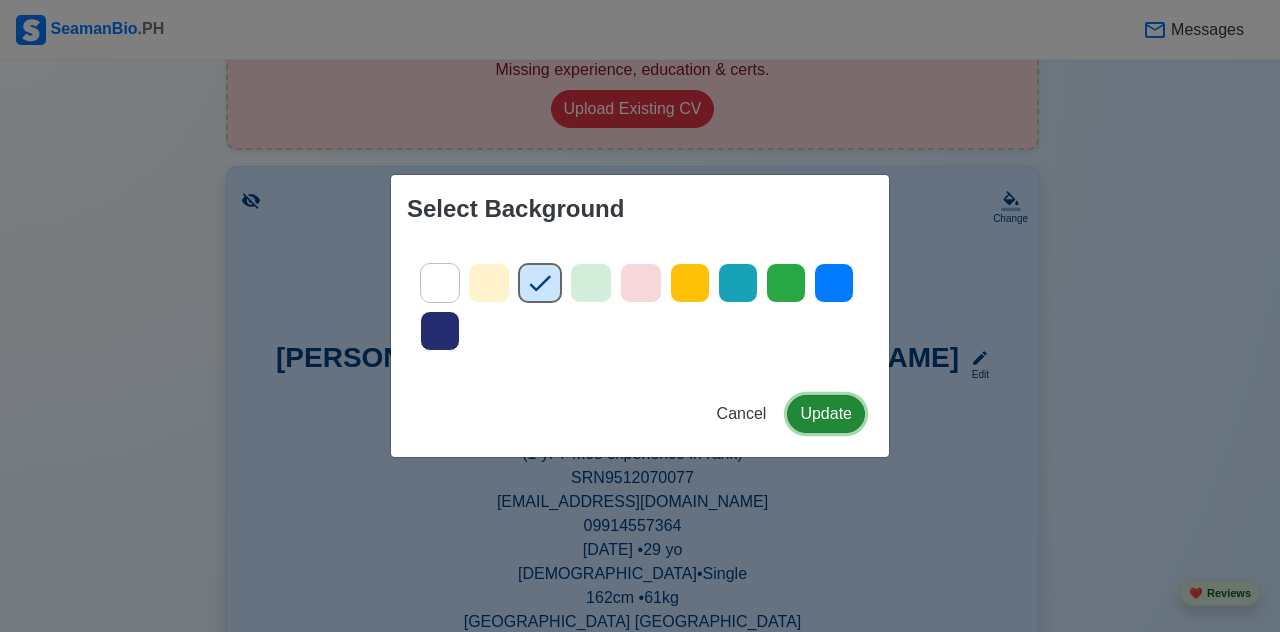 click on "Update" at bounding box center [826, 414] 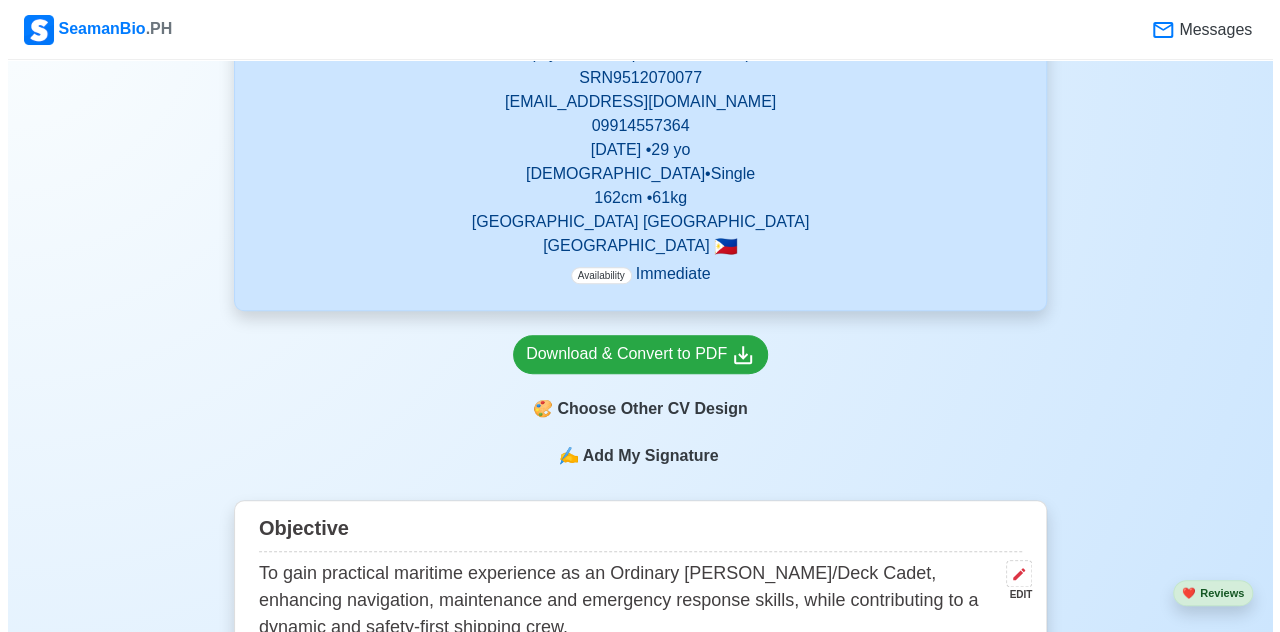 scroll, scrollTop: 800, scrollLeft: 0, axis: vertical 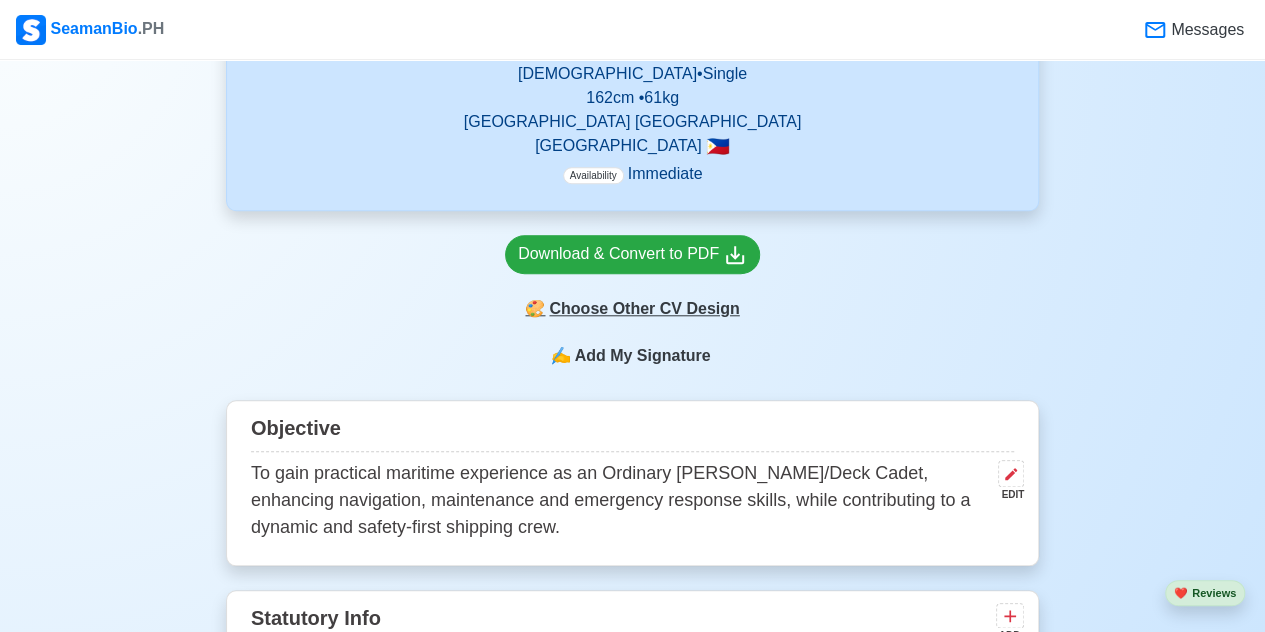 click on "🎨 Choose Other CV Design" at bounding box center [632, 309] 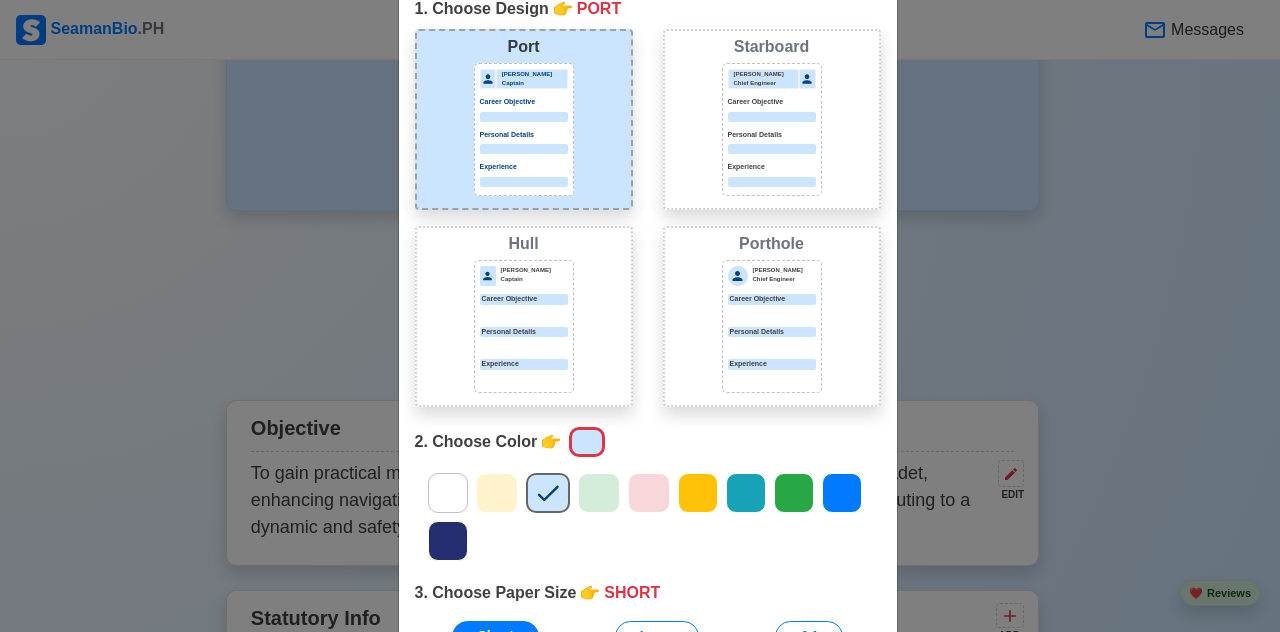 scroll, scrollTop: 289, scrollLeft: 0, axis: vertical 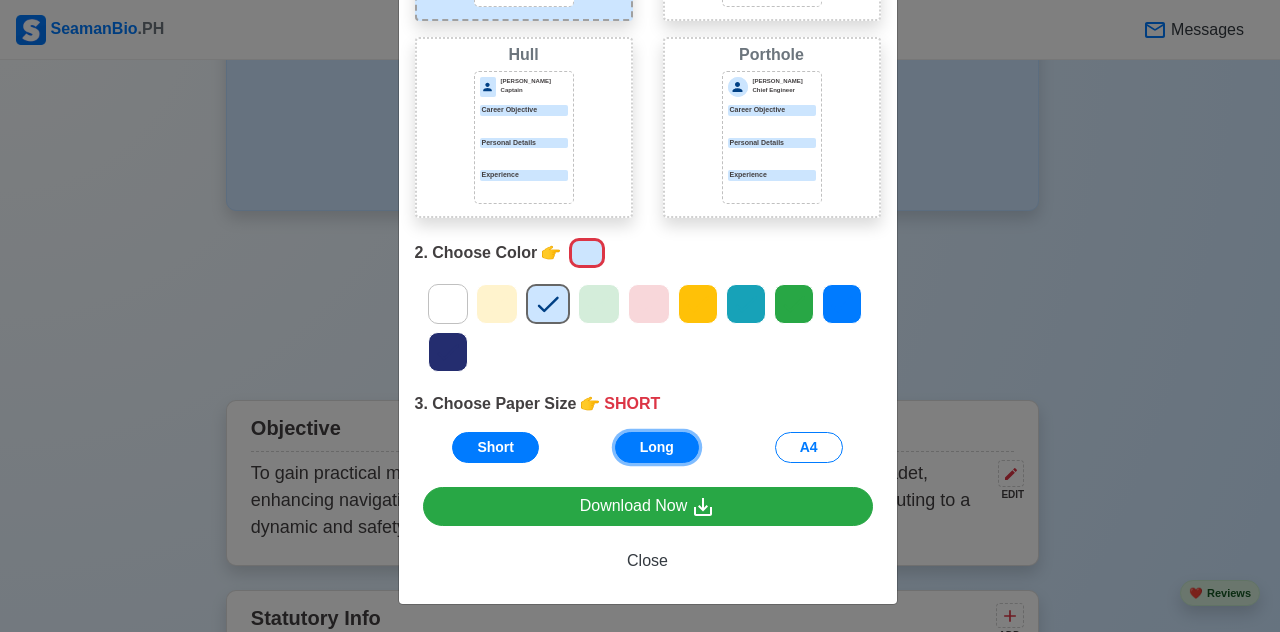 click on "Long" at bounding box center (657, 447) 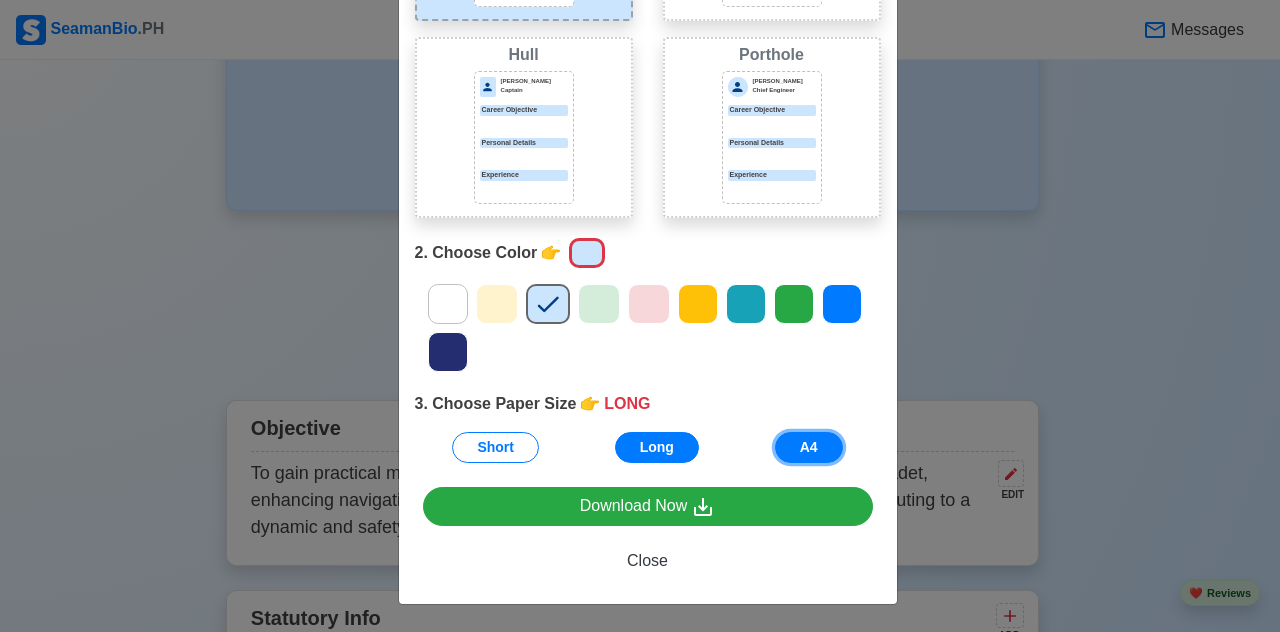 click on "A4" at bounding box center [809, 447] 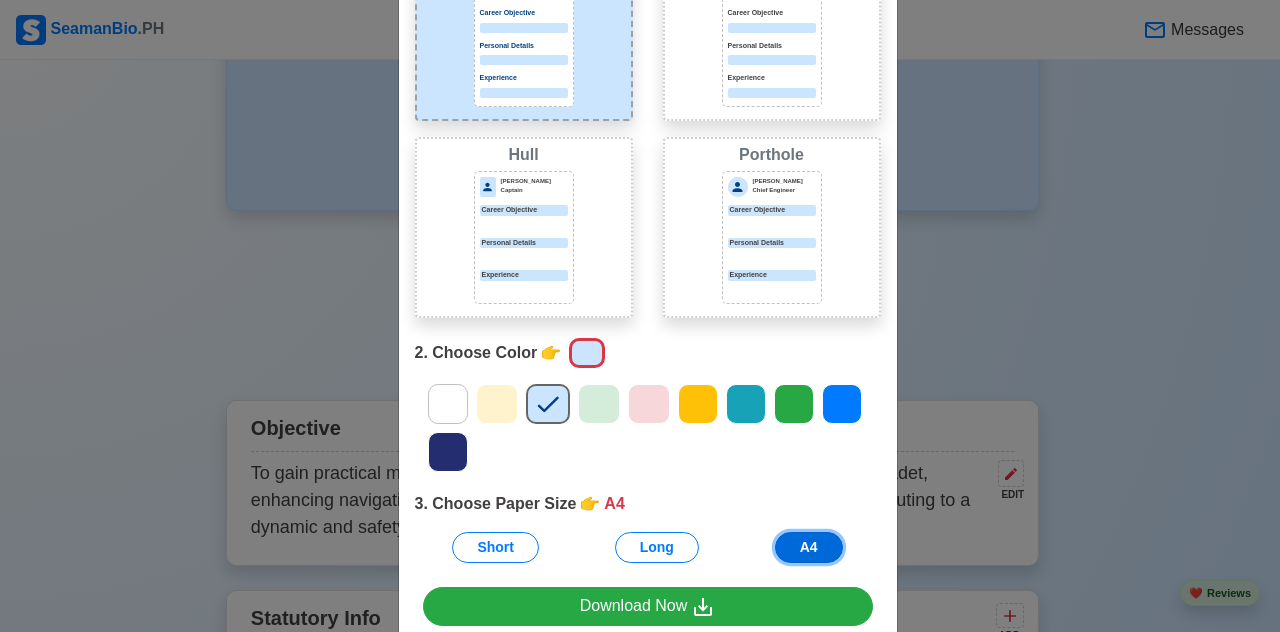 scroll, scrollTop: 0, scrollLeft: 0, axis: both 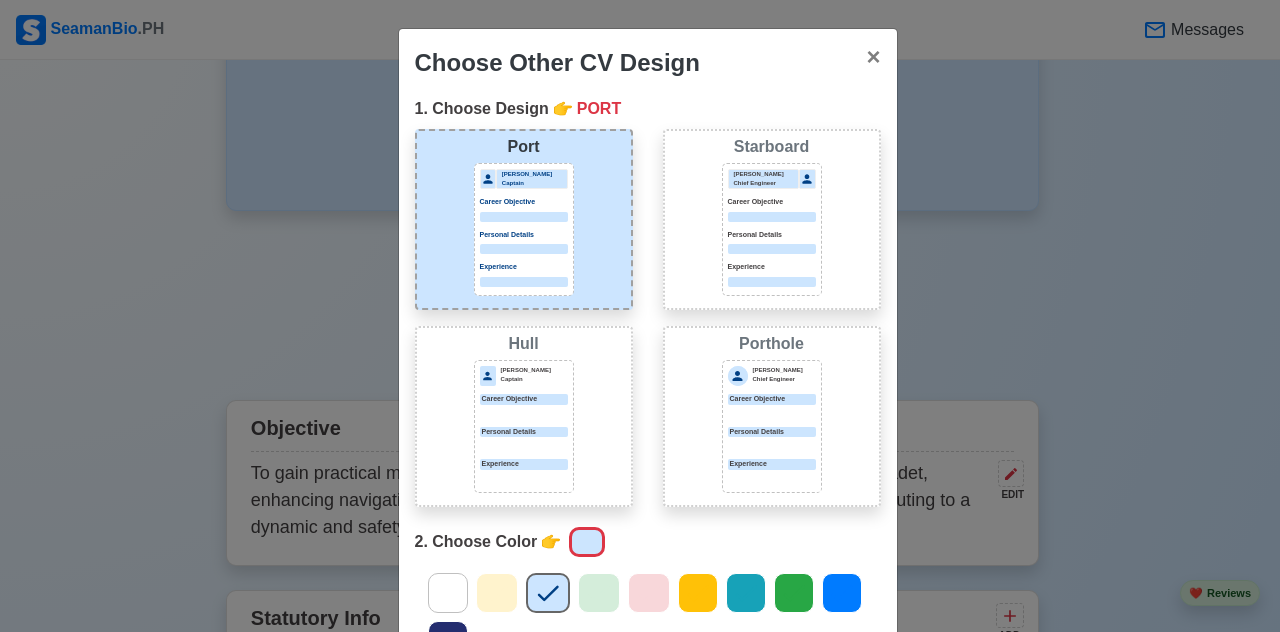 click on "[PERSON_NAME] Chief Engineer Career Objective Personal Details Experience" at bounding box center (772, 426) 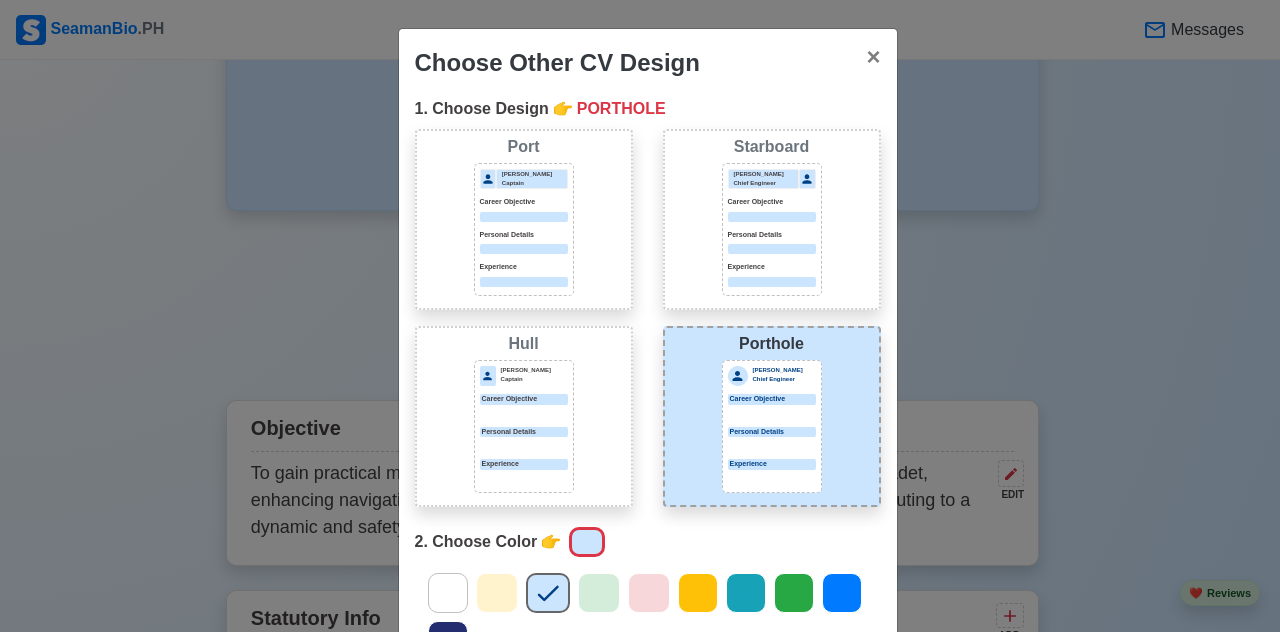 scroll, scrollTop: 200, scrollLeft: 0, axis: vertical 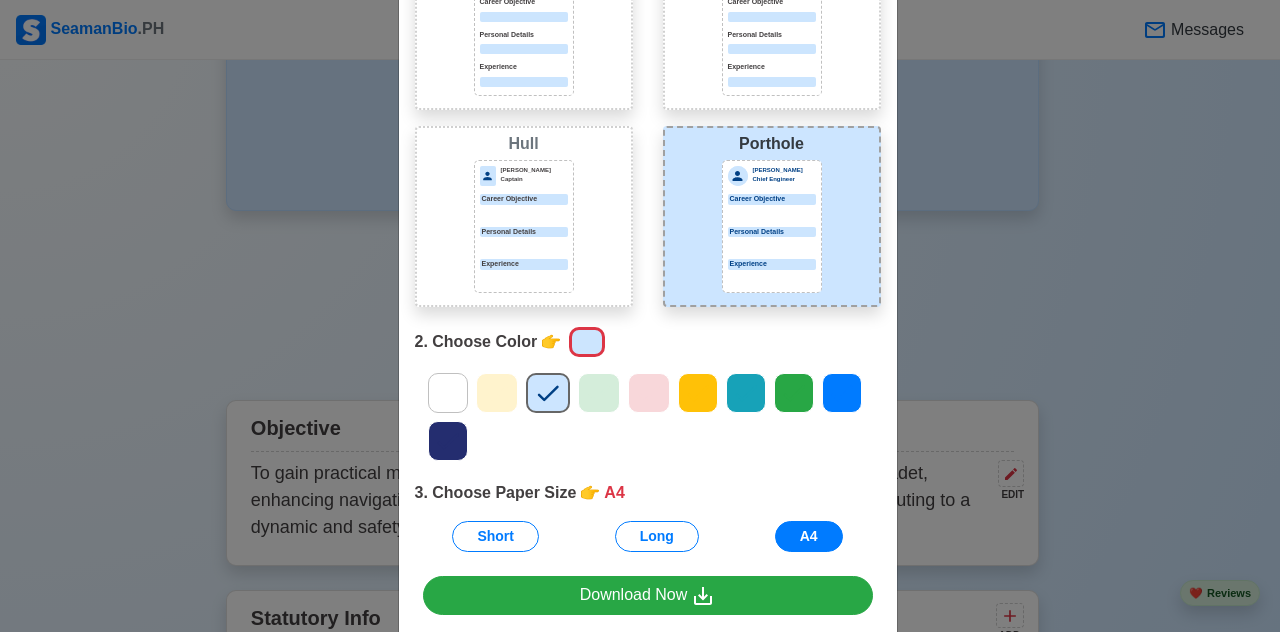 click at bounding box center [524, 246] 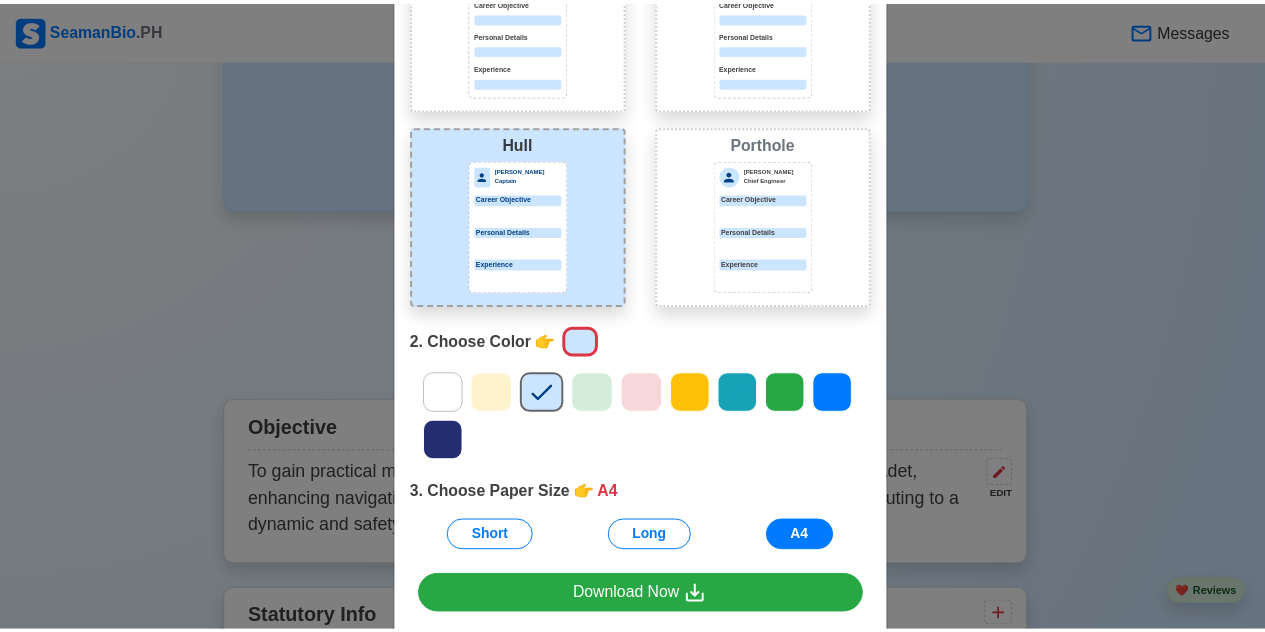 scroll, scrollTop: 0, scrollLeft: 0, axis: both 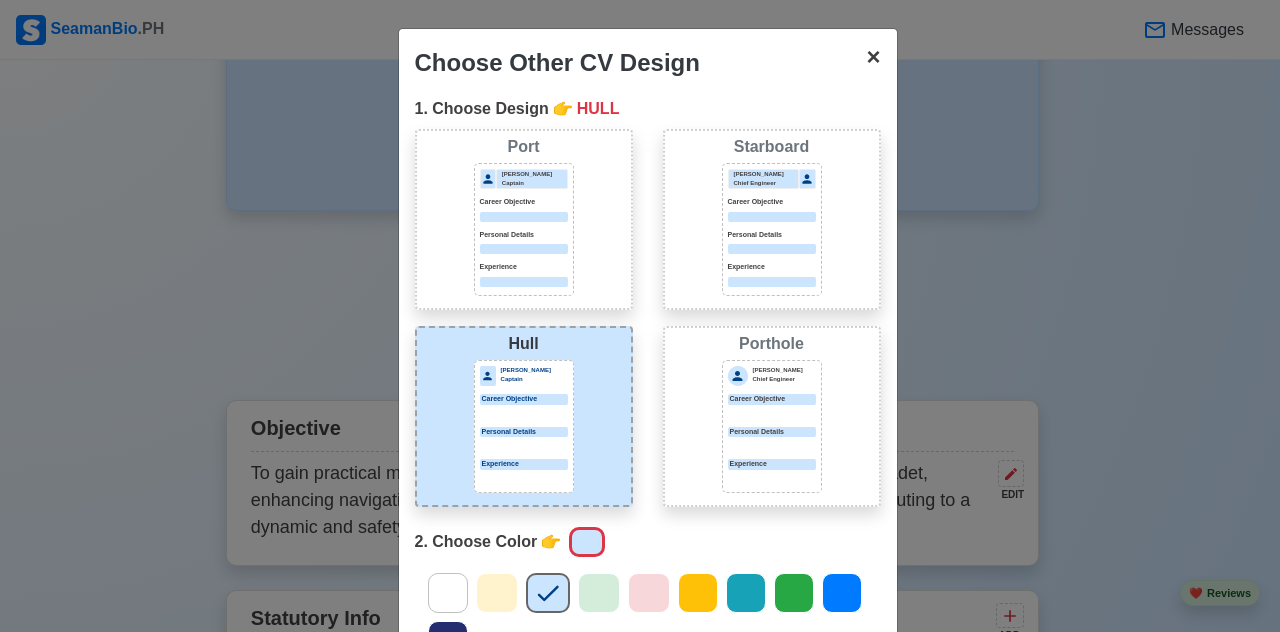 click on "× Close" at bounding box center [873, 57] 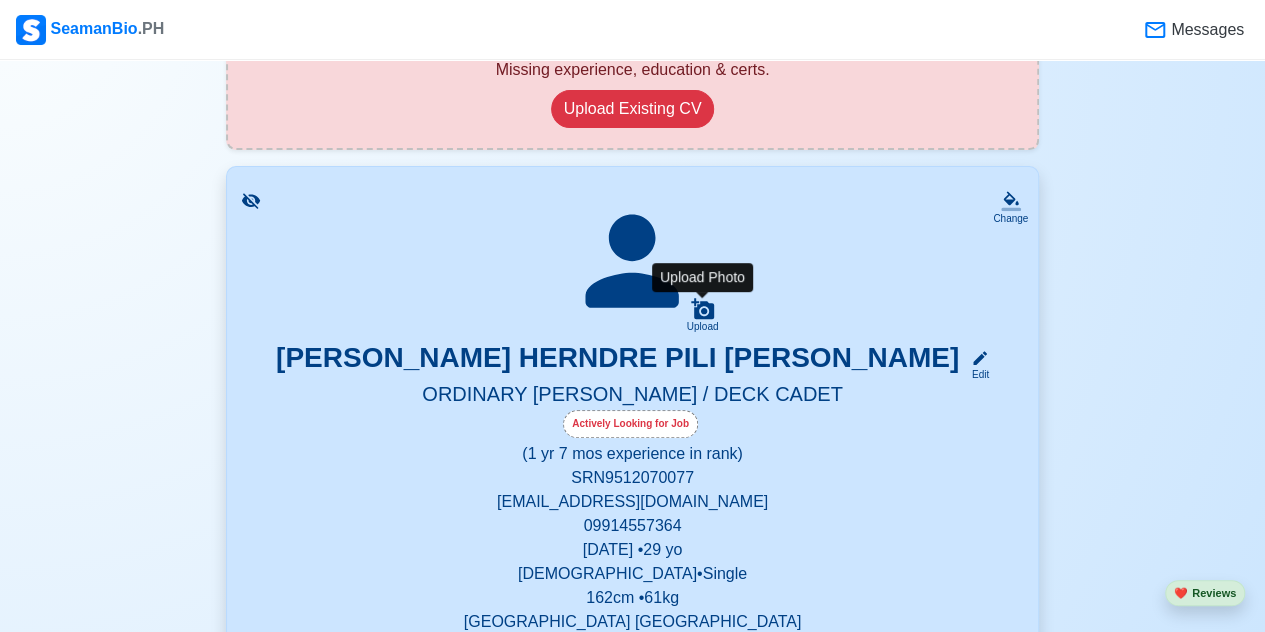 scroll, scrollTop: 200, scrollLeft: 0, axis: vertical 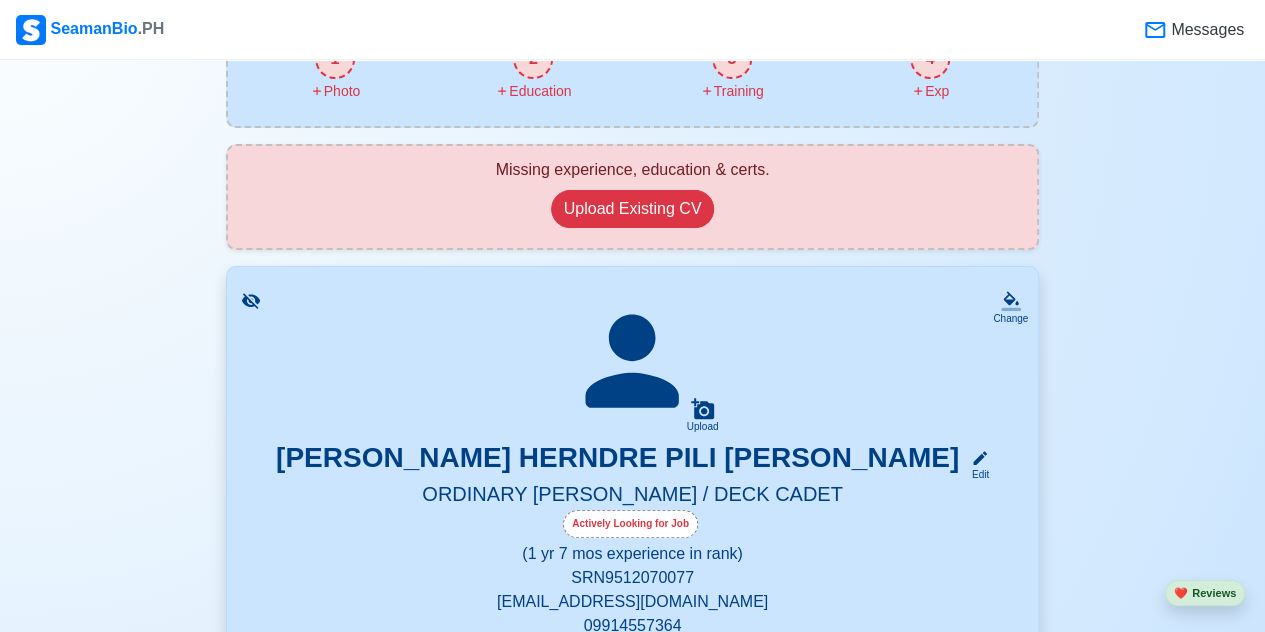 click 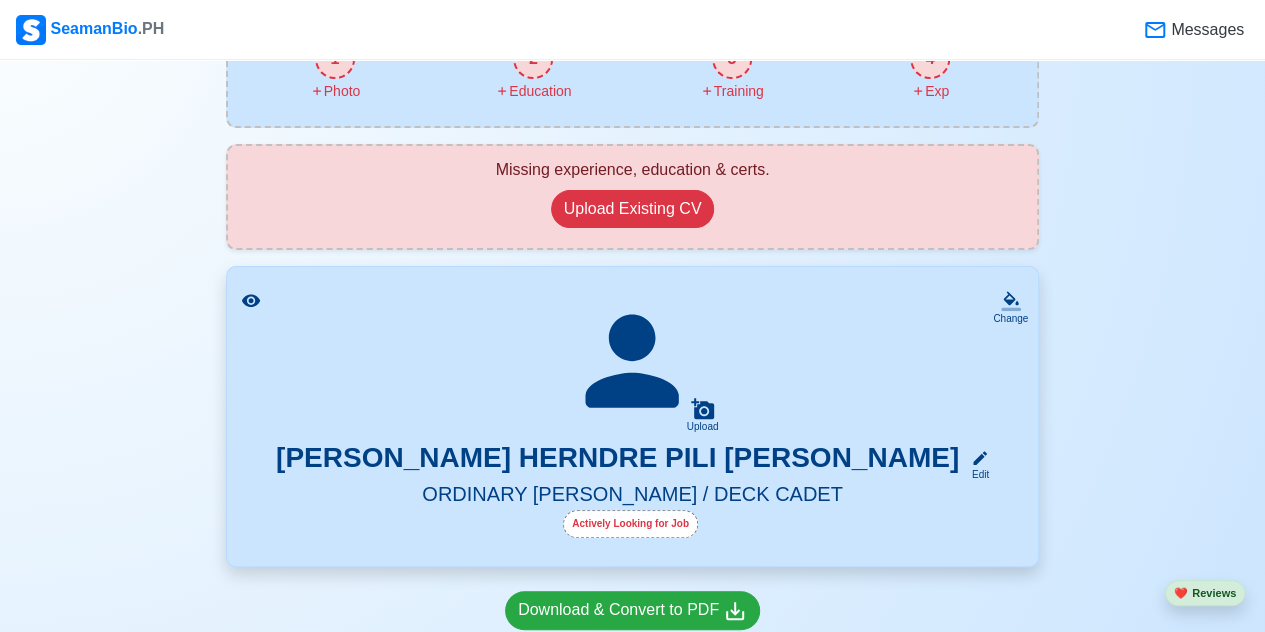 click 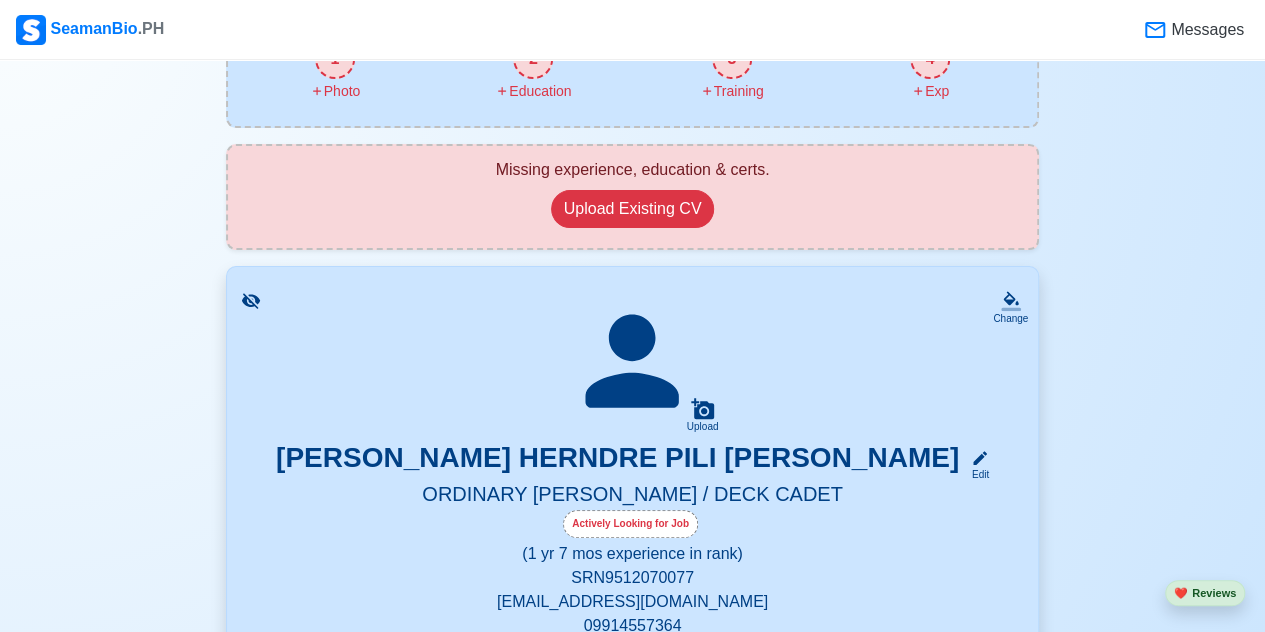 click 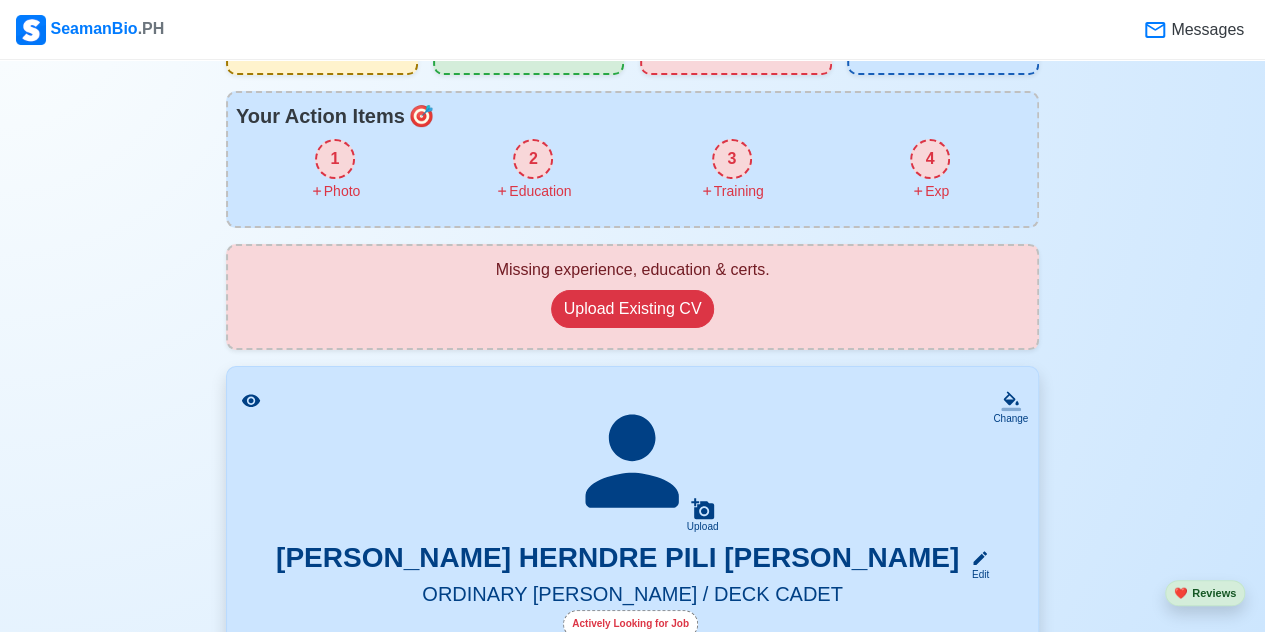 scroll, scrollTop: 0, scrollLeft: 0, axis: both 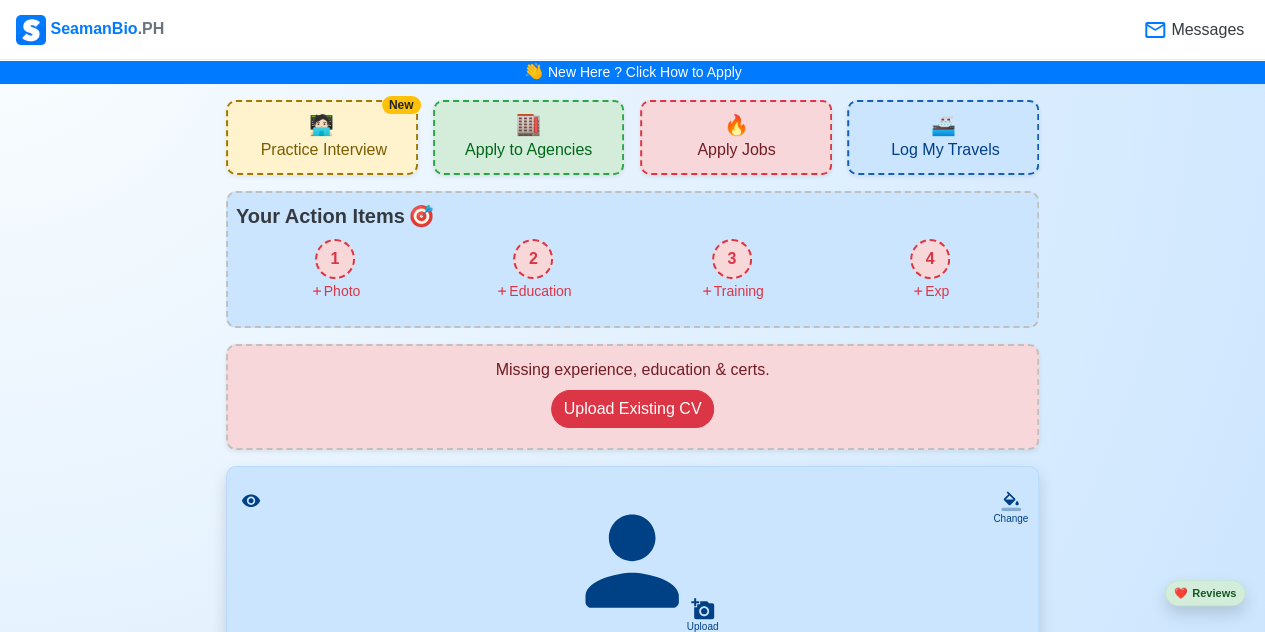 click on "Log My Travels" at bounding box center (945, 152) 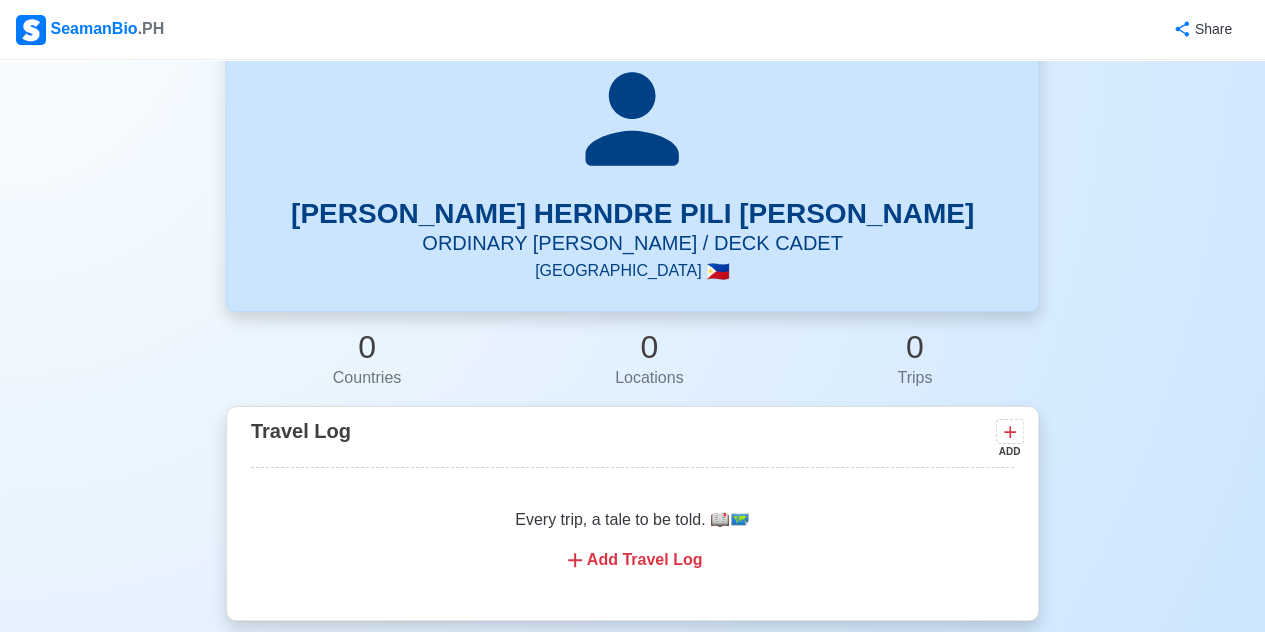 scroll, scrollTop: 0, scrollLeft: 0, axis: both 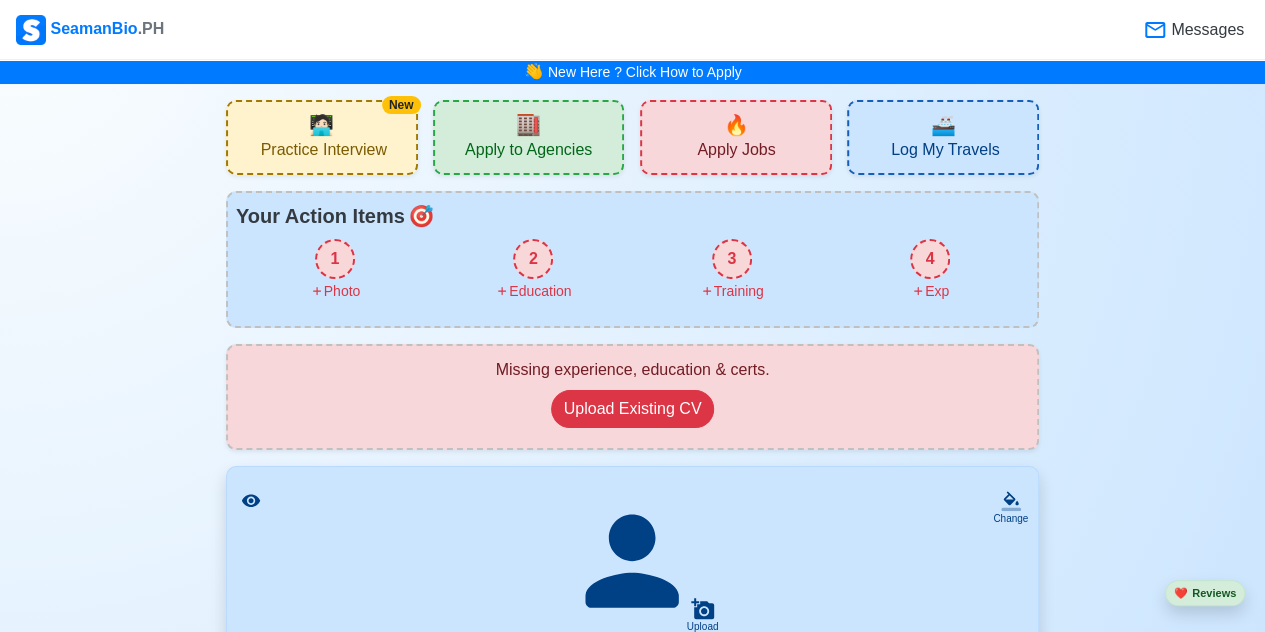 click on "1 Photo" at bounding box center [335, 270] 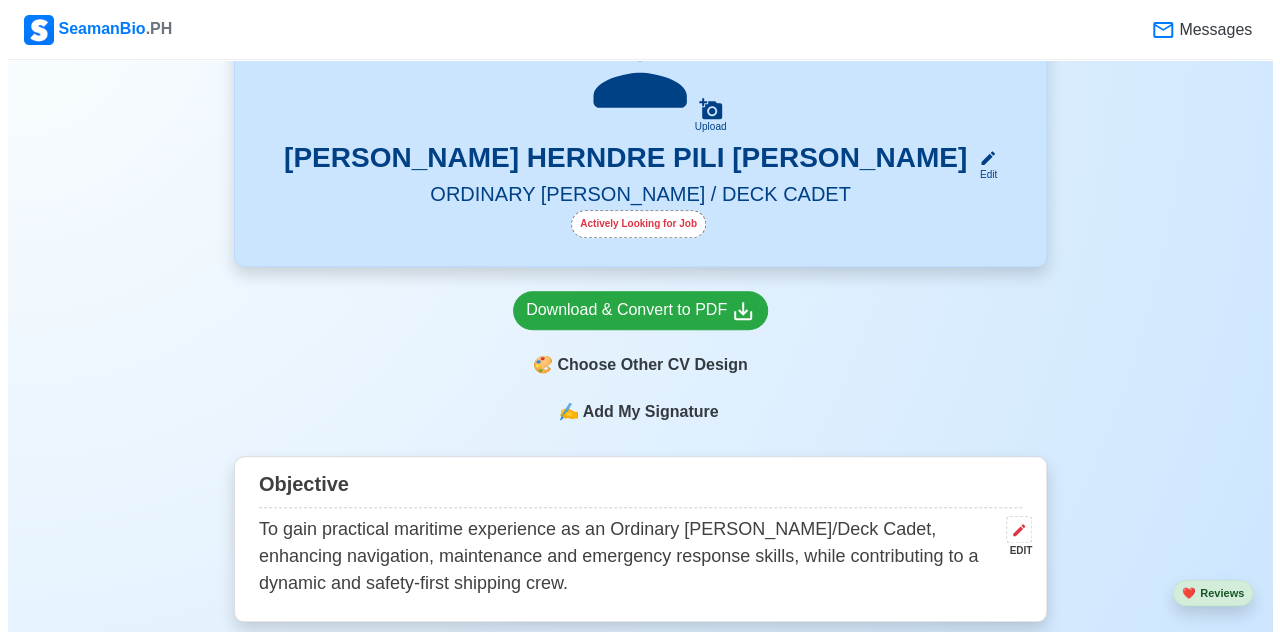 scroll, scrollTop: 600, scrollLeft: 0, axis: vertical 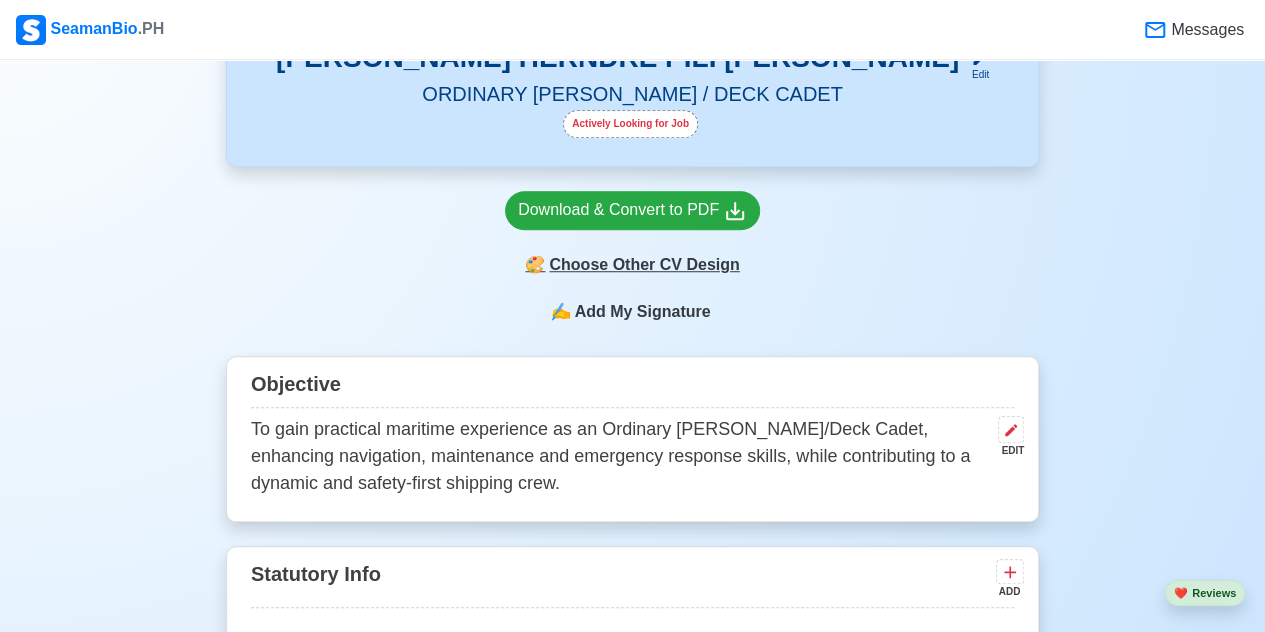 click on "🎨 Choose Other CV Design" at bounding box center [632, 265] 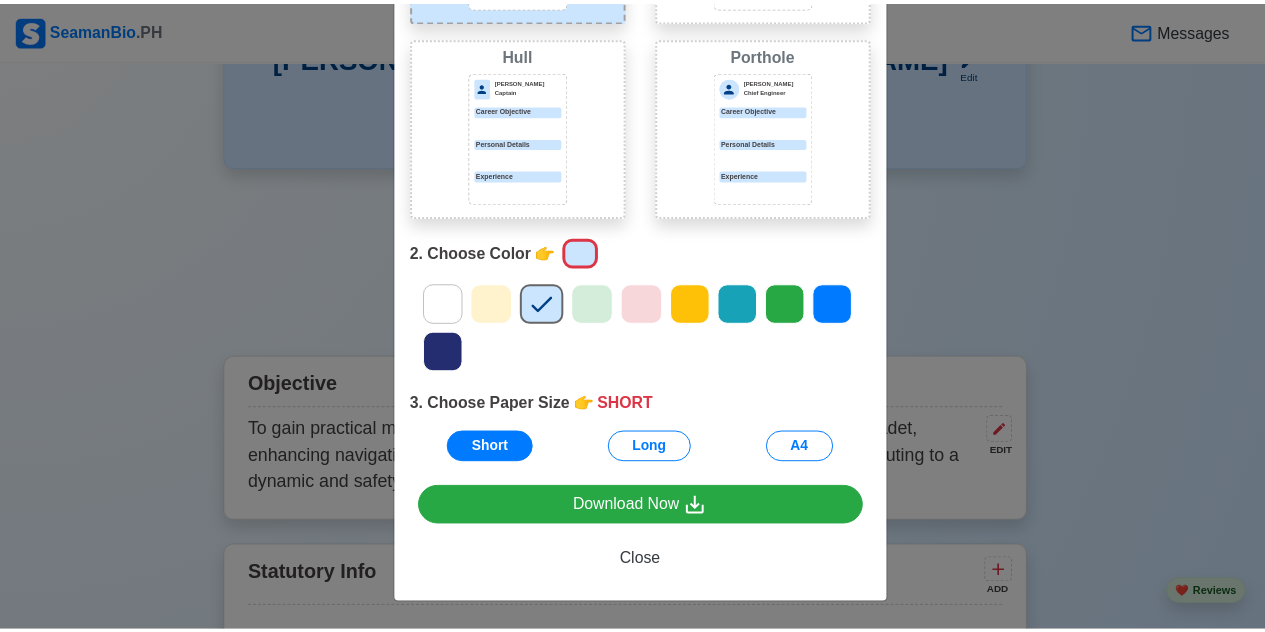 scroll, scrollTop: 0, scrollLeft: 0, axis: both 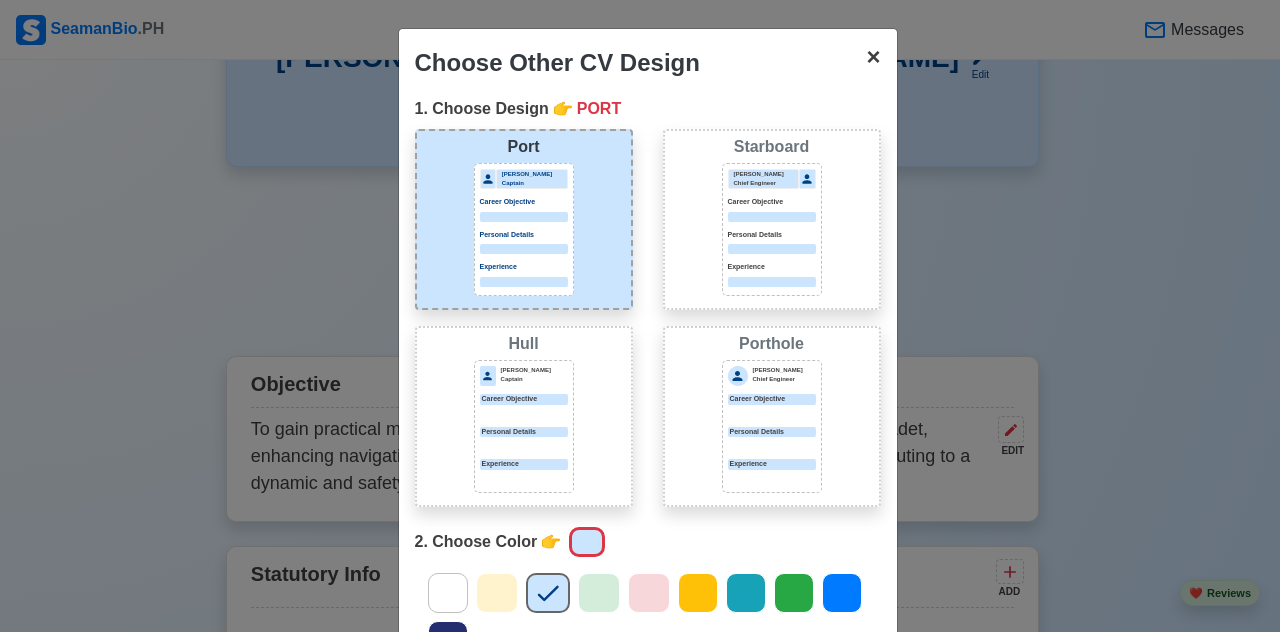 click on "×" at bounding box center (873, 56) 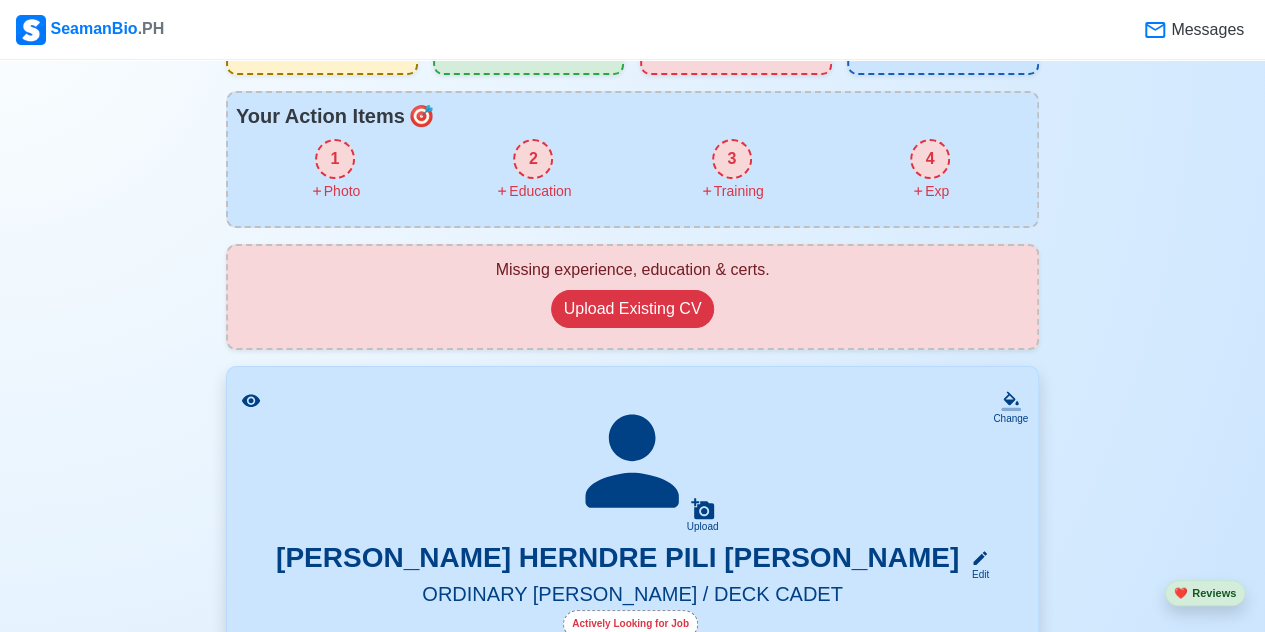 scroll, scrollTop: 0, scrollLeft: 0, axis: both 